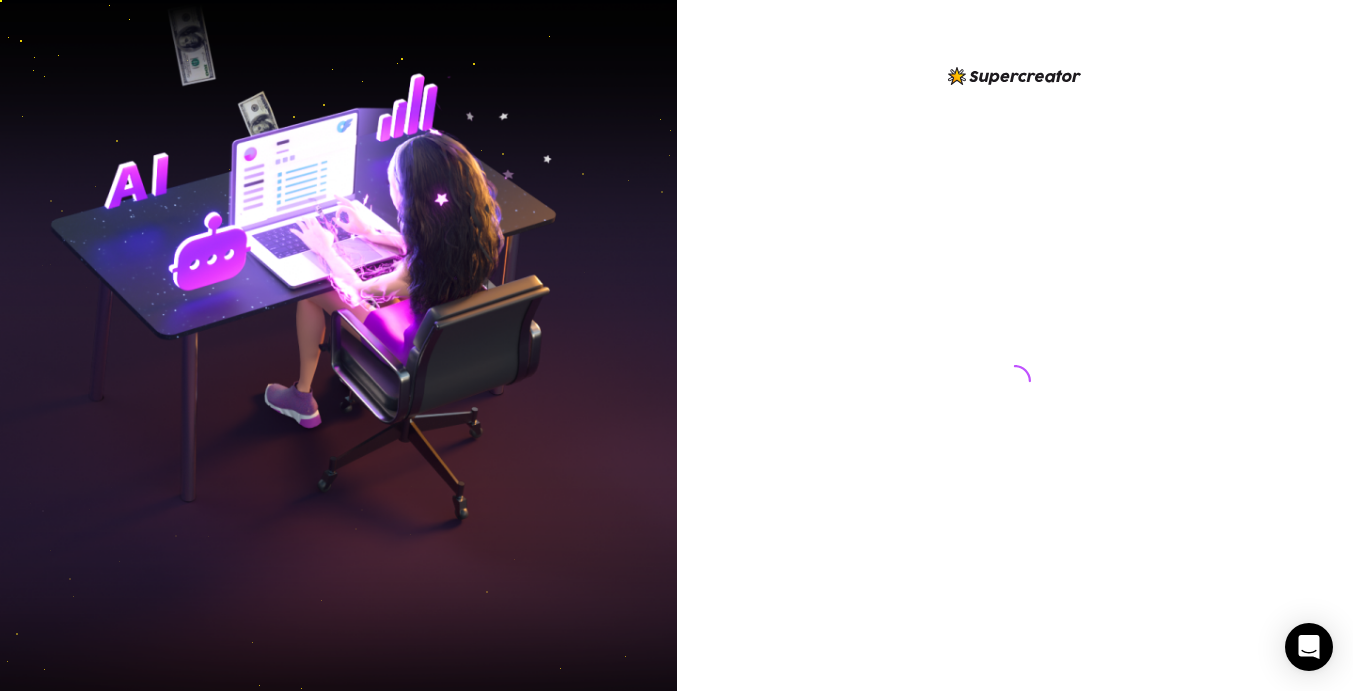 scroll, scrollTop: 0, scrollLeft: 0, axis: both 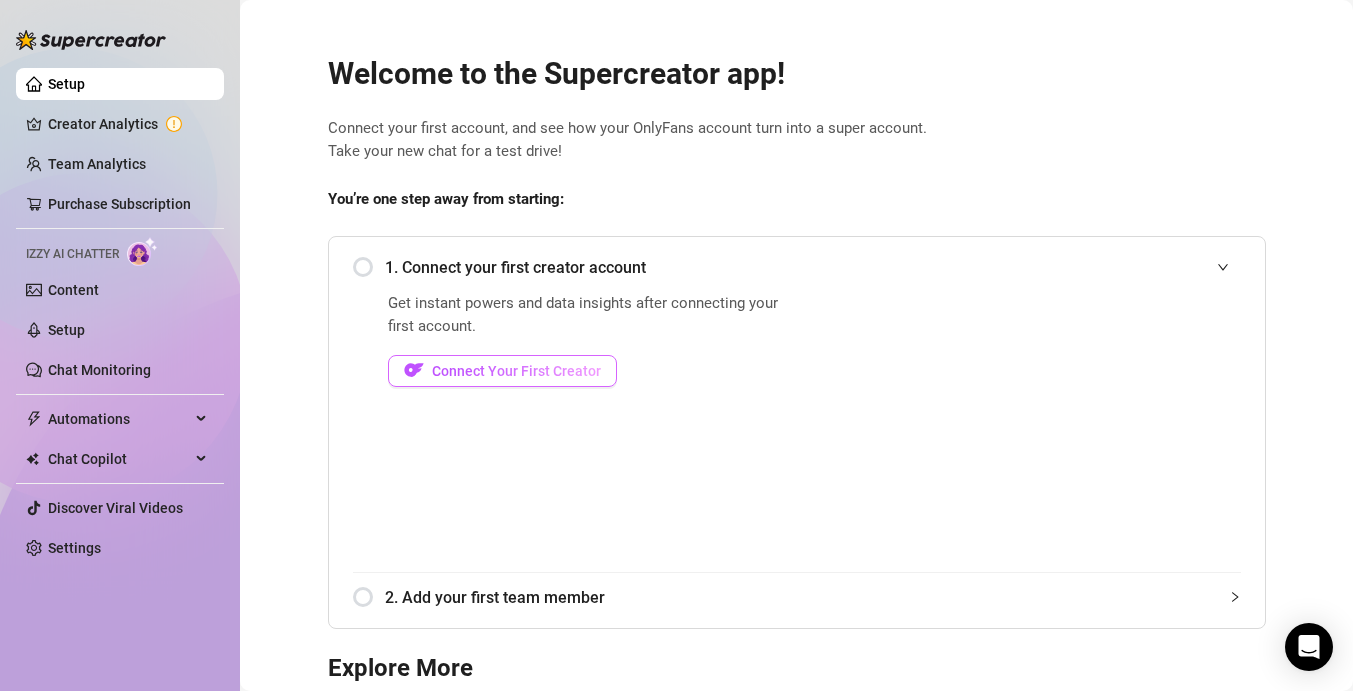 click on "Connect Your First Creator" at bounding box center (516, 371) 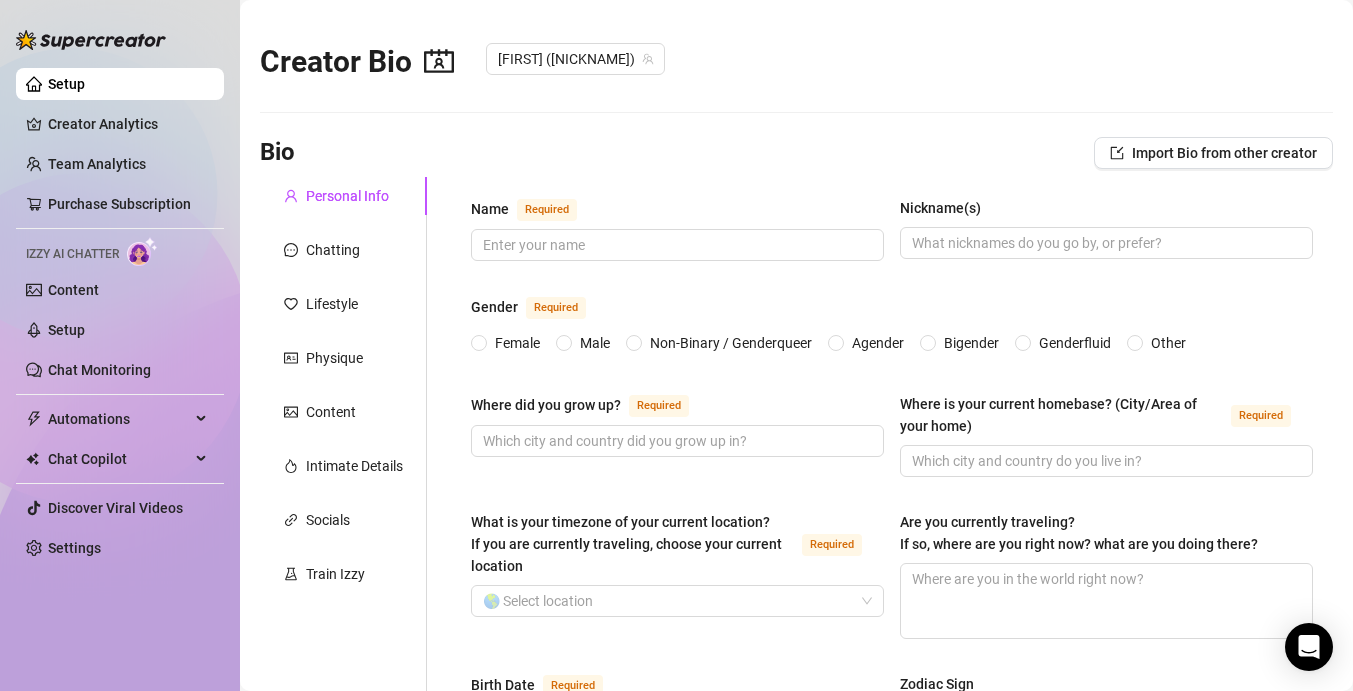 type 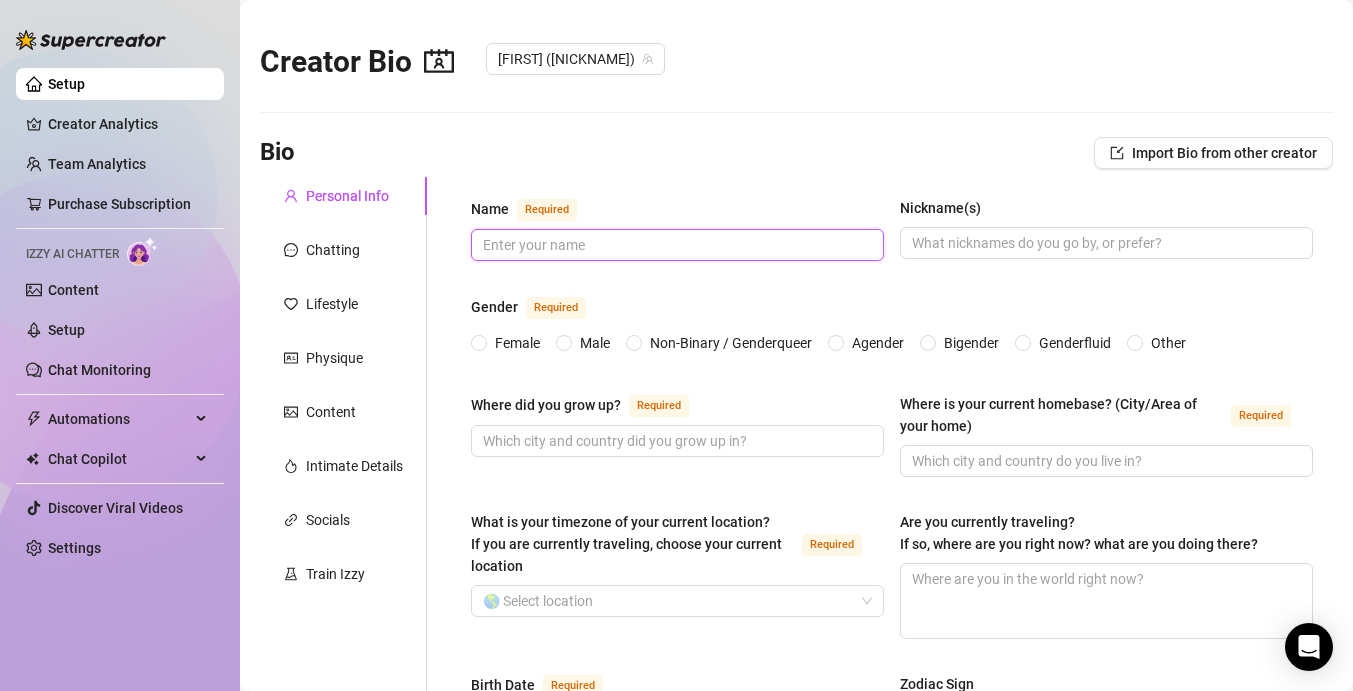 click on "Name Required" at bounding box center [675, 245] 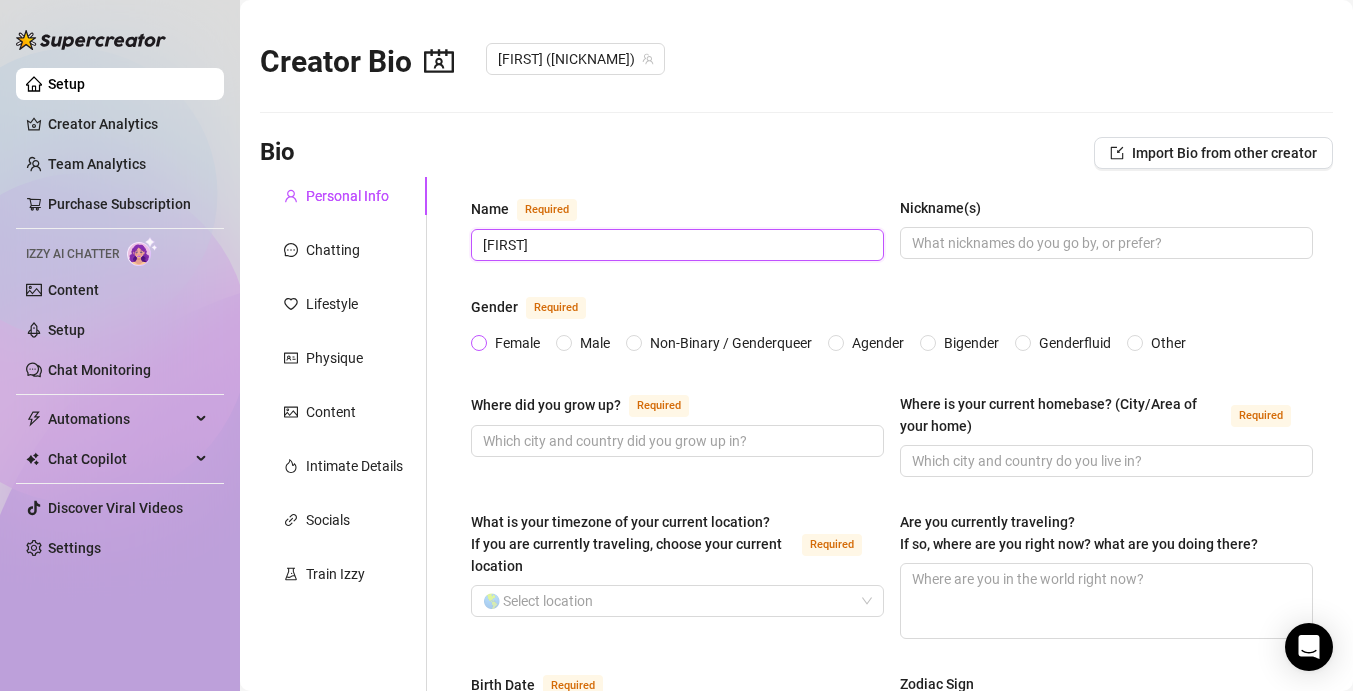 type on "[FIRST]" 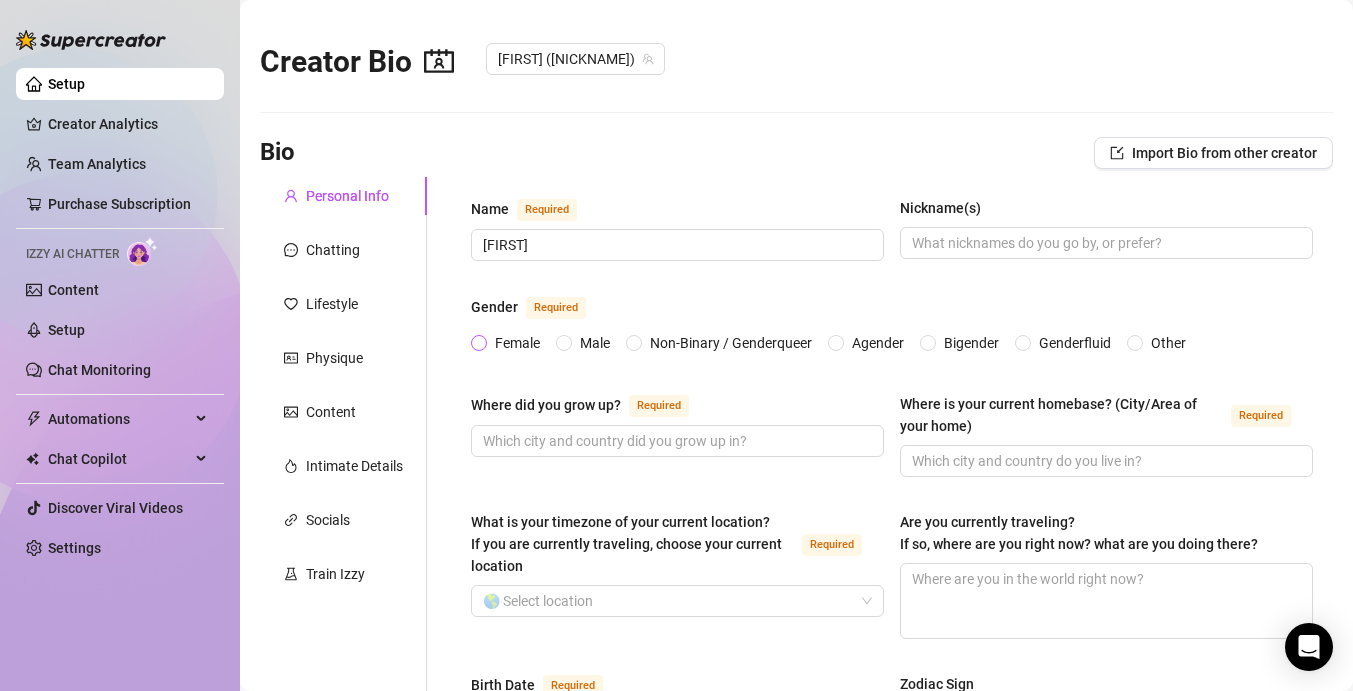 click on "Female" at bounding box center (480, 344) 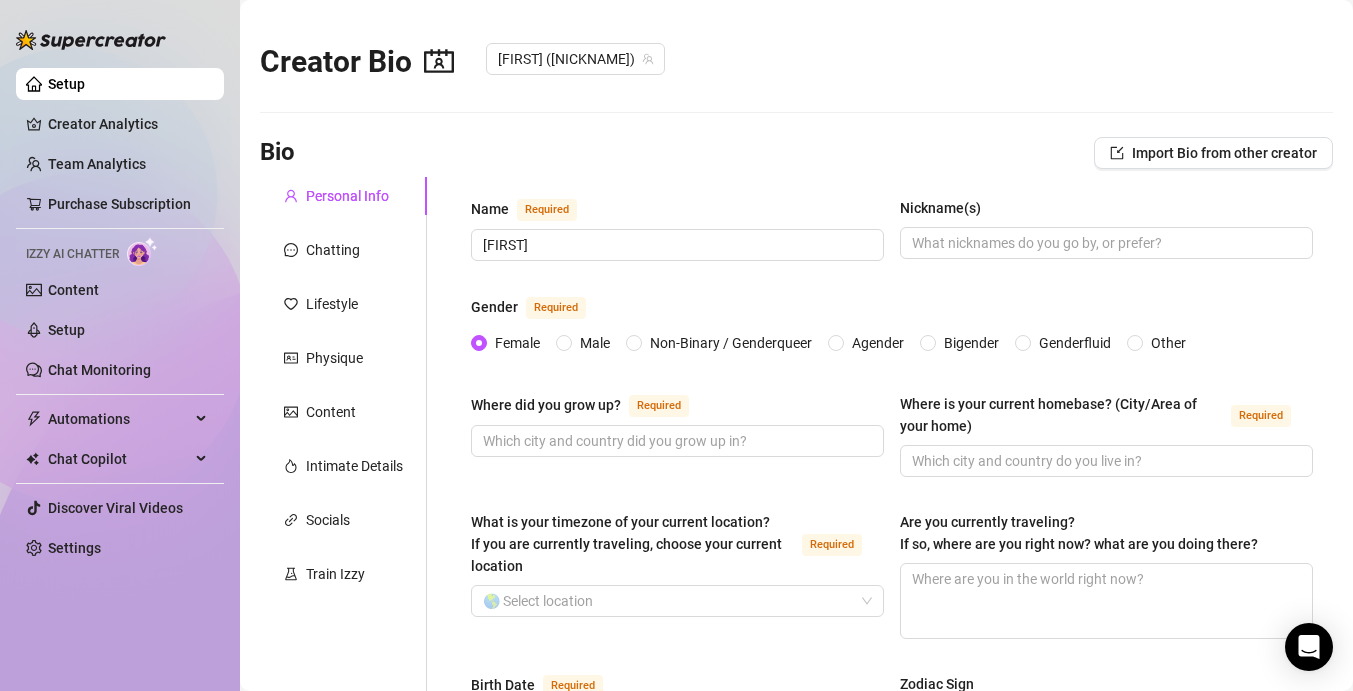 scroll, scrollTop: 204, scrollLeft: 0, axis: vertical 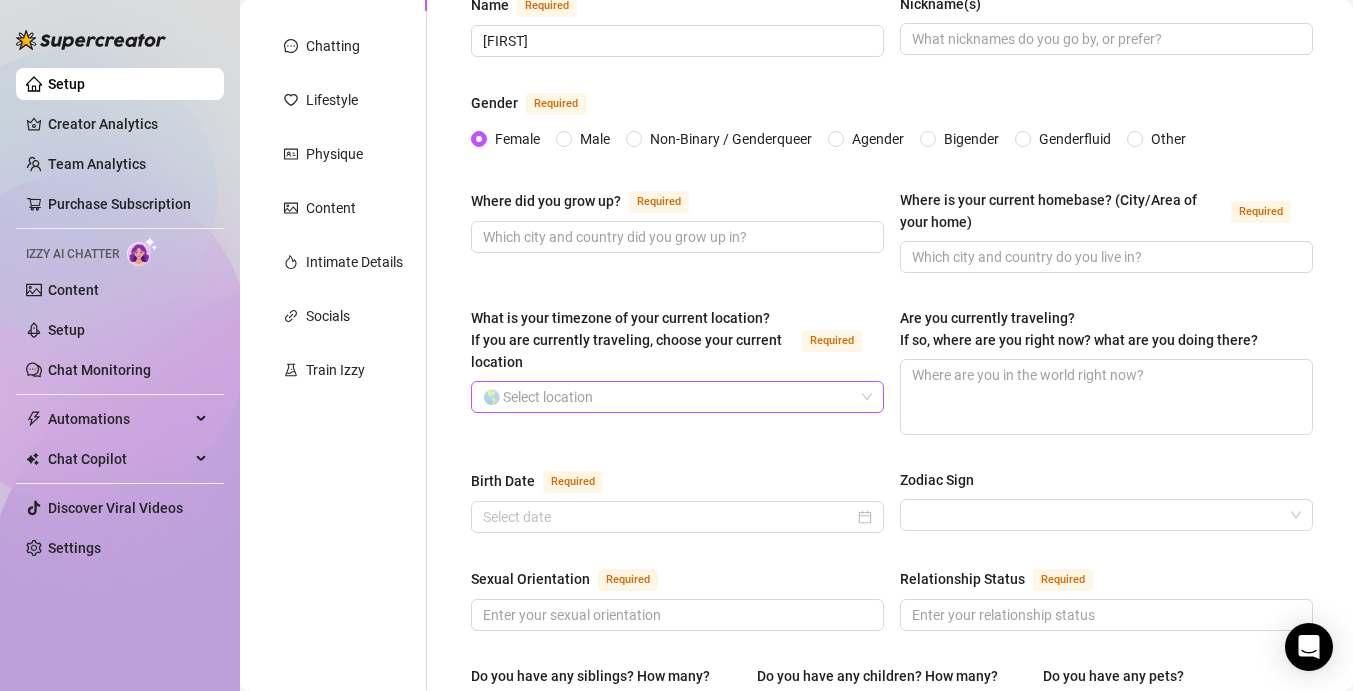 click on "What is your timezone of your current location? If you are currently traveling, choose your current location Required" at bounding box center (668, 397) 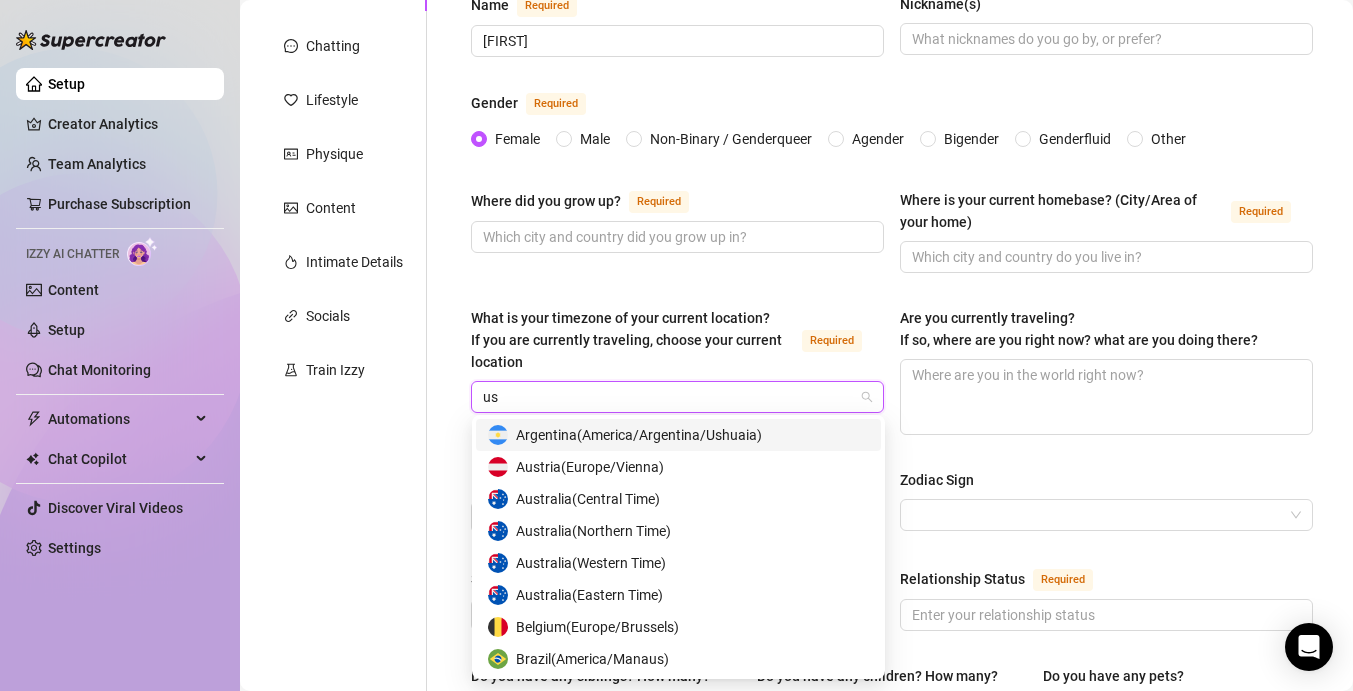 type on "usa" 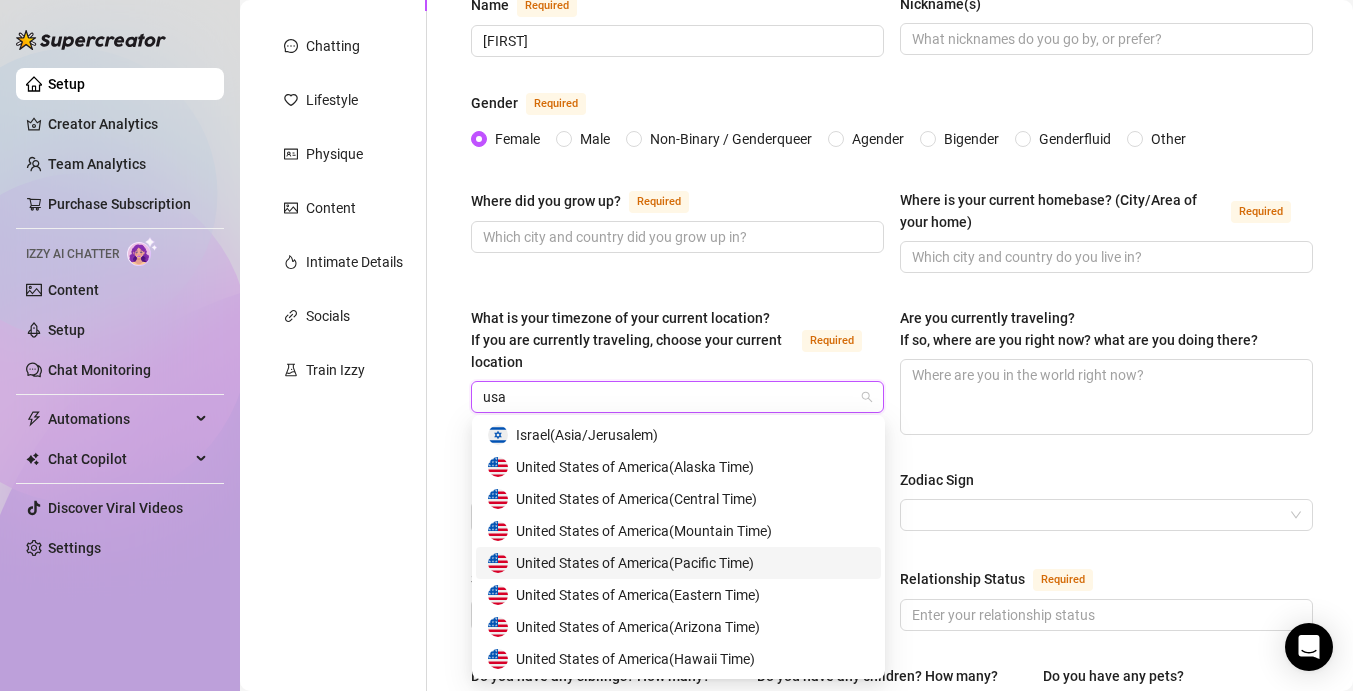 click on "[COUNTRY] ( [TIMEZONE] )" at bounding box center (635, 563) 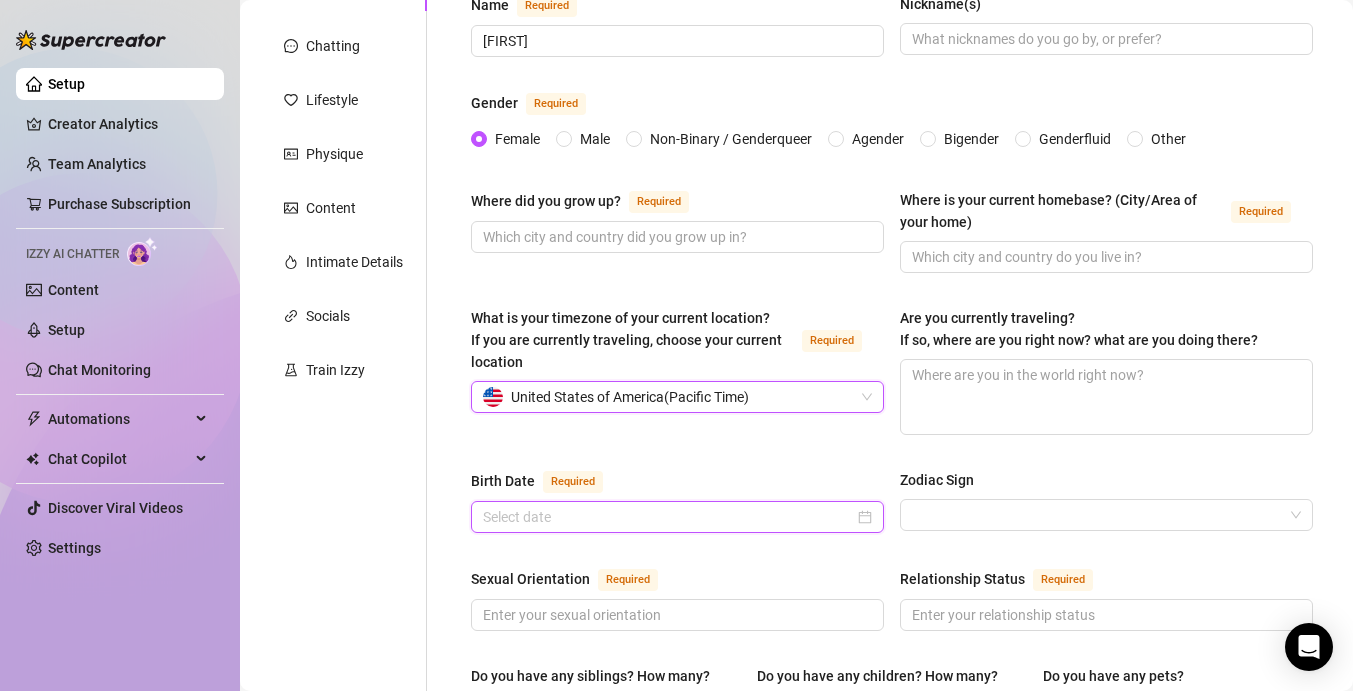click on "Birth Date Required" at bounding box center (668, 517) 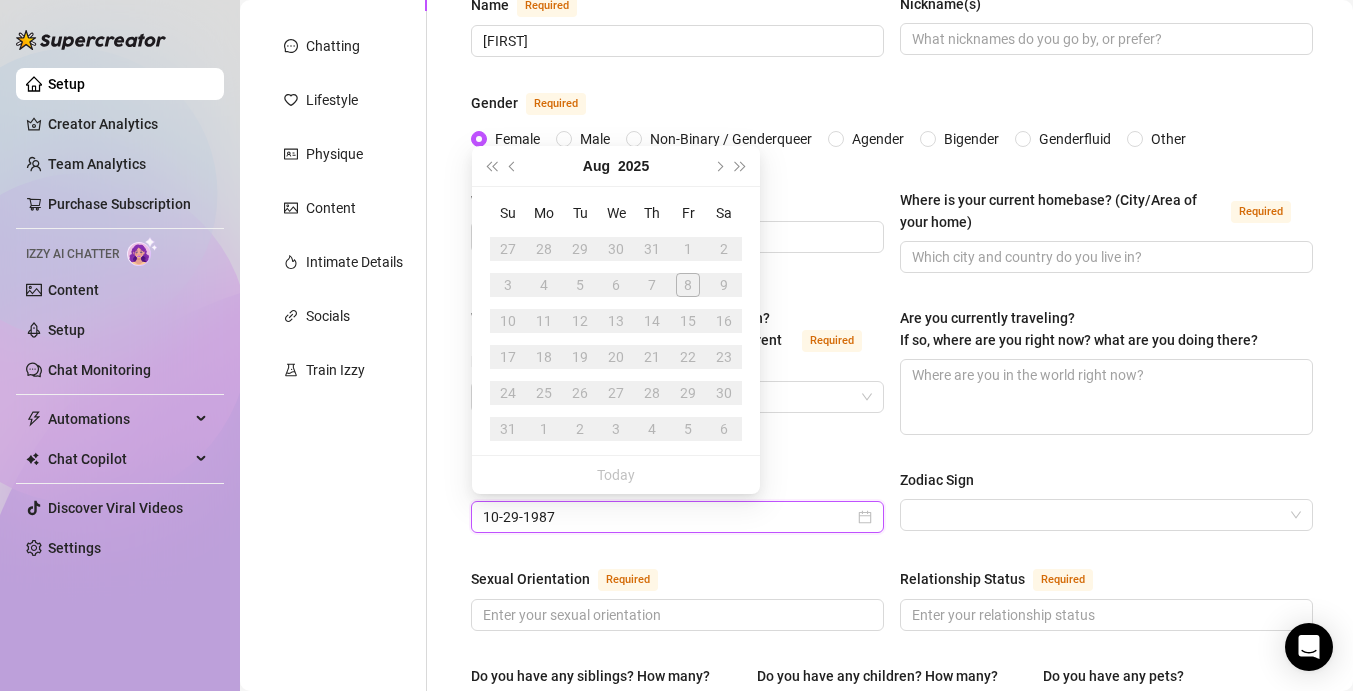 type on "10-29-1987" 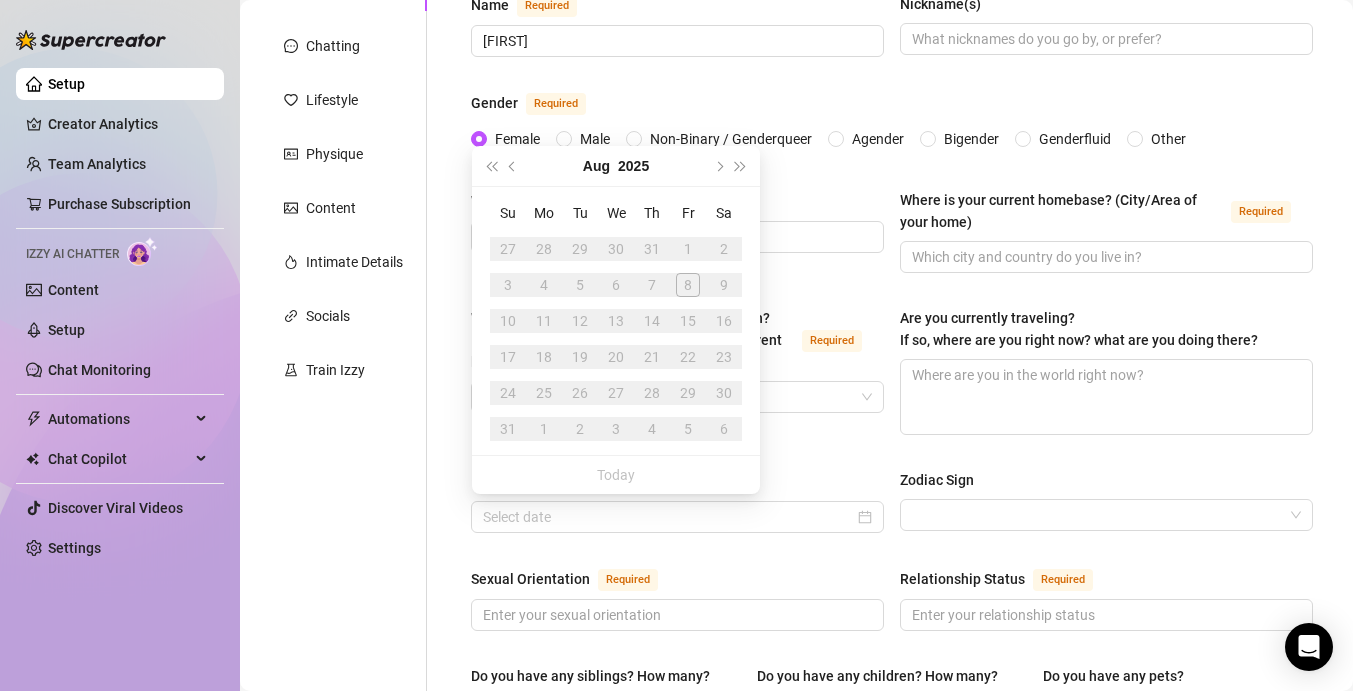 click on "Name Required [FIRST] Nickname(s) Gender Required Female Male Non-Binary / Genderqueer Agender Bigender Genderfluid Other Where did you grow up? Required Where is your current homebase? (City/Area of your home) Required What is your timezone of your current location? If you are currently traveling, choose your current location Required [COUNTRY] ( [TIMEZONE] ) Are you currently traveling? If so, where are you right now? what are you doing there? Birth Date Required Zodiac Sign Sexual Orientation Required Relationship Status Required Do you have any siblings? How many? Do you have any children? How many? Do you have any pets? What do you do for work currently? What were your previous jobs or careers? What is your educational background? What languages do you speak?   Select or type languages you speak What are your religious beliefs? What are your ideological beliefs? What are your dreams or goals? Required Share a funny story about yourself Share some unexpected facts about yourself" at bounding box center (892, 794) 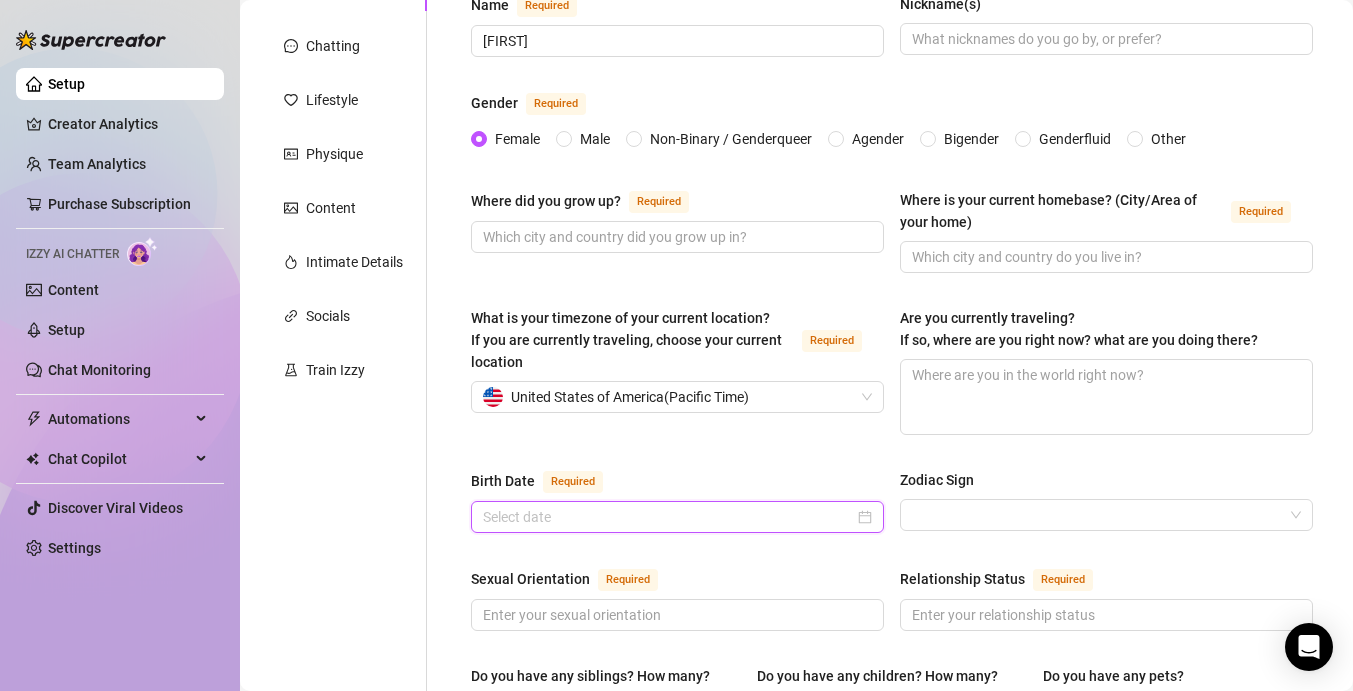 click on "Birth Date Required" at bounding box center (668, 517) 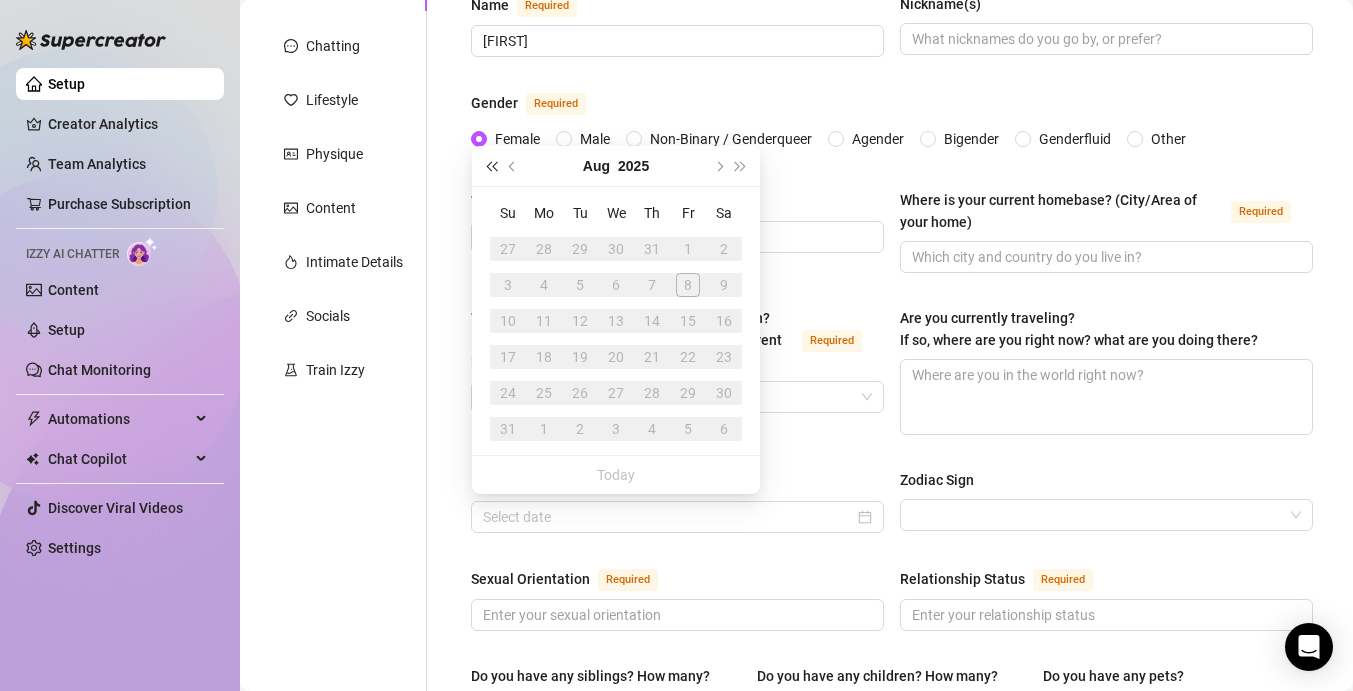 click at bounding box center (491, 166) 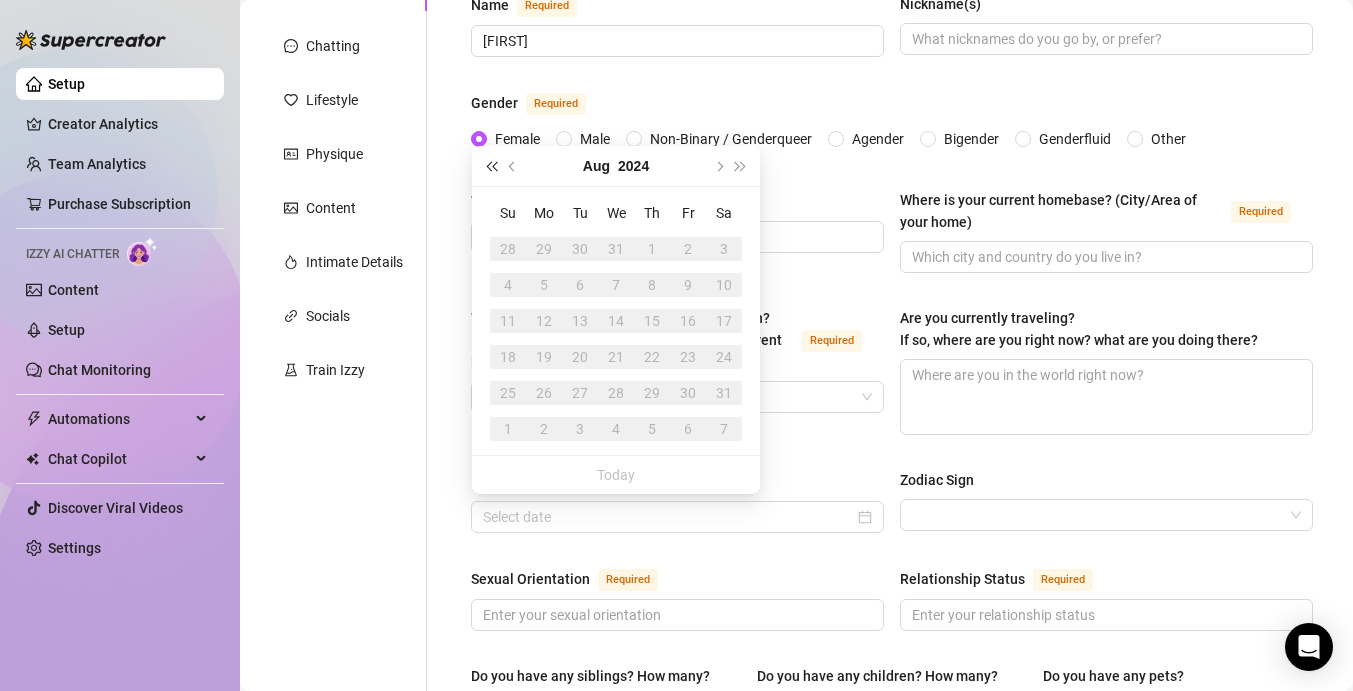 click at bounding box center (491, 166) 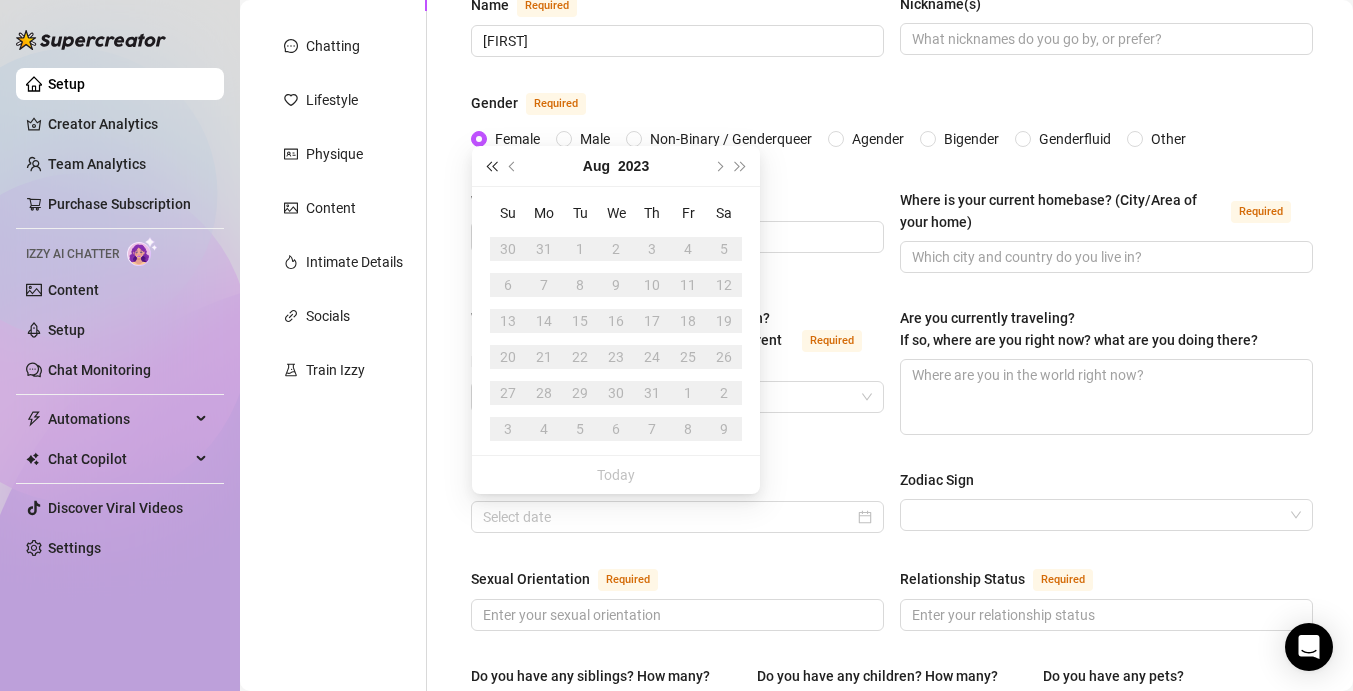 click at bounding box center [491, 166] 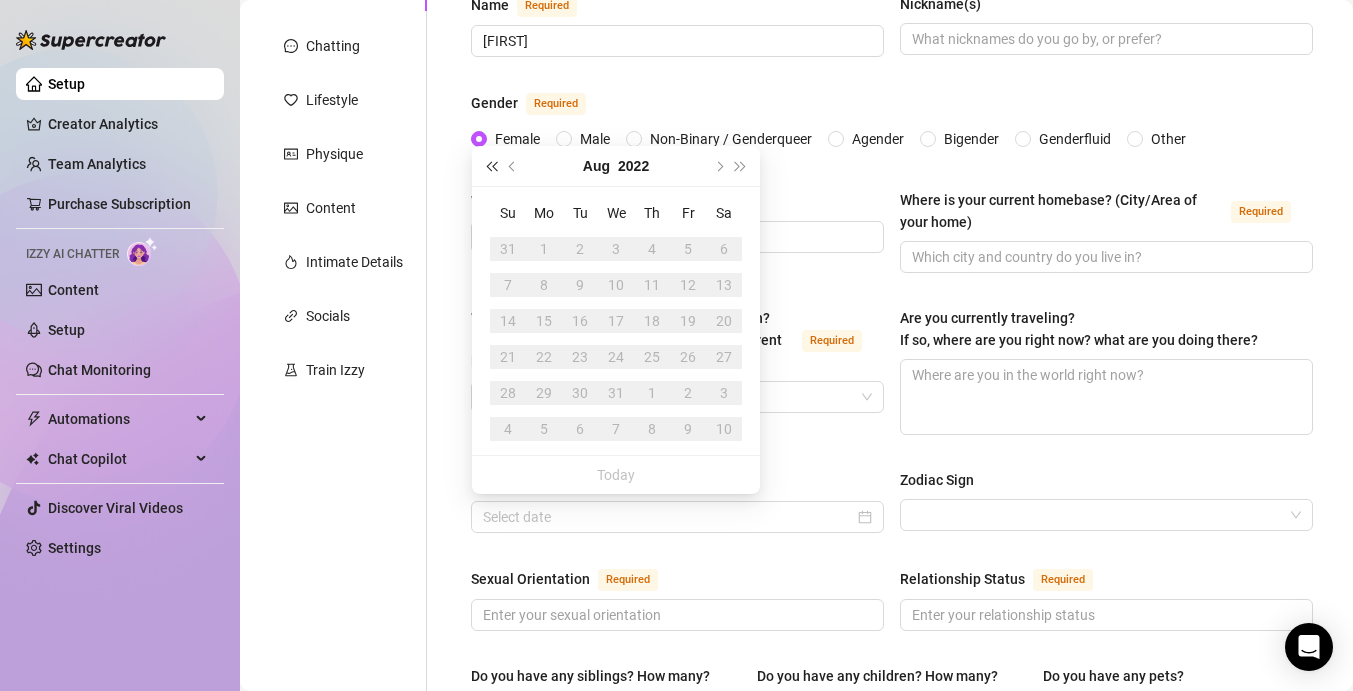 click at bounding box center (491, 166) 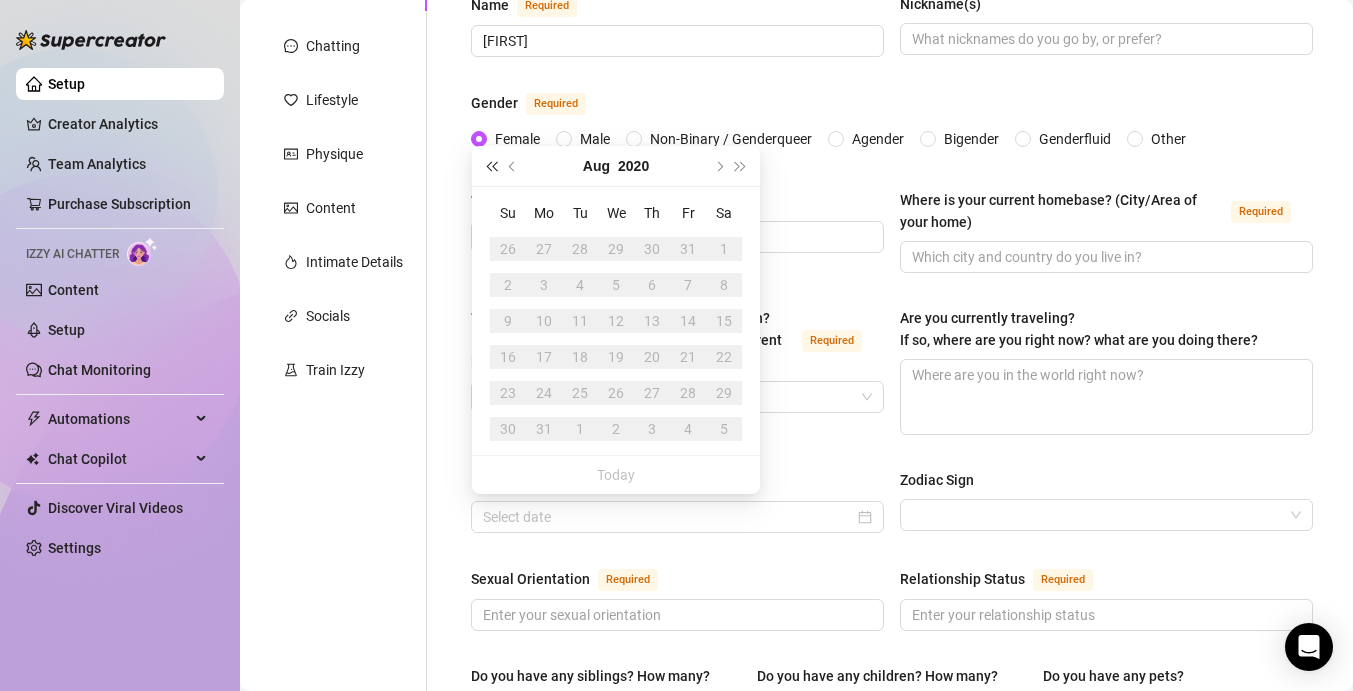 click at bounding box center (491, 166) 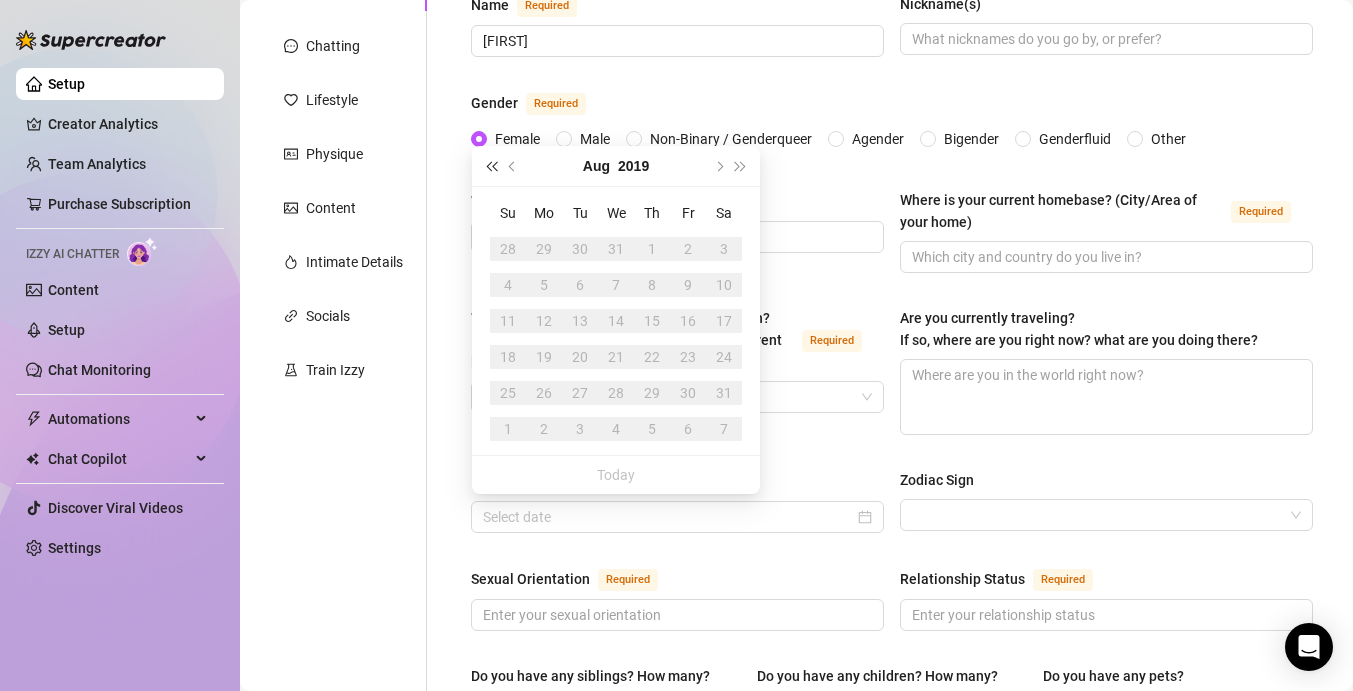 click at bounding box center [491, 166] 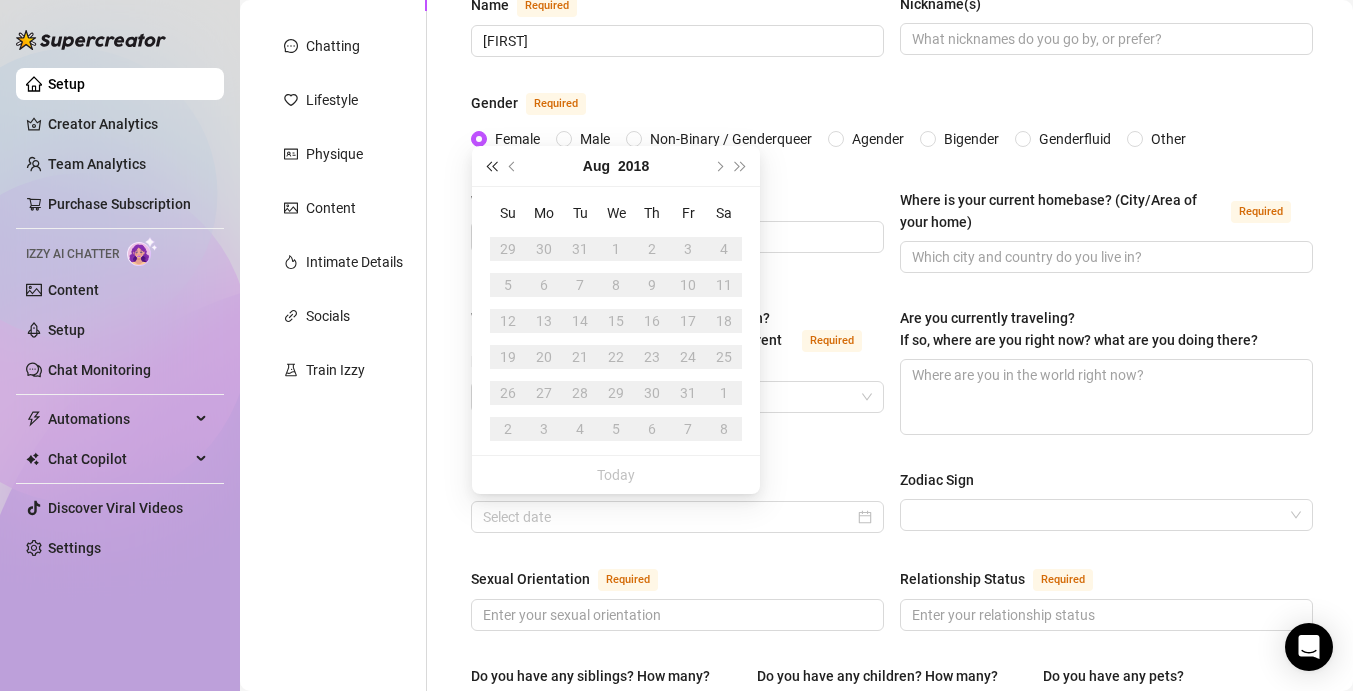 click at bounding box center [491, 166] 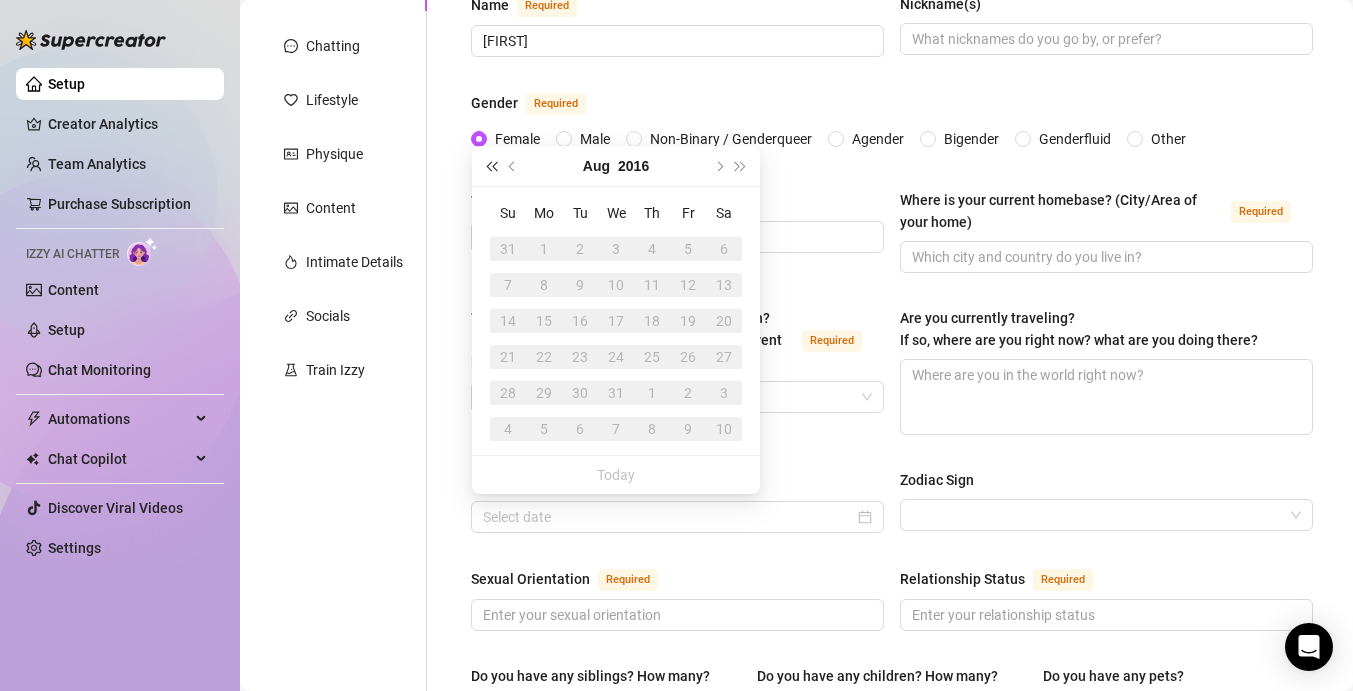 click at bounding box center [491, 166] 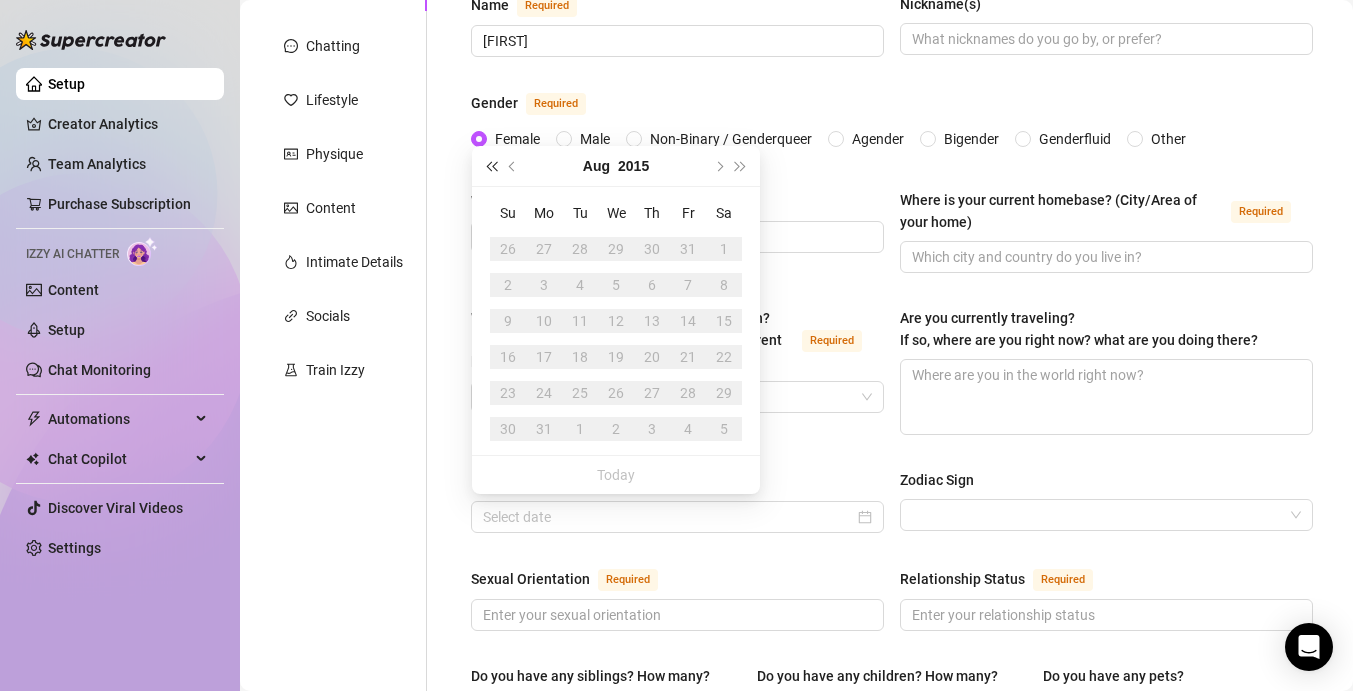 click at bounding box center (491, 166) 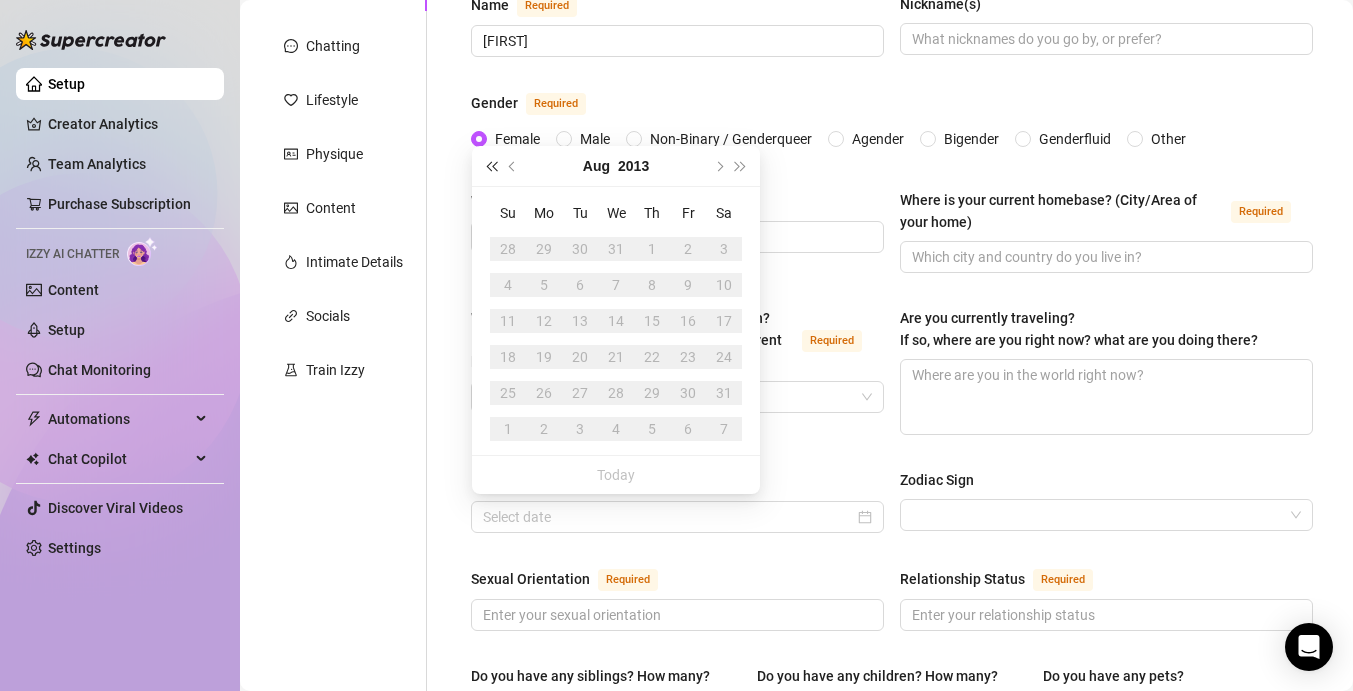 click at bounding box center [491, 166] 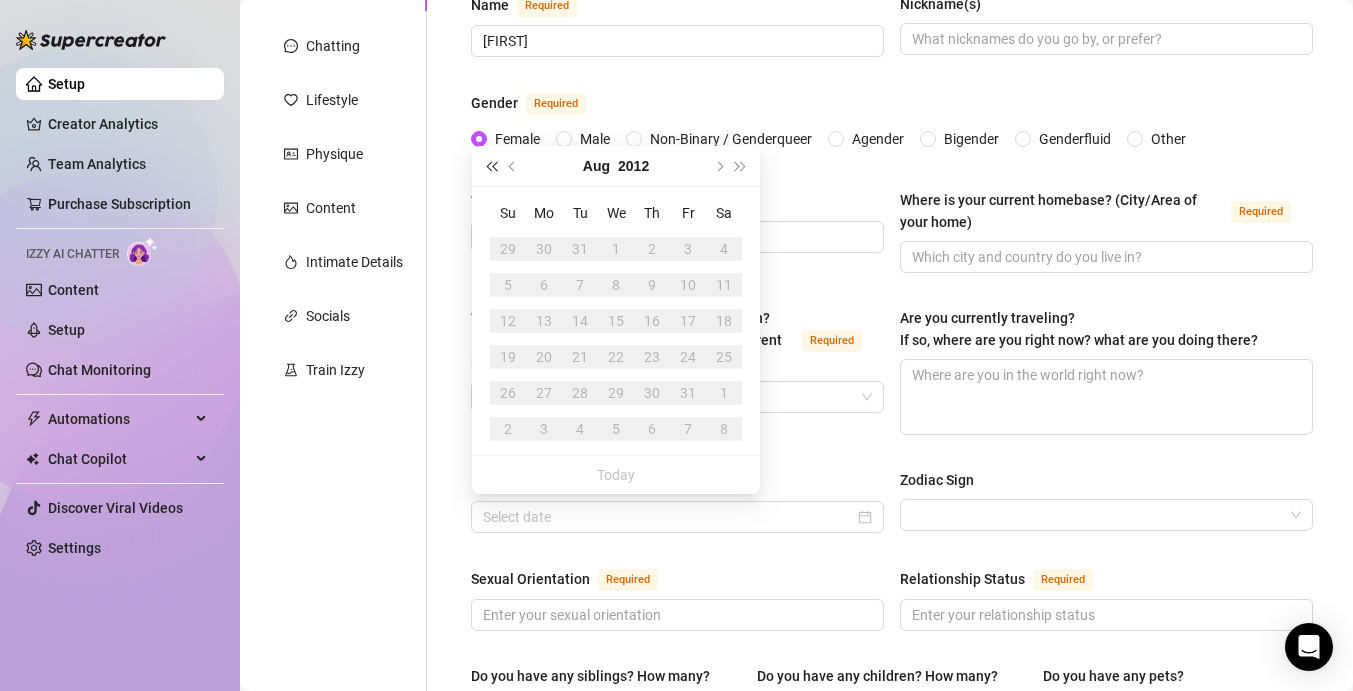 click at bounding box center [491, 166] 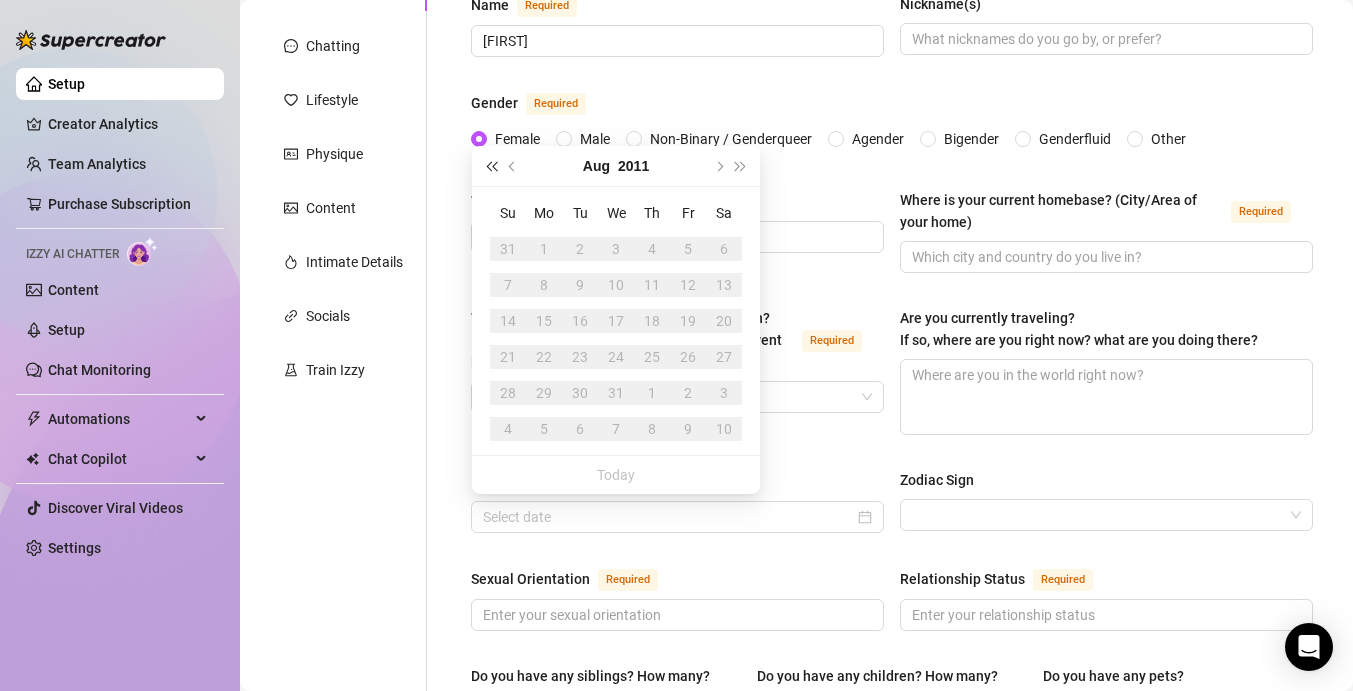 click at bounding box center [491, 166] 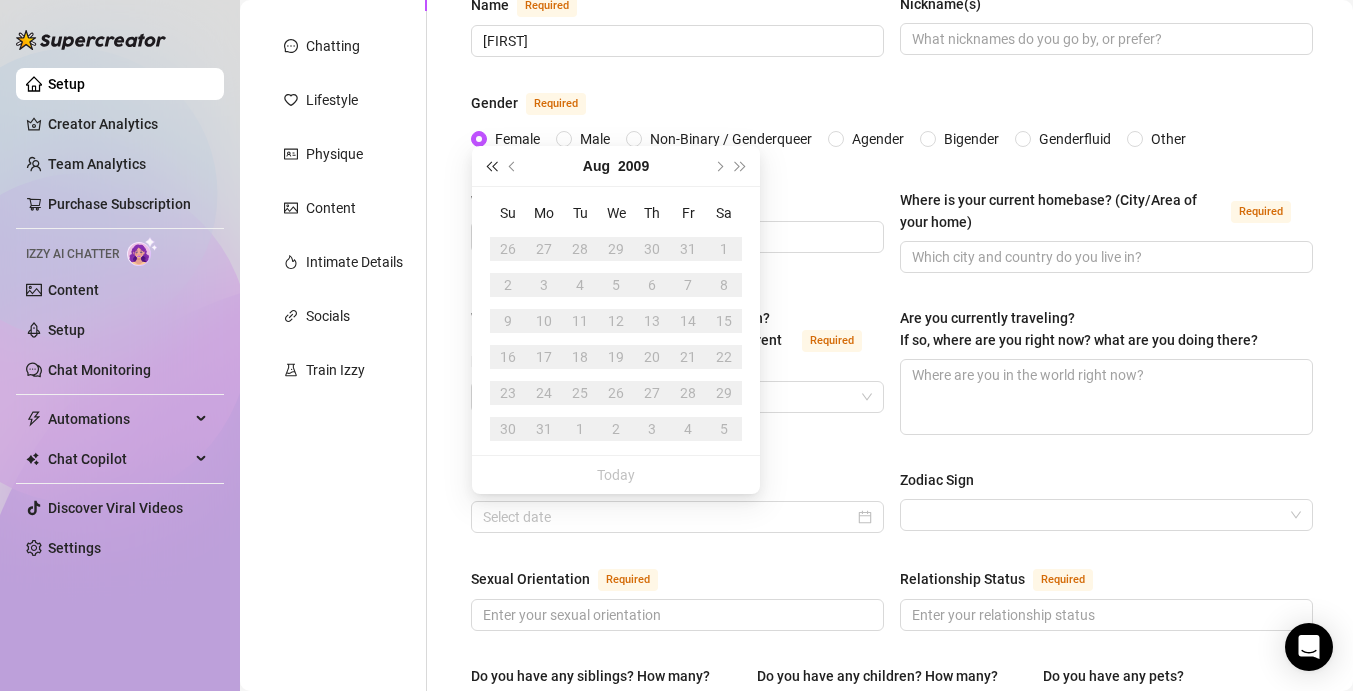 click at bounding box center (491, 166) 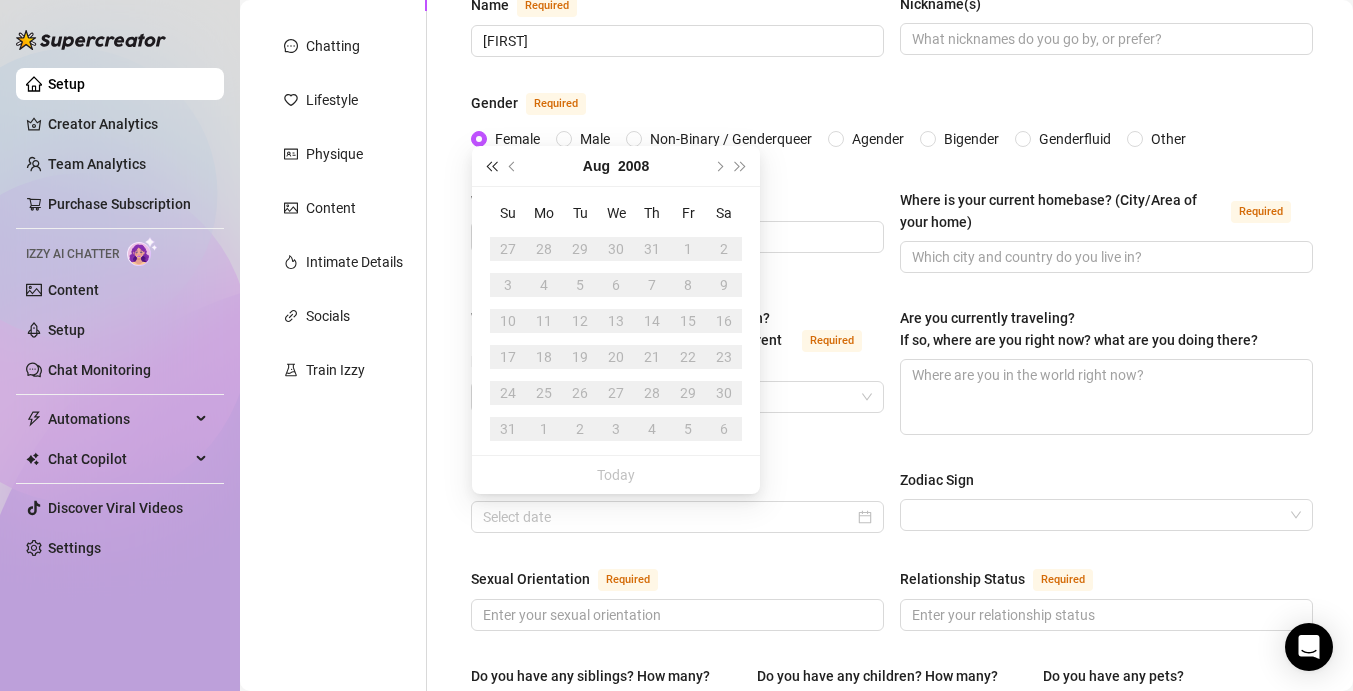 click at bounding box center [491, 166] 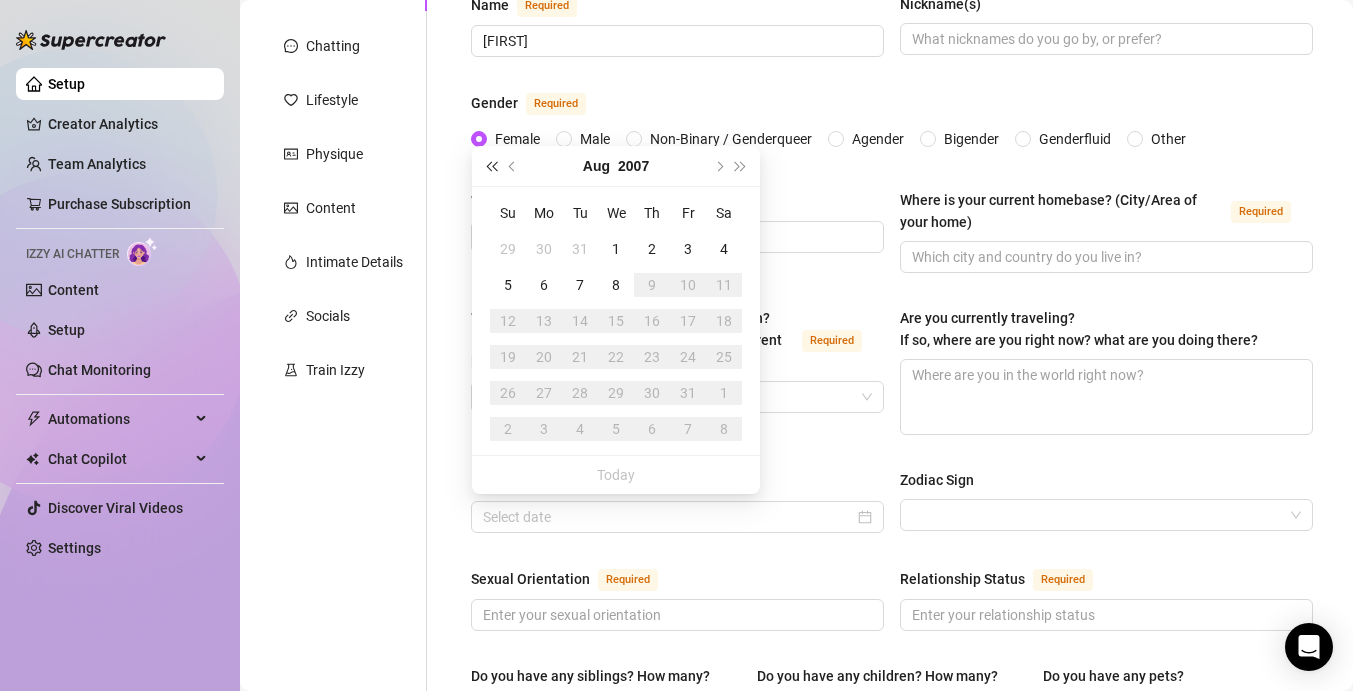 click at bounding box center [491, 166] 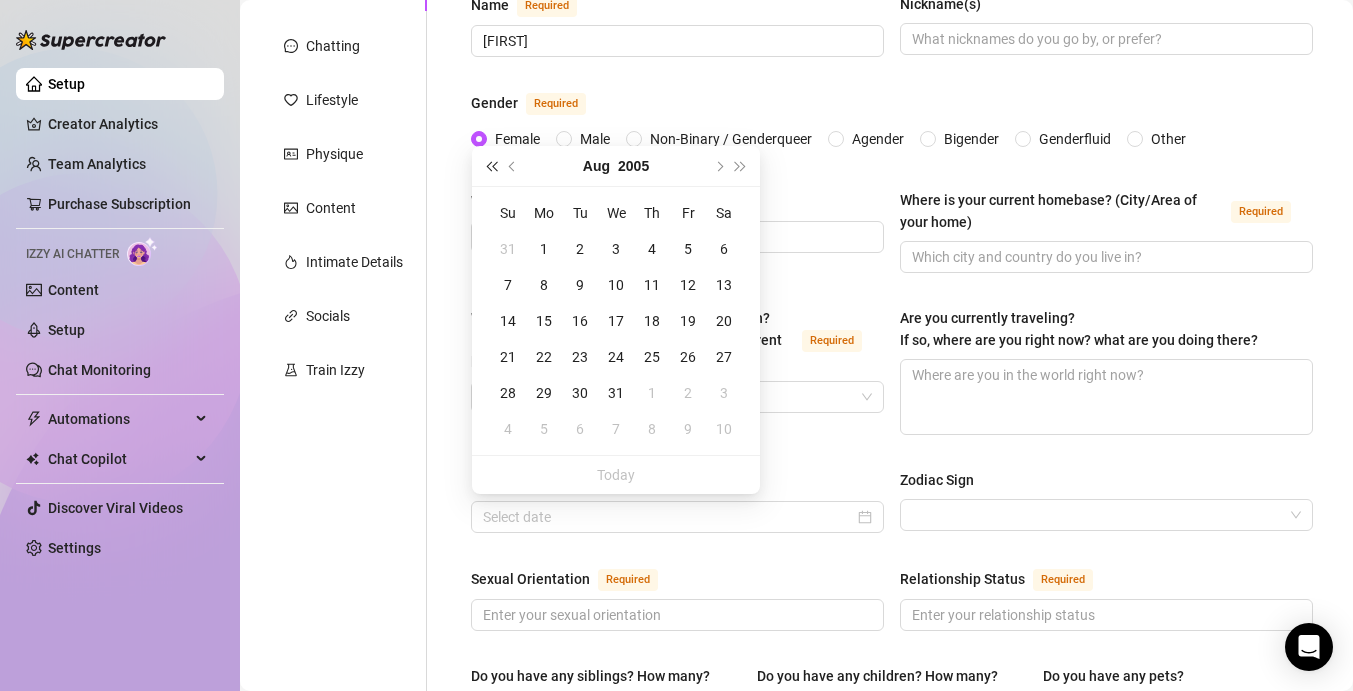 click at bounding box center [491, 166] 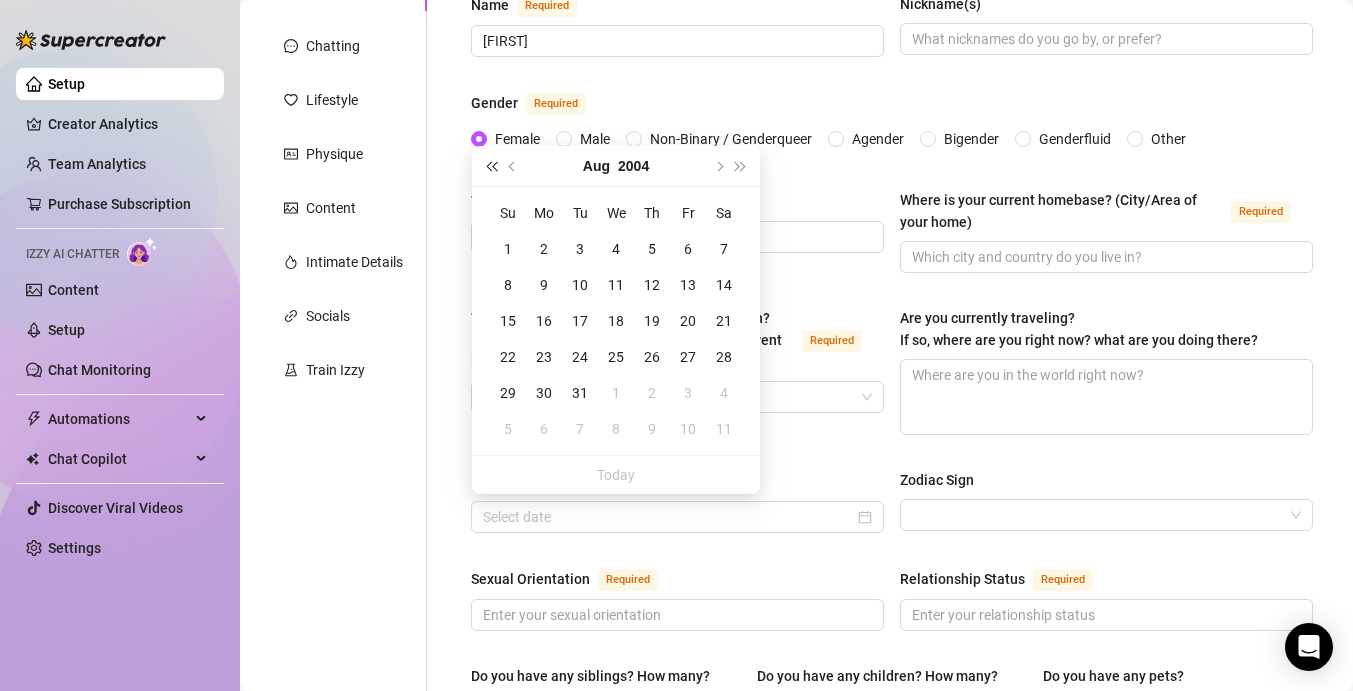 click at bounding box center [491, 166] 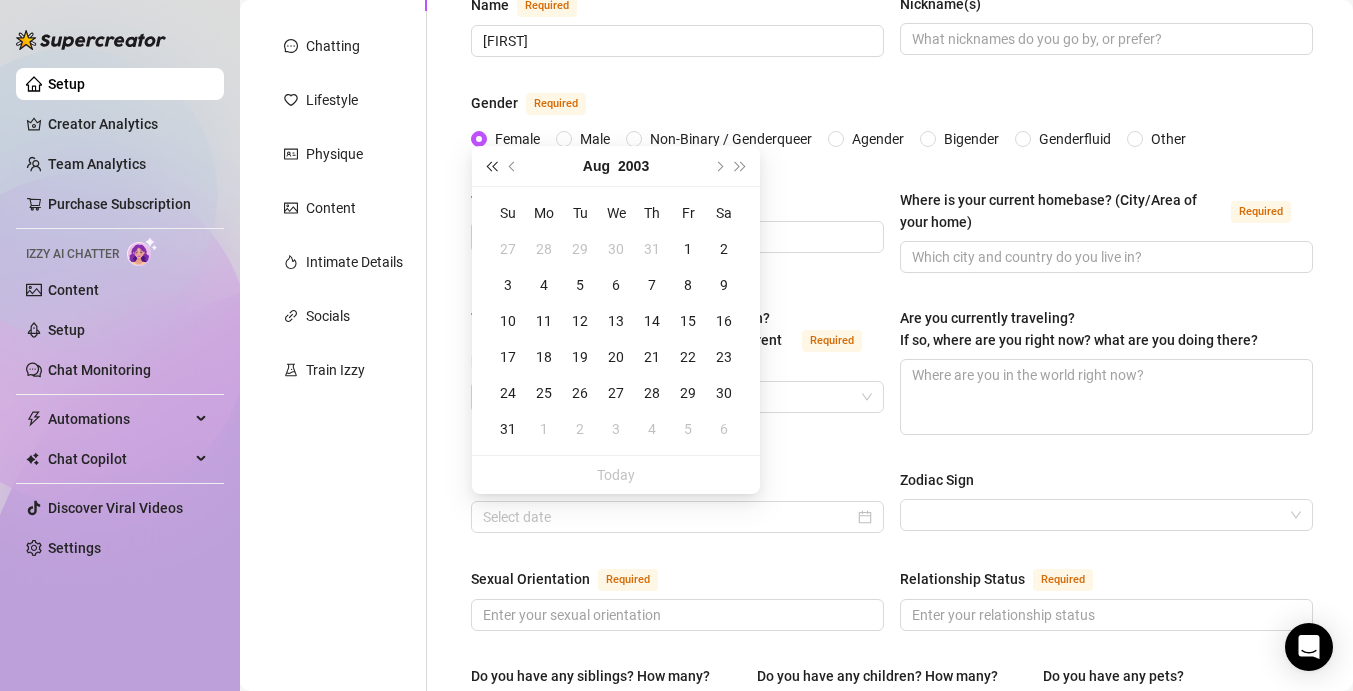 click at bounding box center [491, 166] 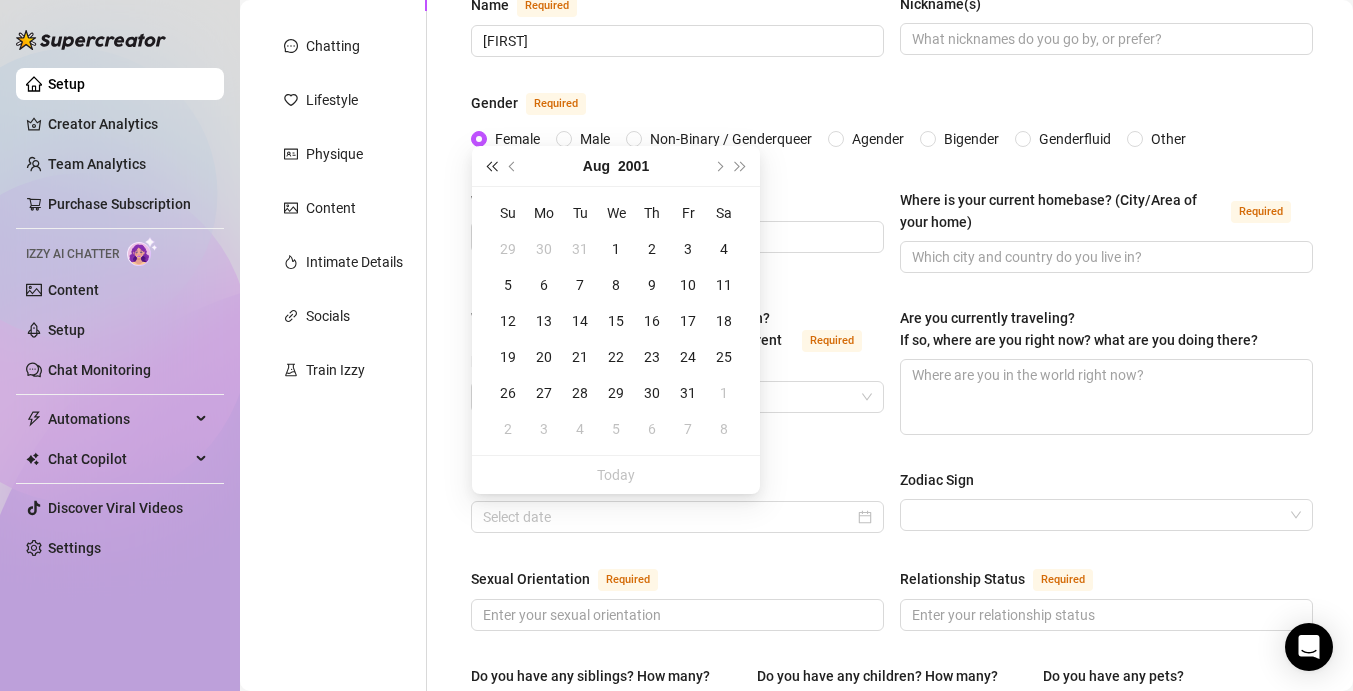 click at bounding box center (491, 166) 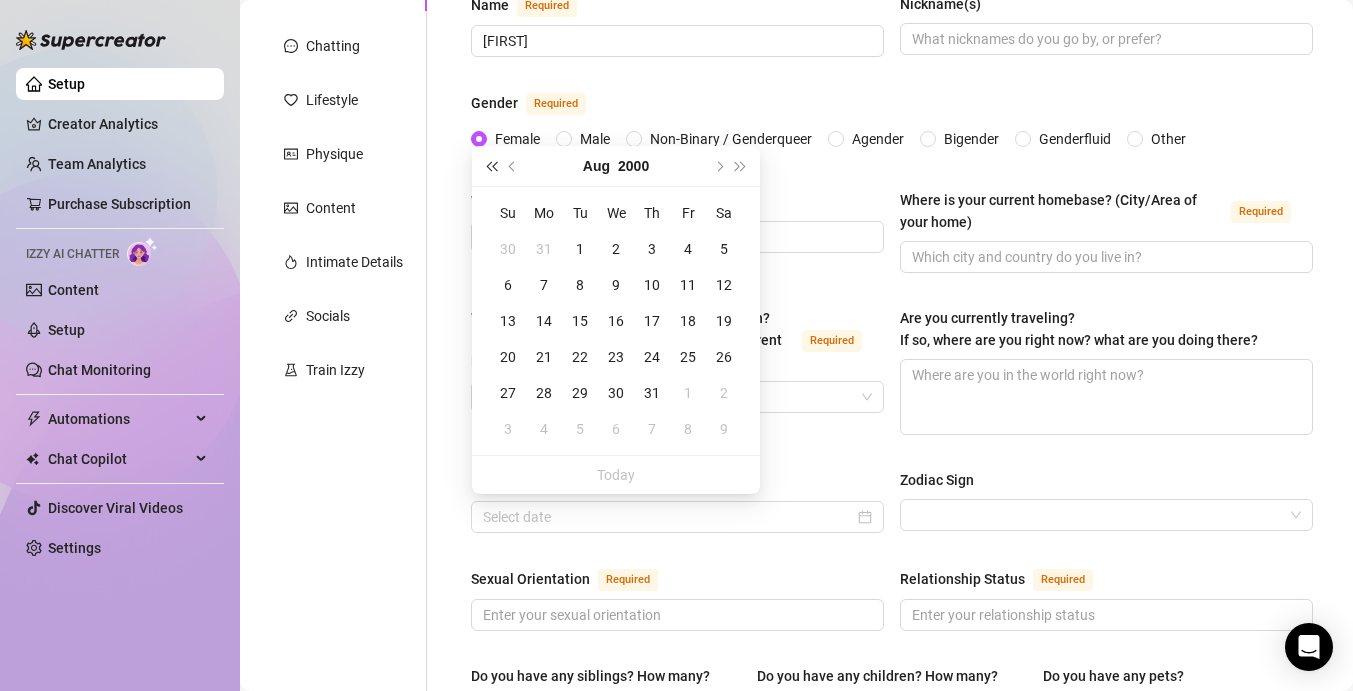 click at bounding box center (491, 166) 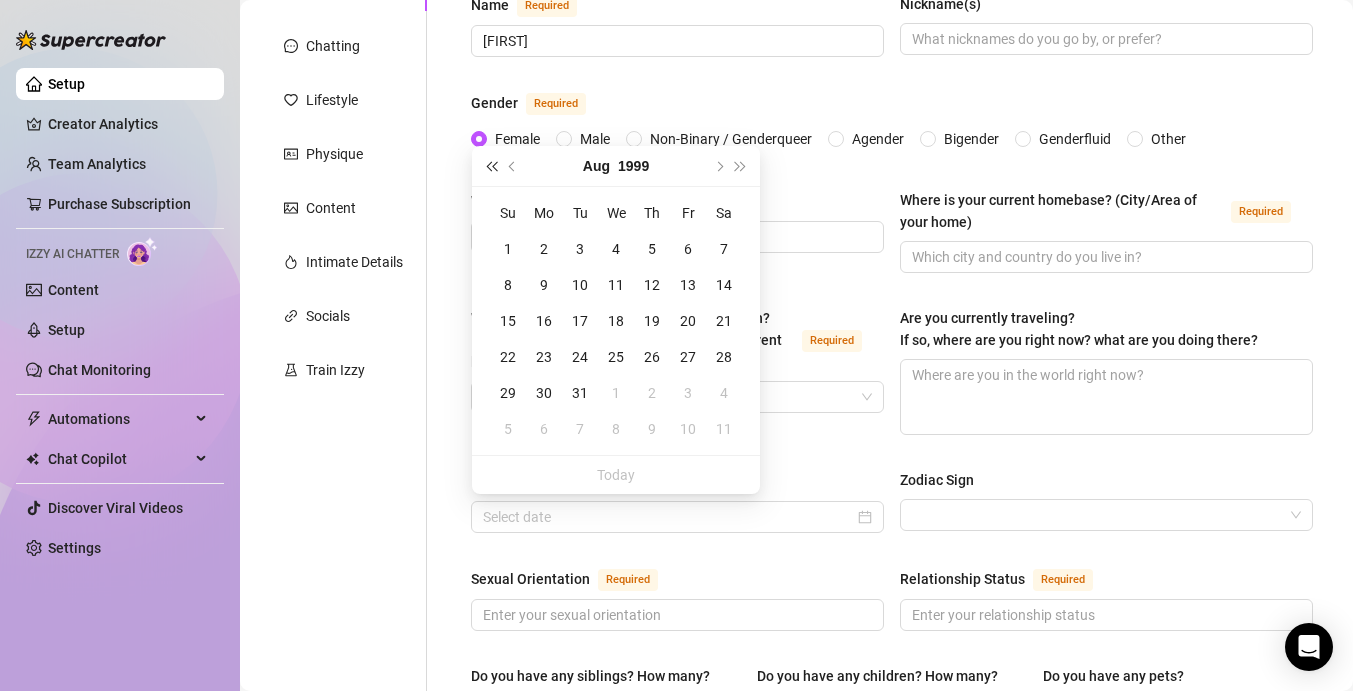 click at bounding box center (491, 166) 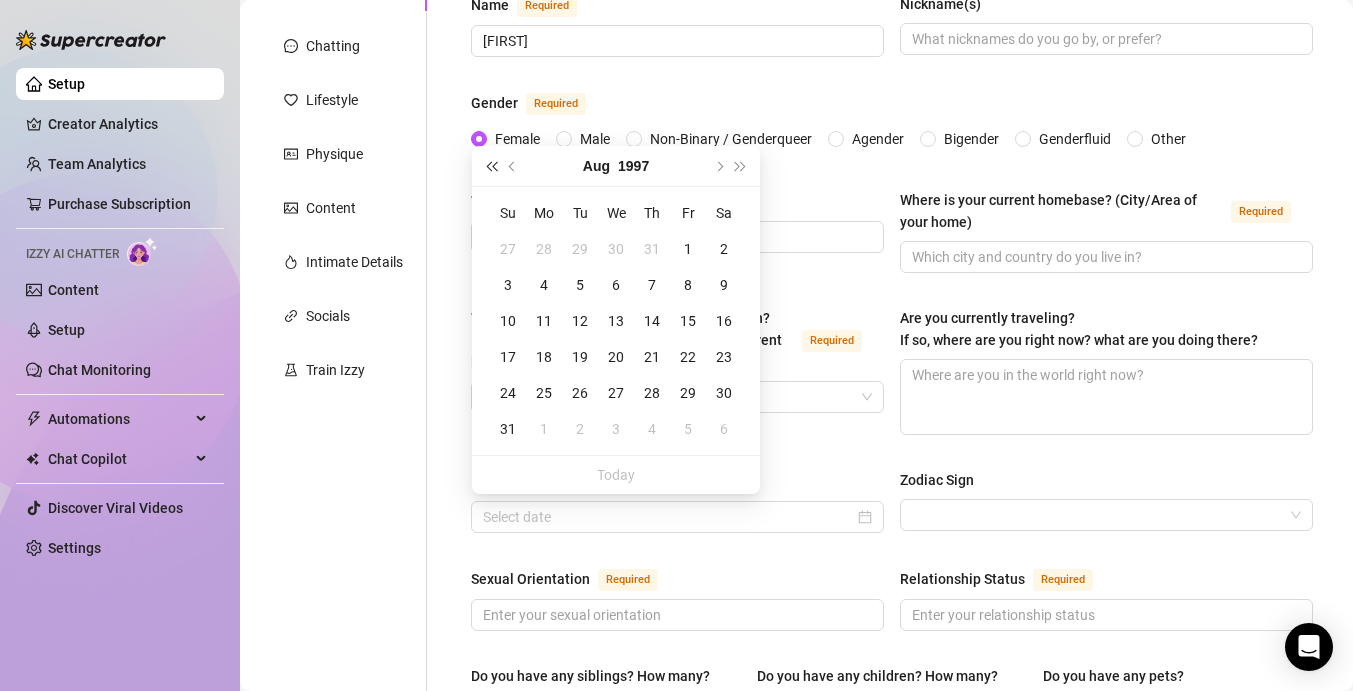 click at bounding box center (491, 166) 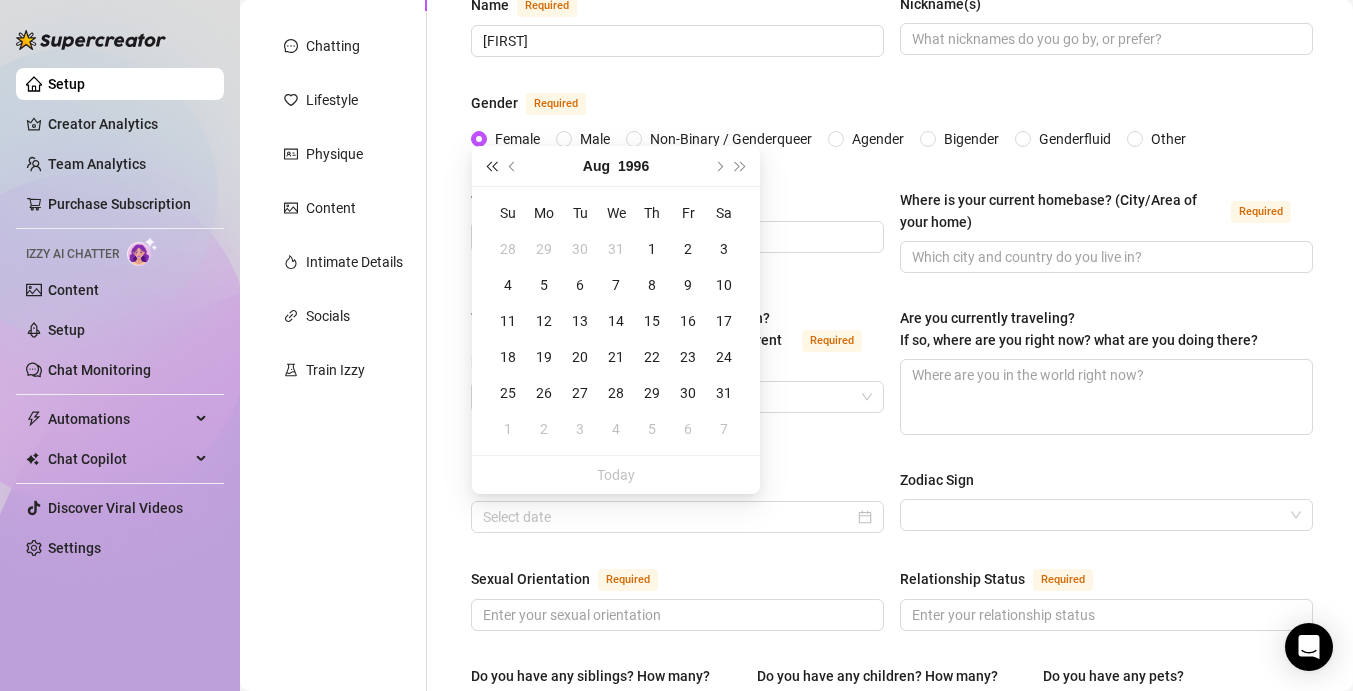 click at bounding box center (491, 166) 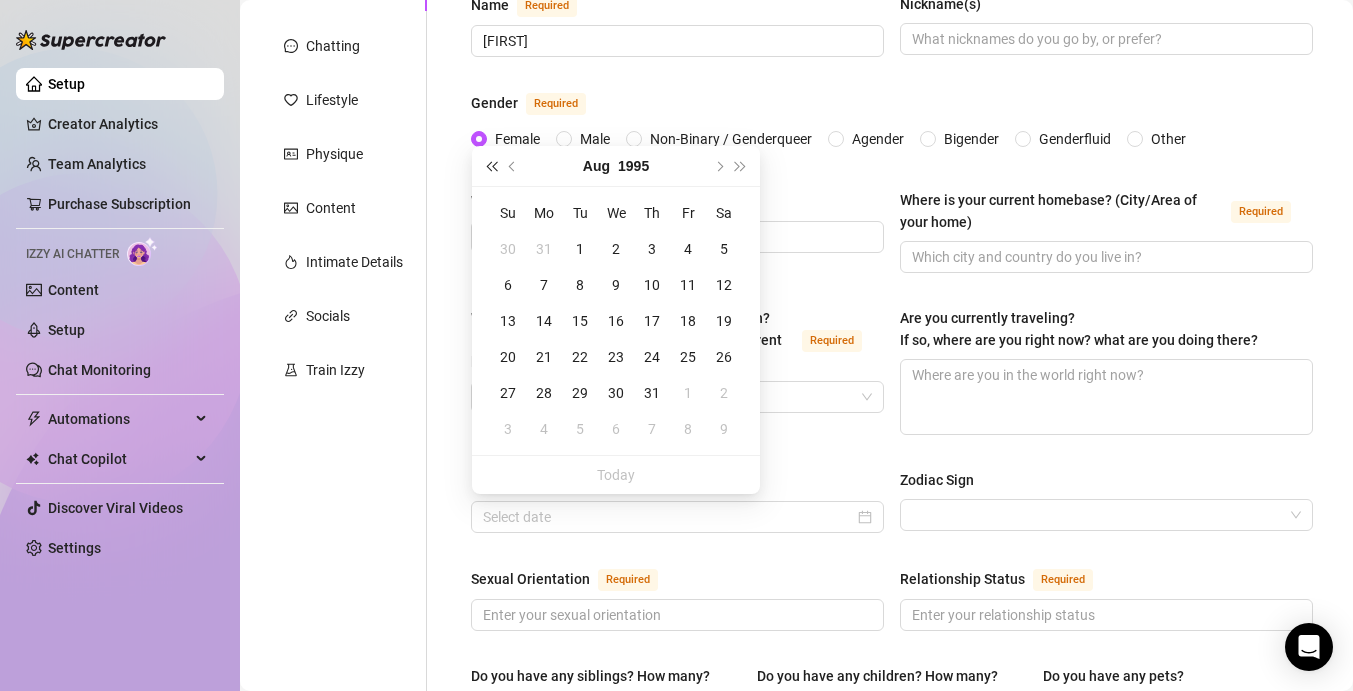 click at bounding box center (491, 166) 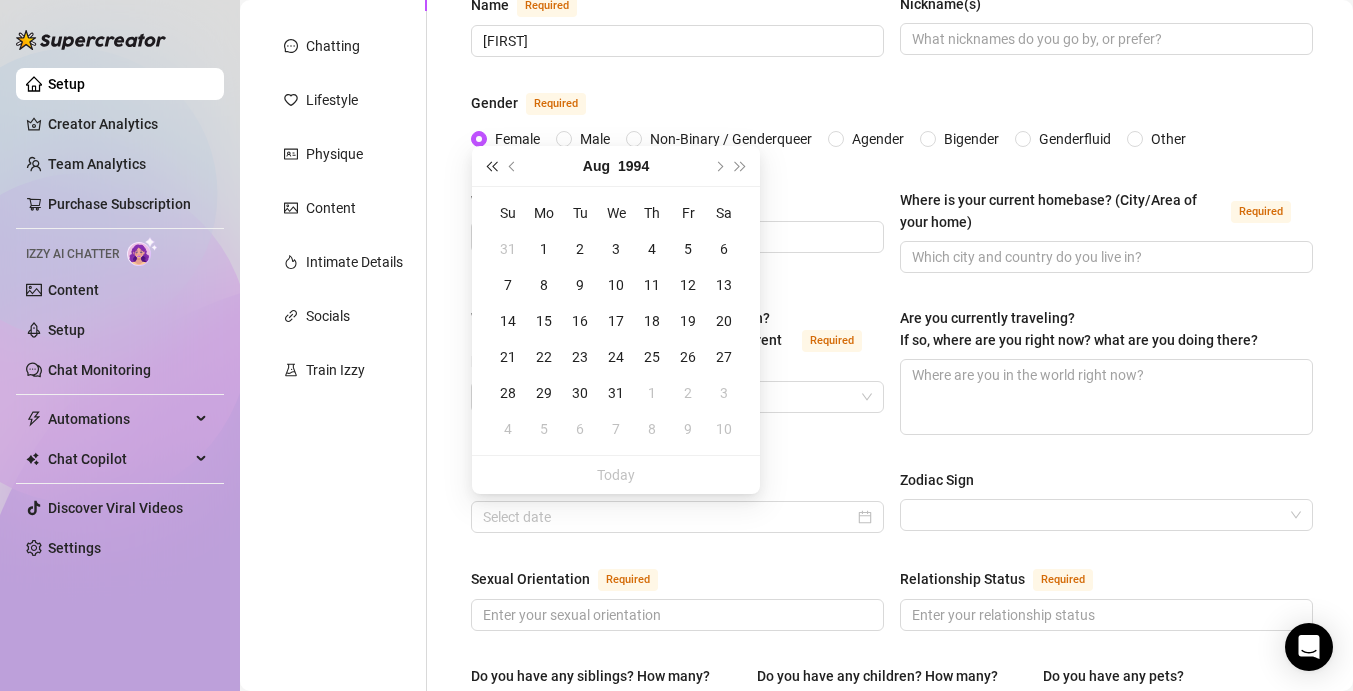 click at bounding box center (491, 166) 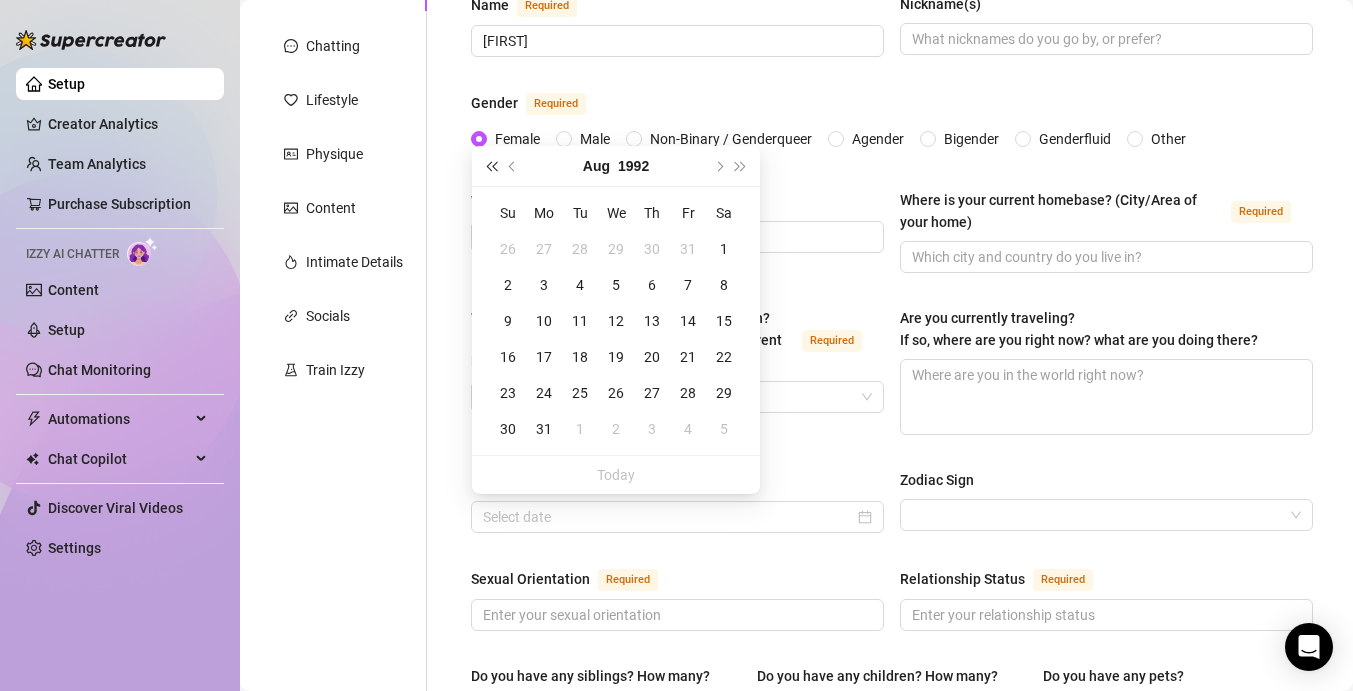 click at bounding box center (491, 166) 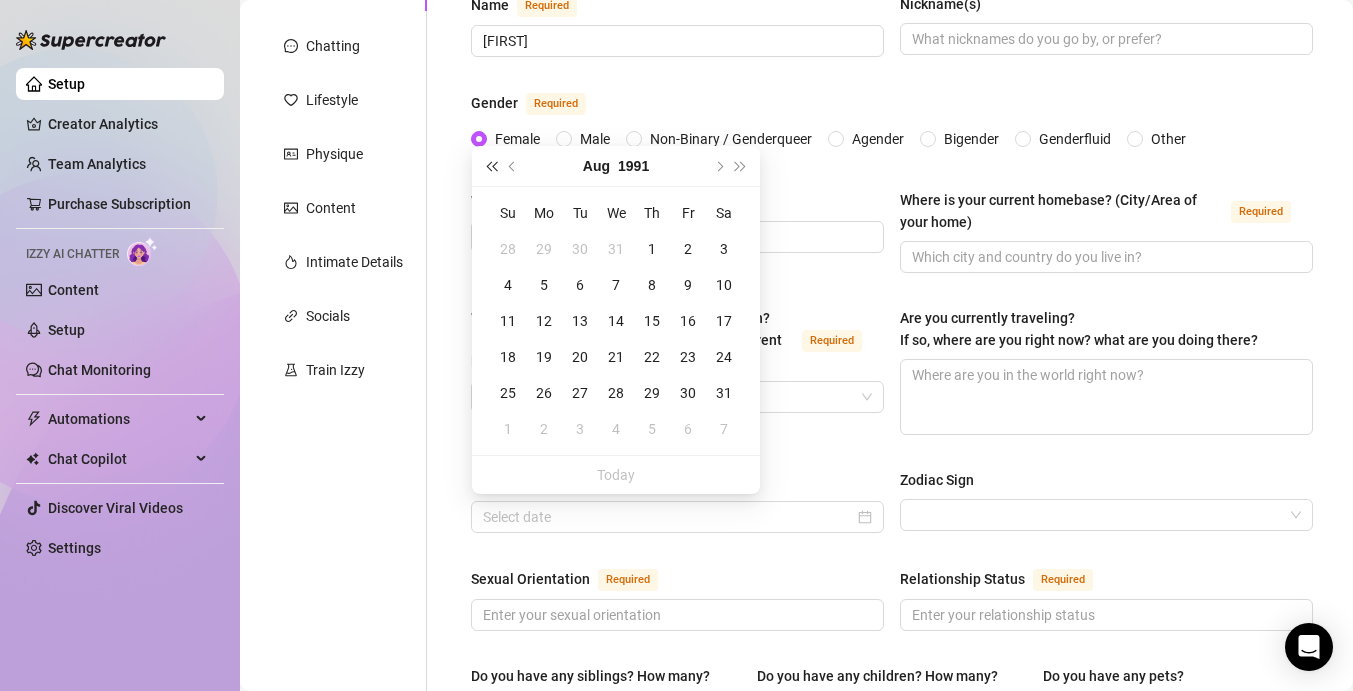 click at bounding box center [491, 166] 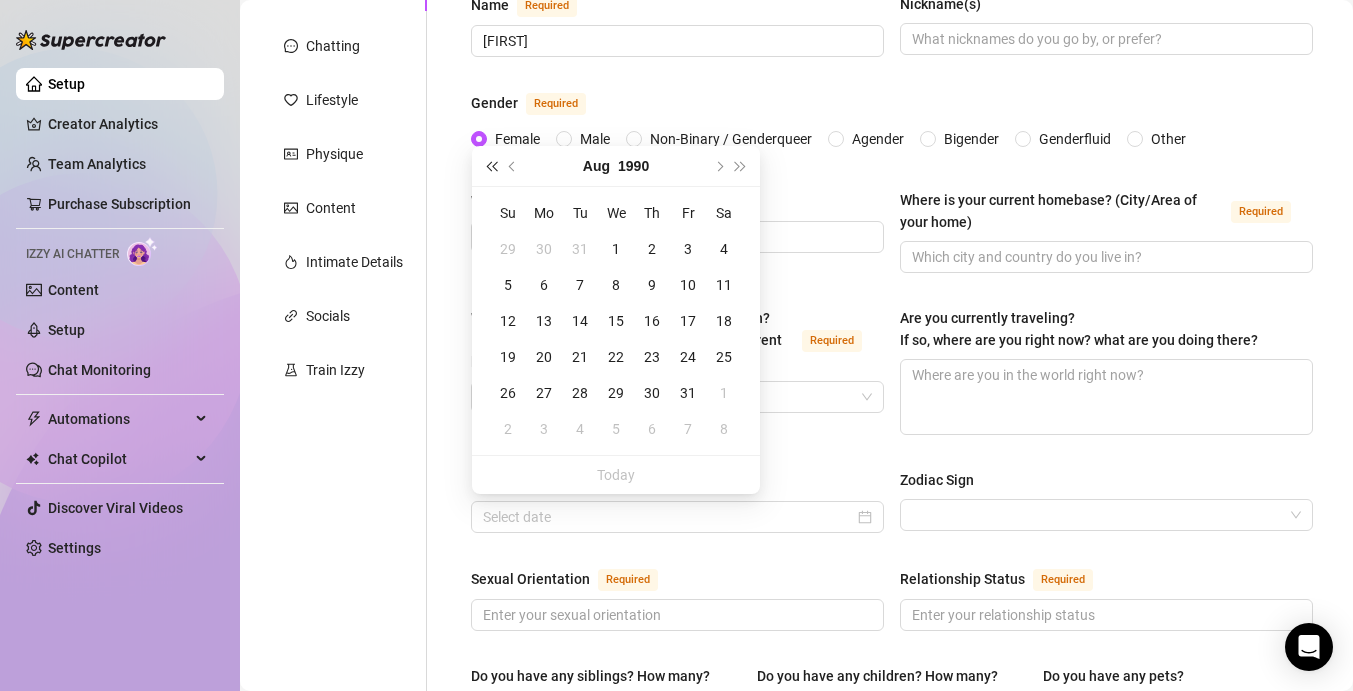 click at bounding box center [491, 166] 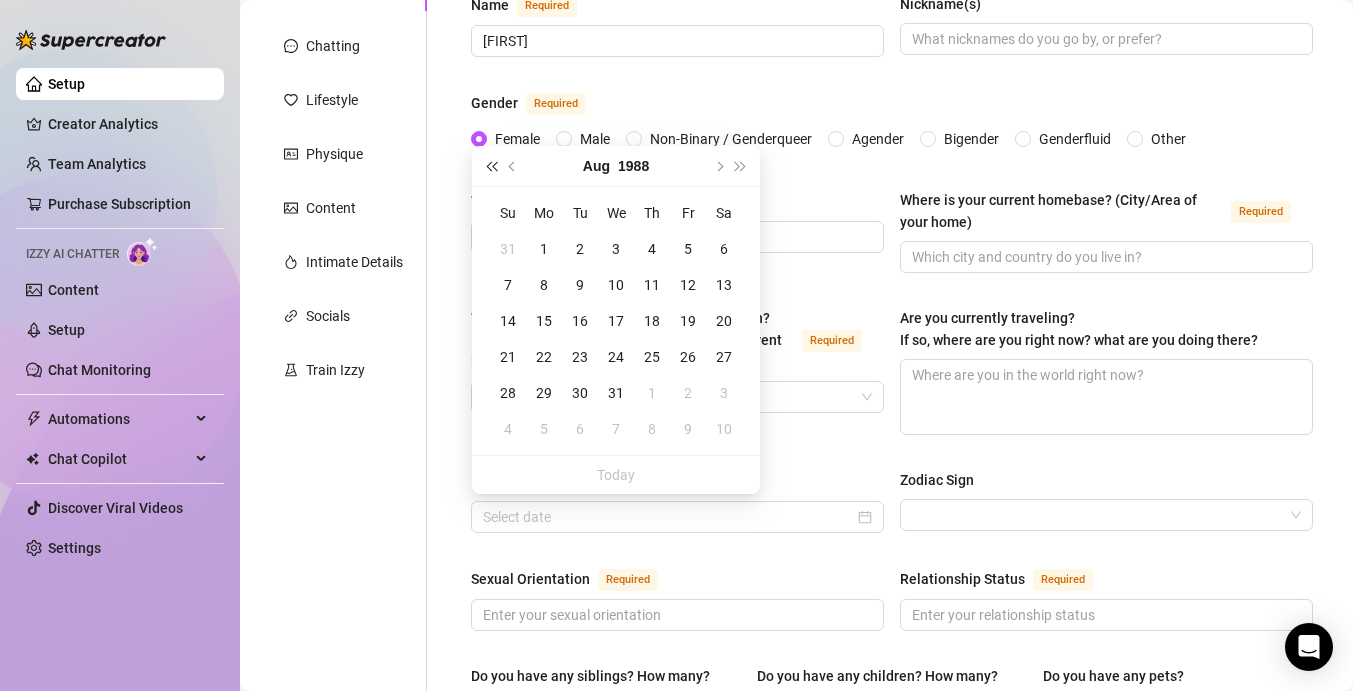 click at bounding box center (491, 166) 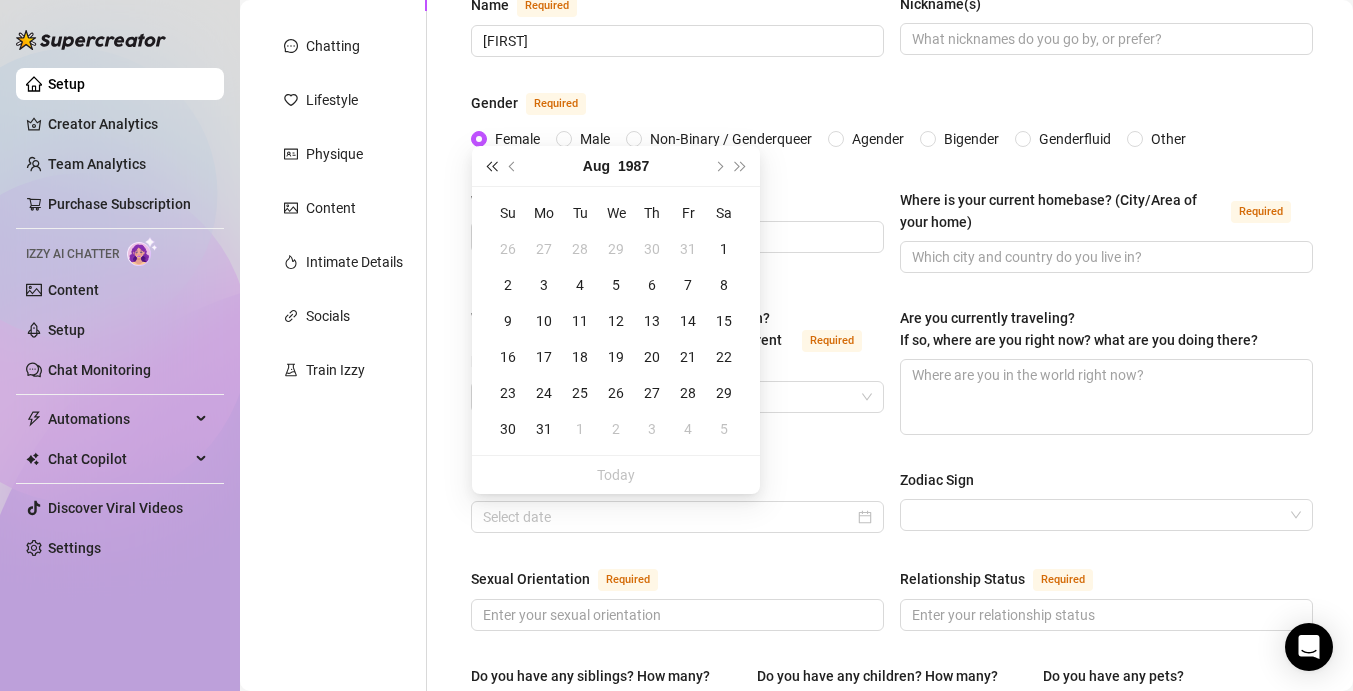 click at bounding box center [491, 166] 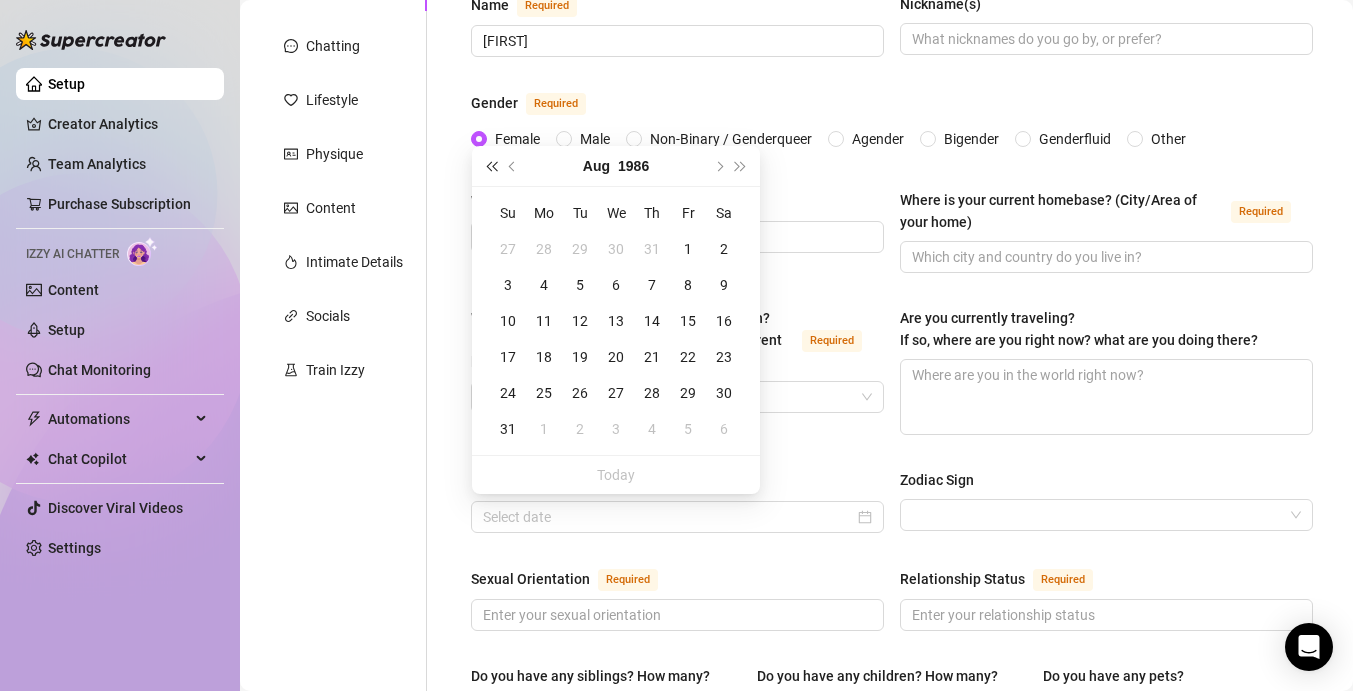 click at bounding box center [491, 166] 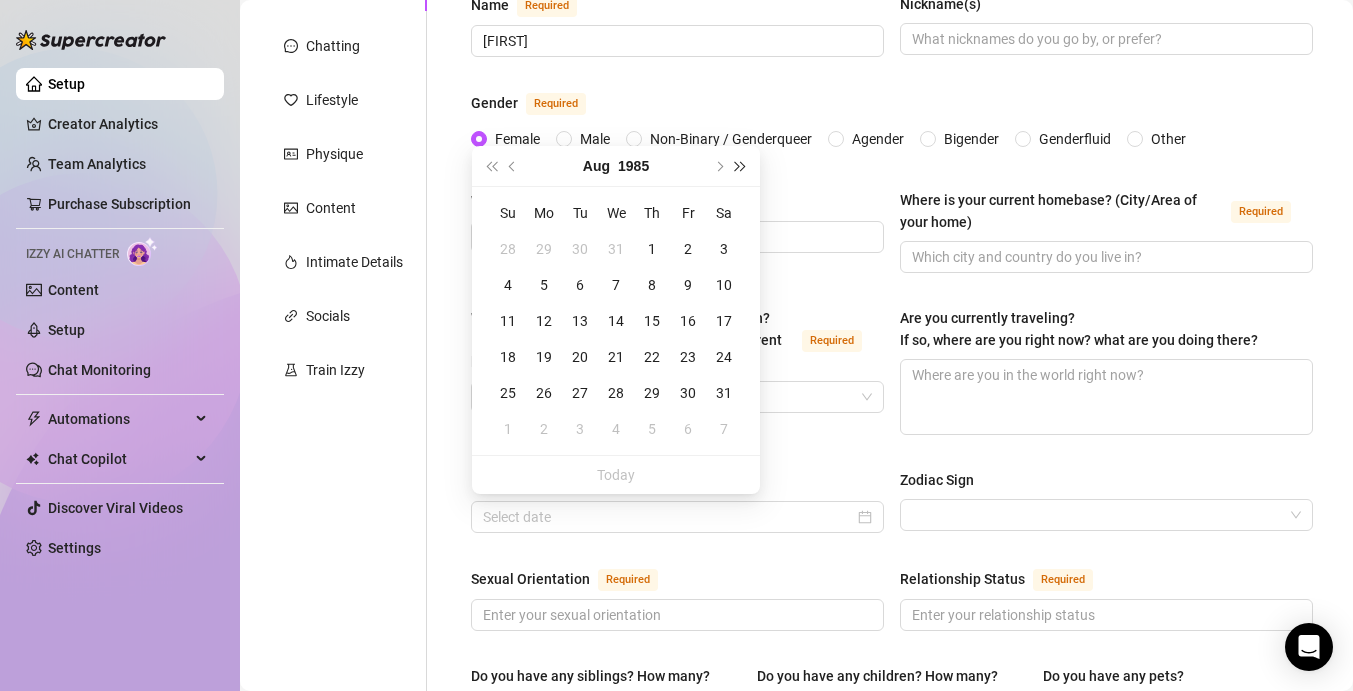 click at bounding box center (741, 166) 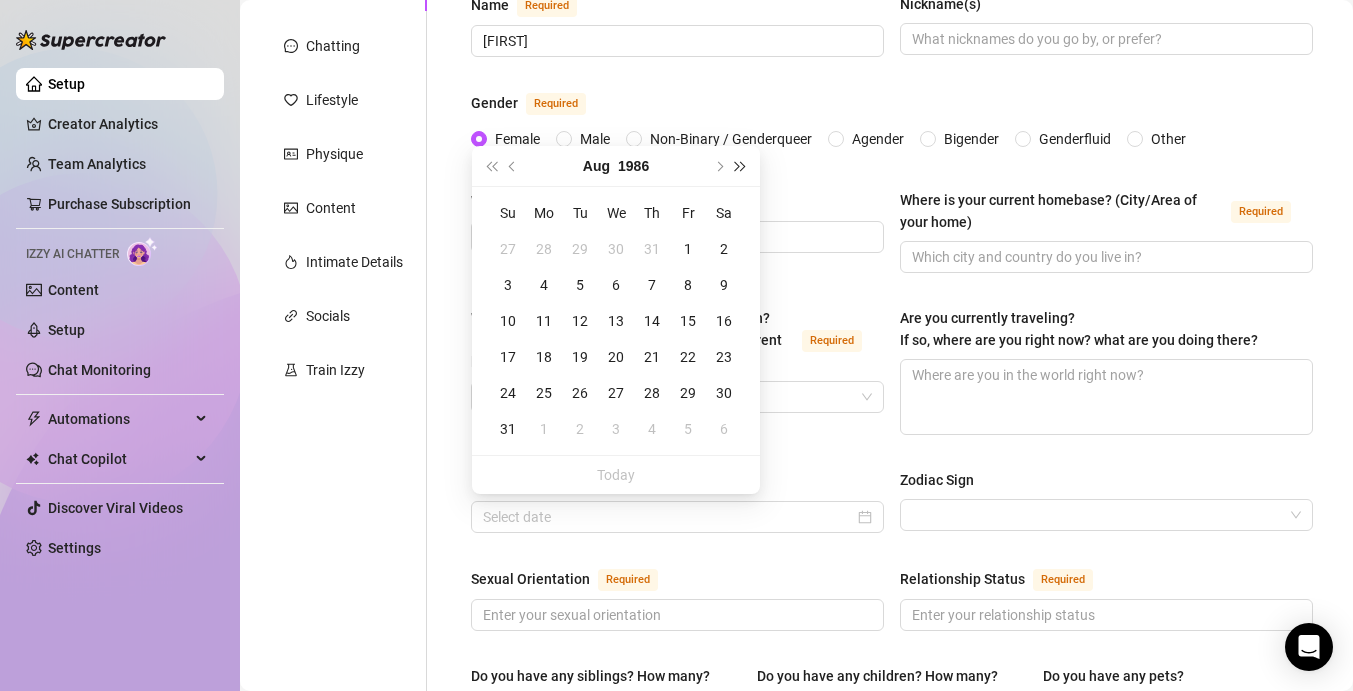 click at bounding box center (741, 166) 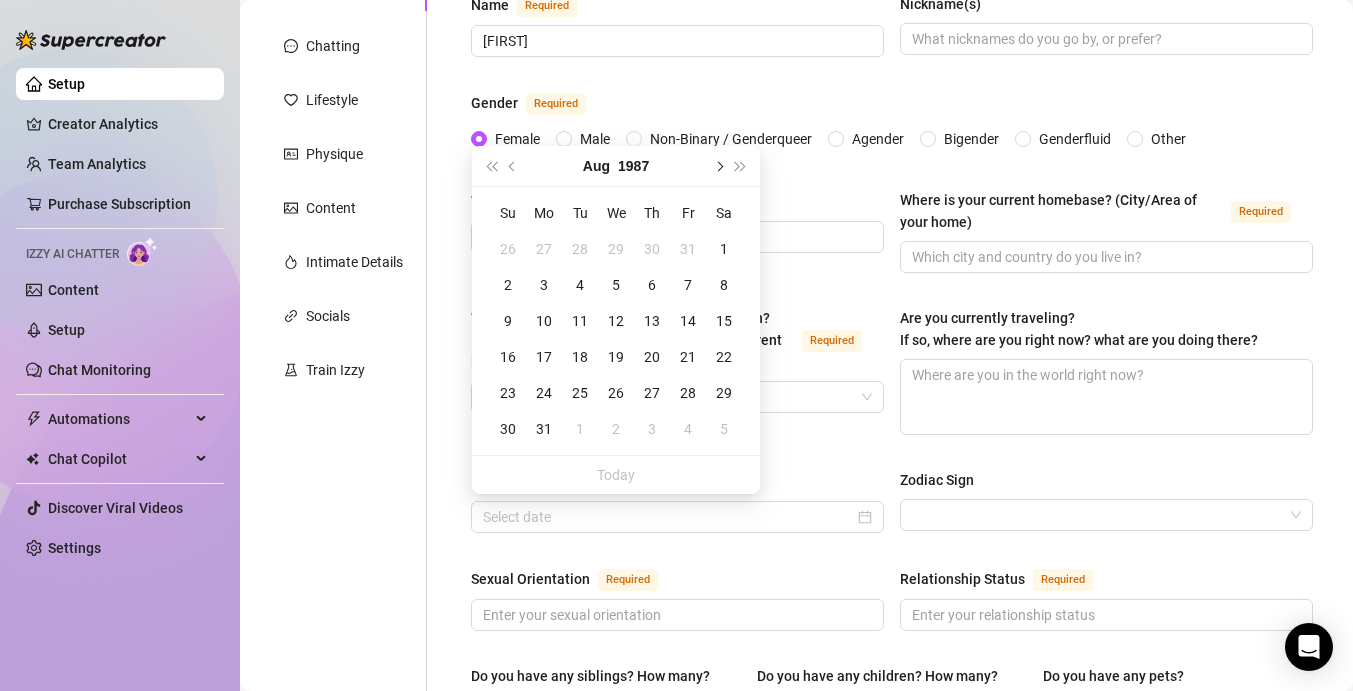 click at bounding box center (718, 166) 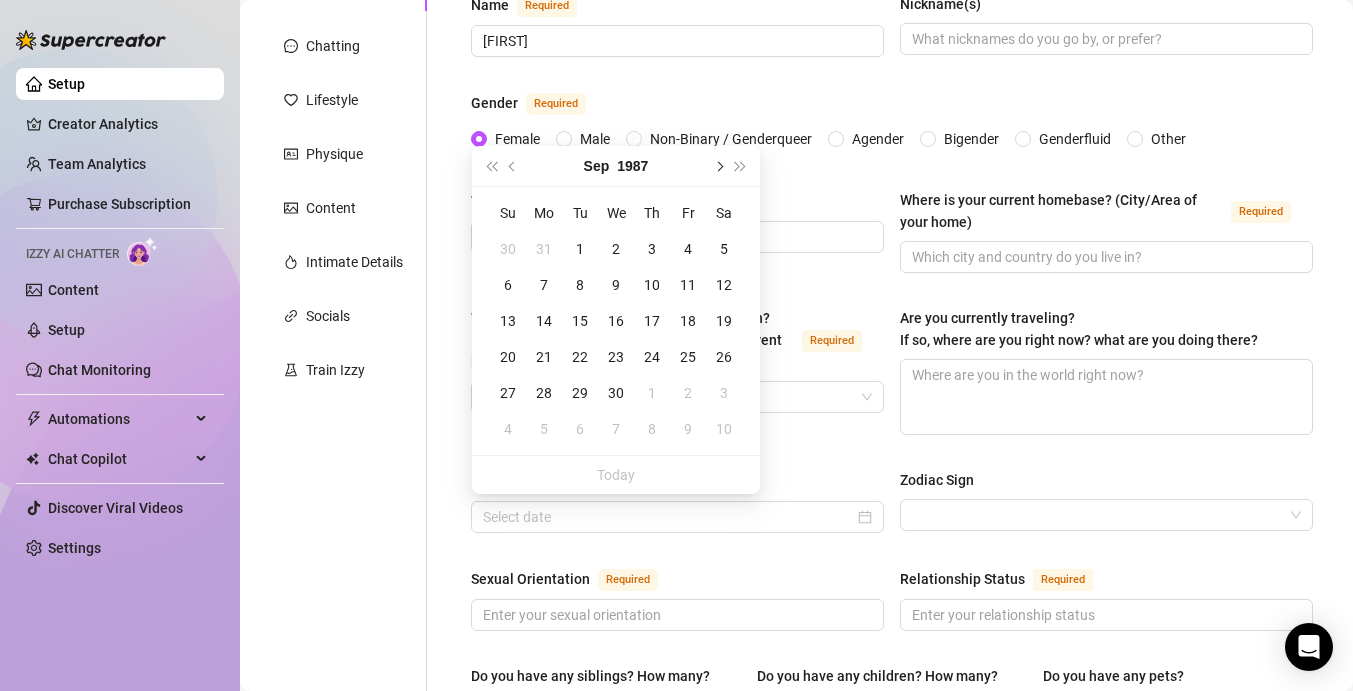 click at bounding box center (718, 166) 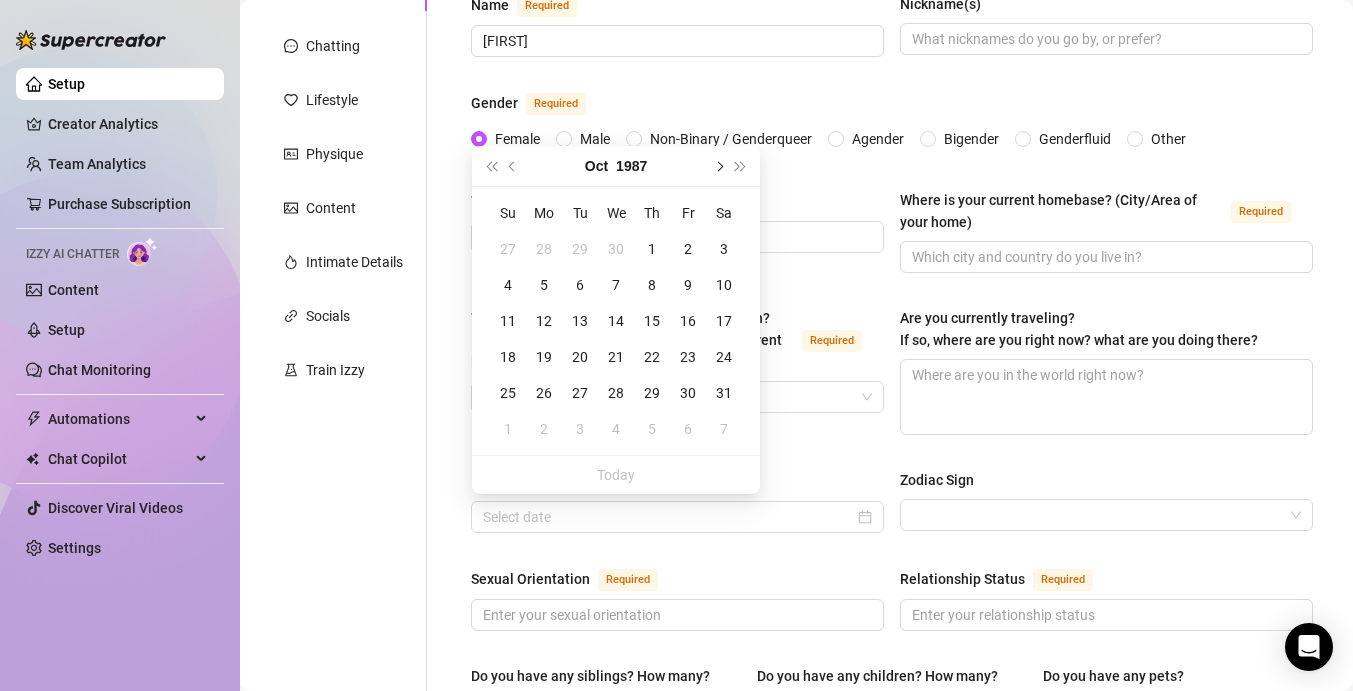 click at bounding box center [718, 166] 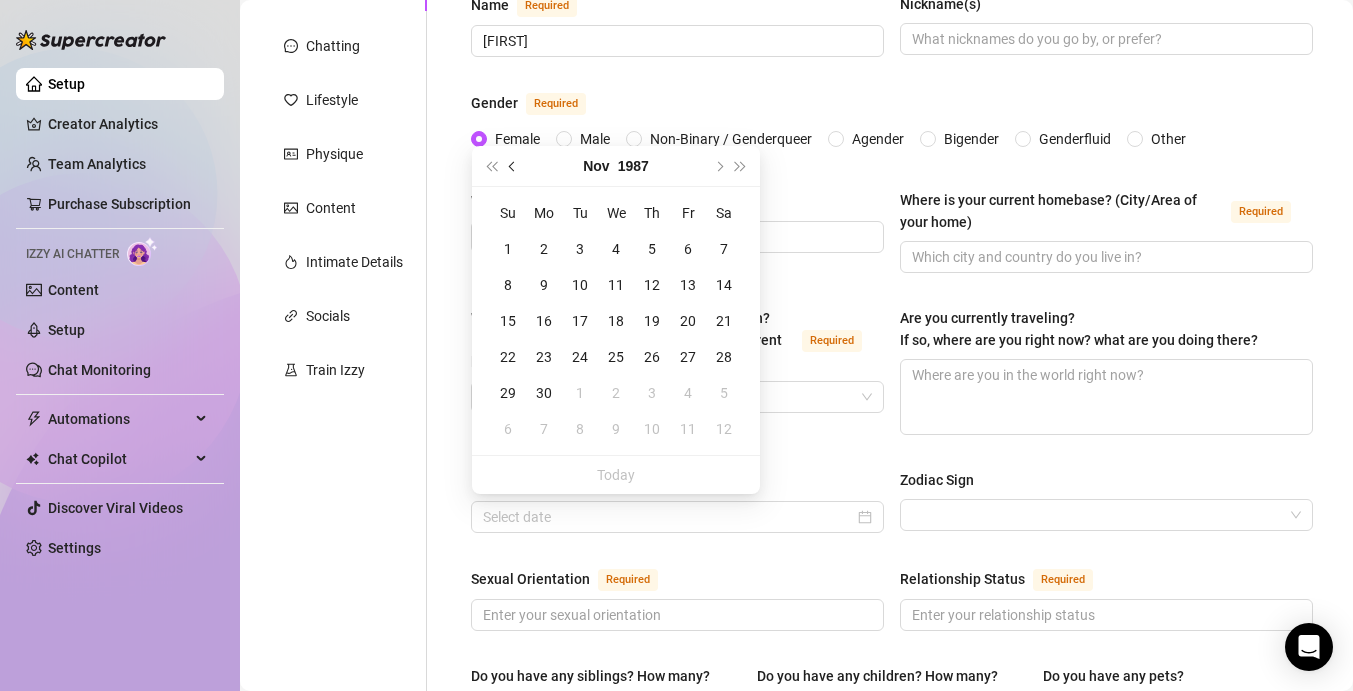 click at bounding box center (514, 166) 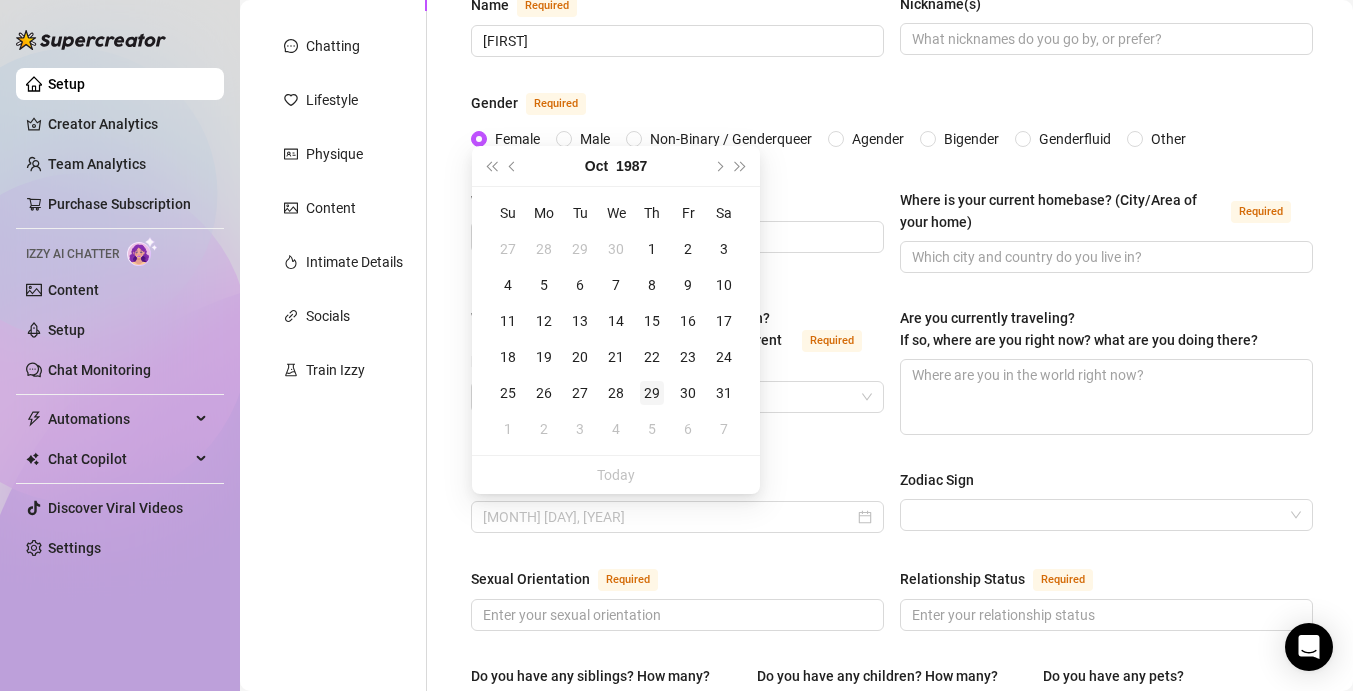 type on "[MONTH] [DAY], [YEAR]" 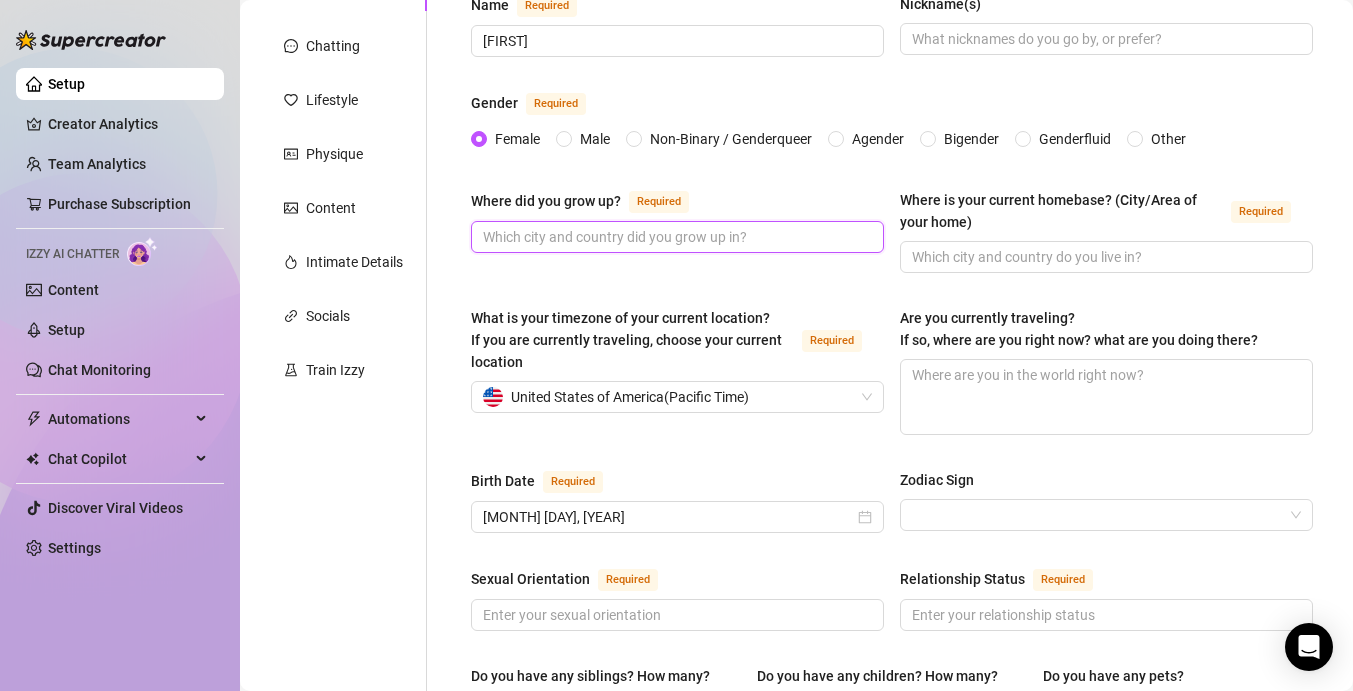 click on "Where did you grow up? Required" at bounding box center (675, 237) 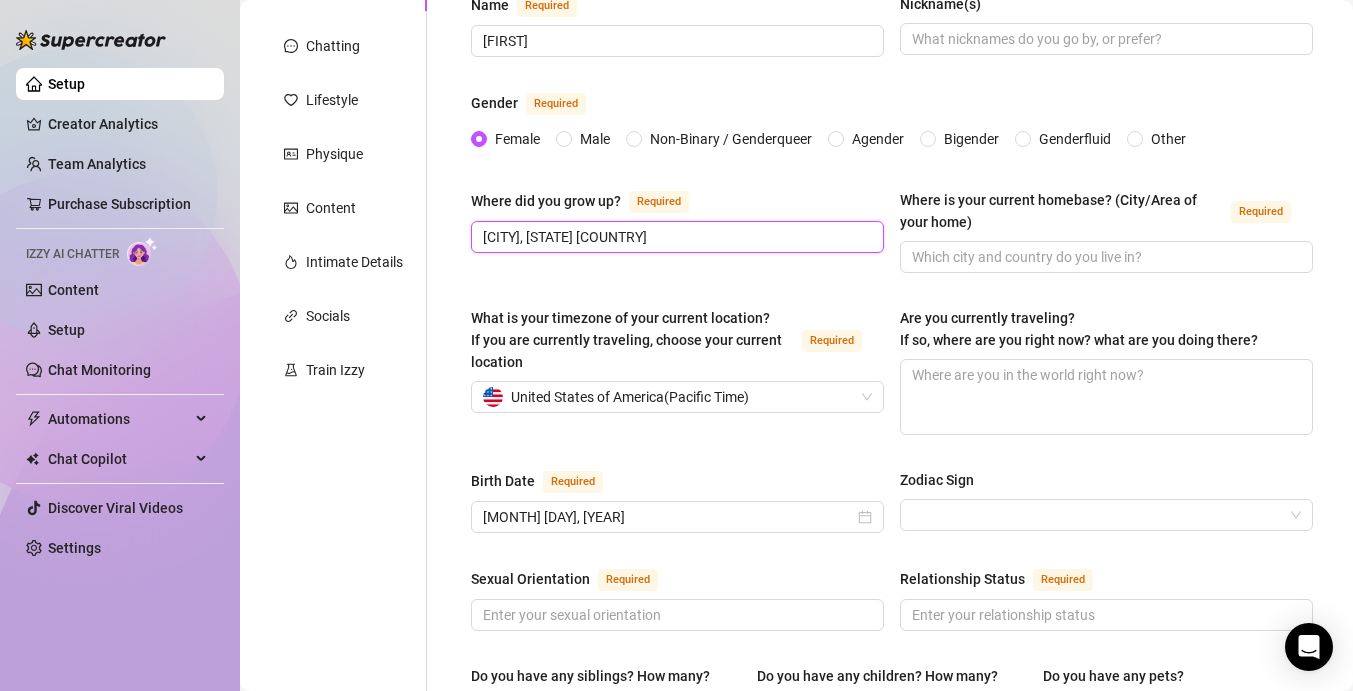 type on "[CITY], [STATE] [COUNTRY]" 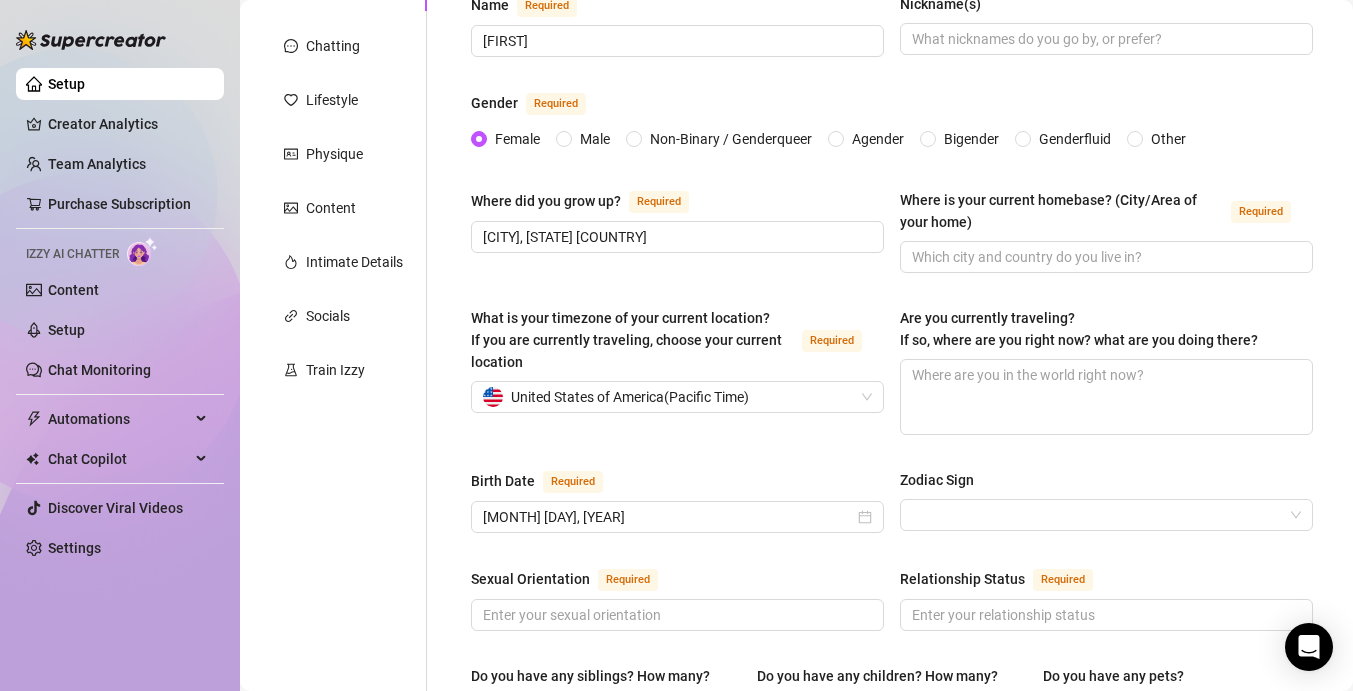 click on "Required [CITY], [STATE] USA Where is your current homebase? (City/Area of your home) Required" at bounding box center [892, 240] 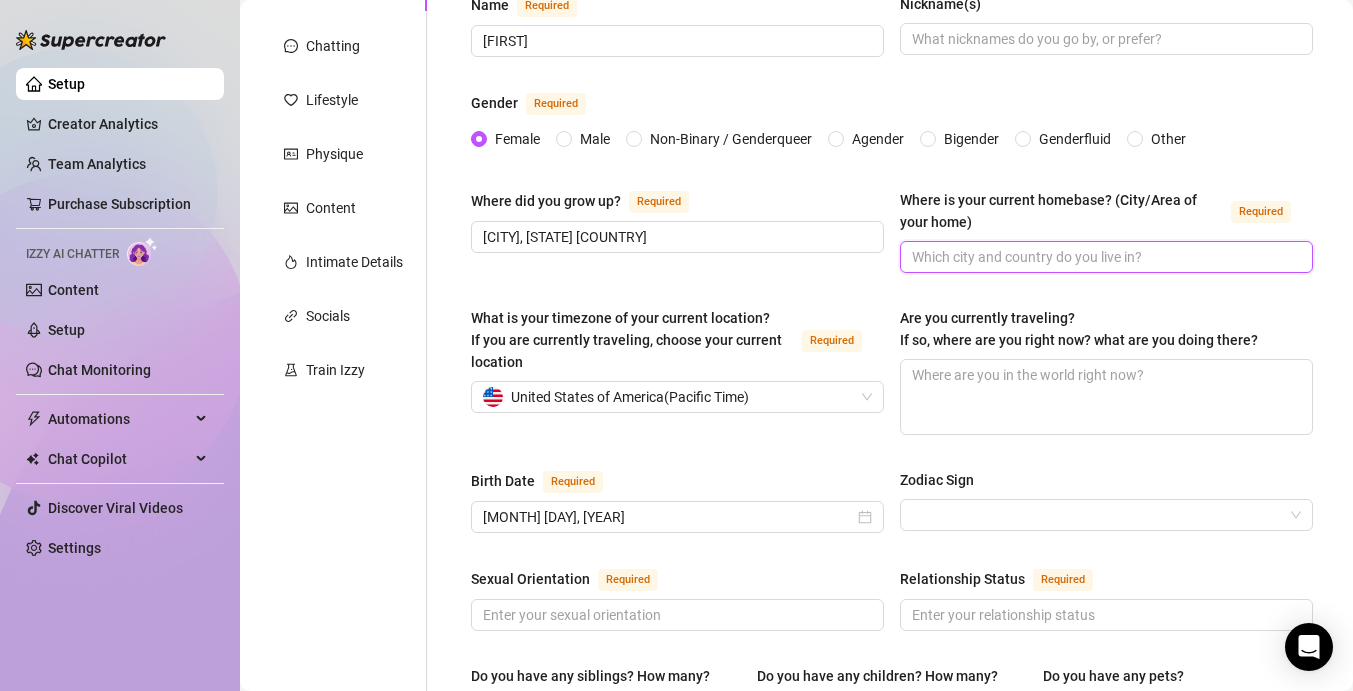click on "Where is your current homebase? (City/Area of your home) Required" at bounding box center [1104, 257] 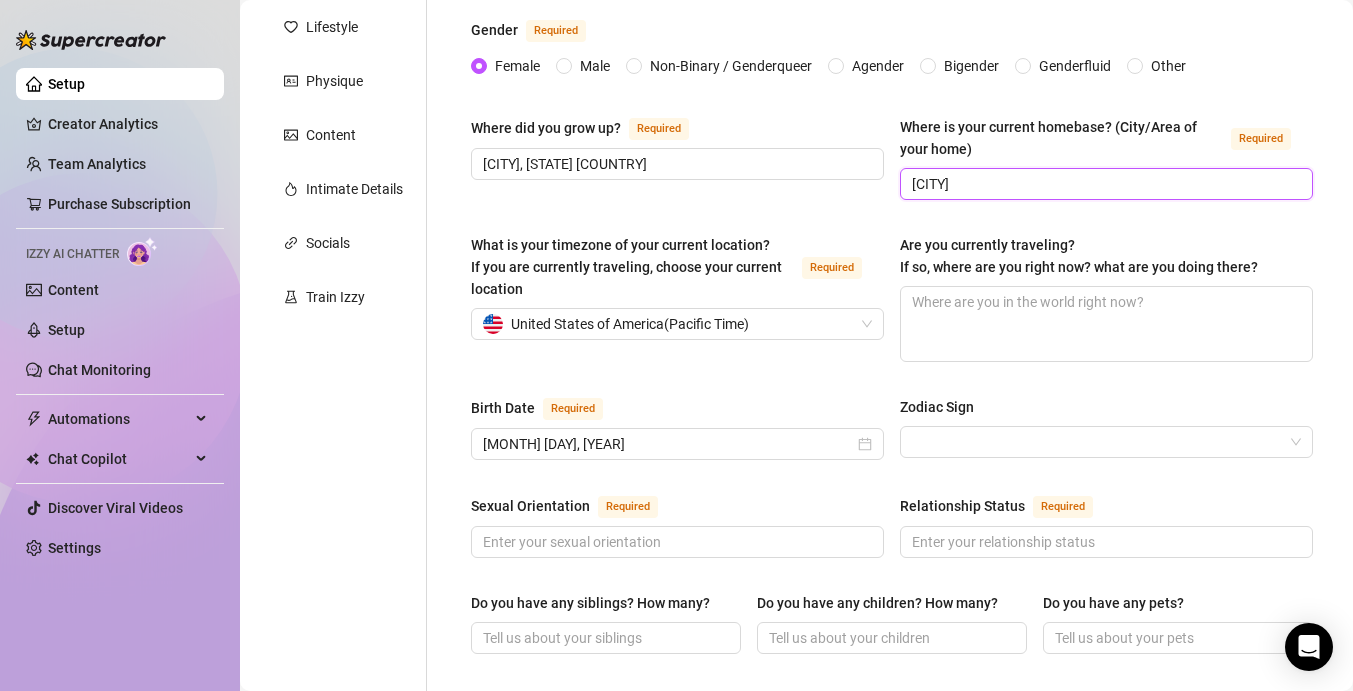 scroll, scrollTop: 339, scrollLeft: 0, axis: vertical 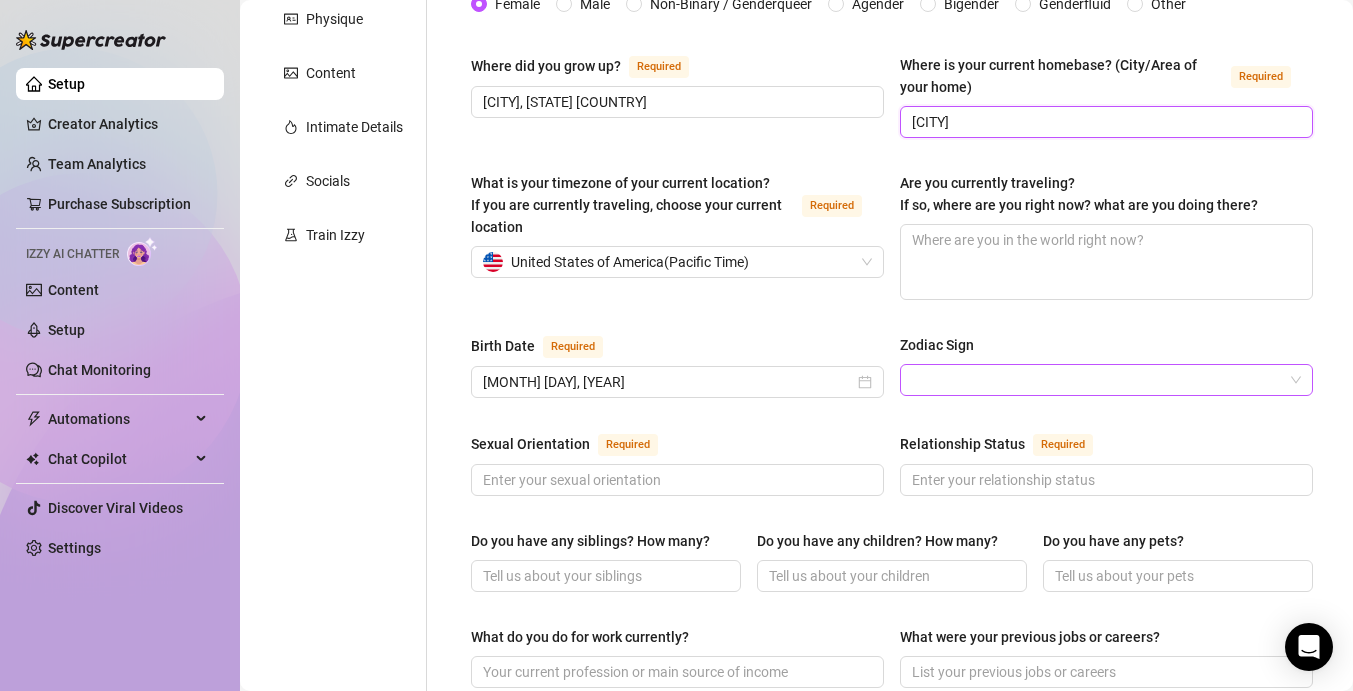 type on "[CITY]" 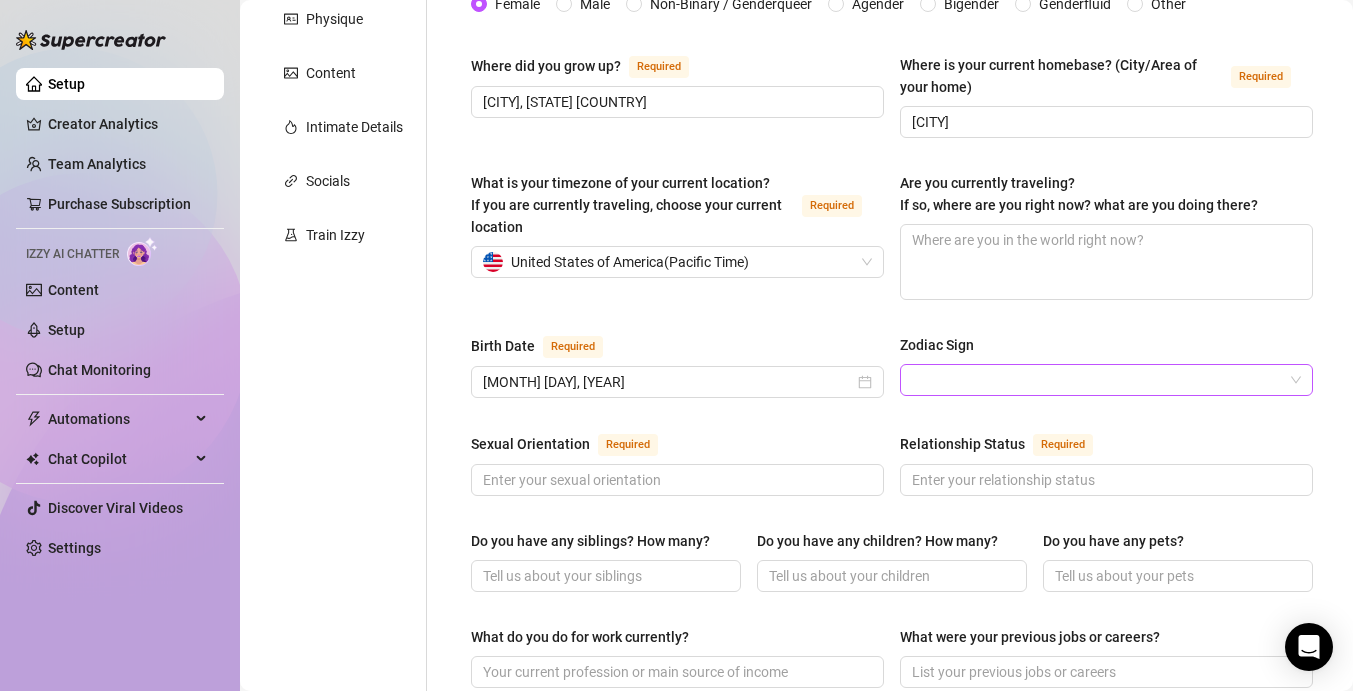 click on "Zodiac Sign" at bounding box center [1097, 380] 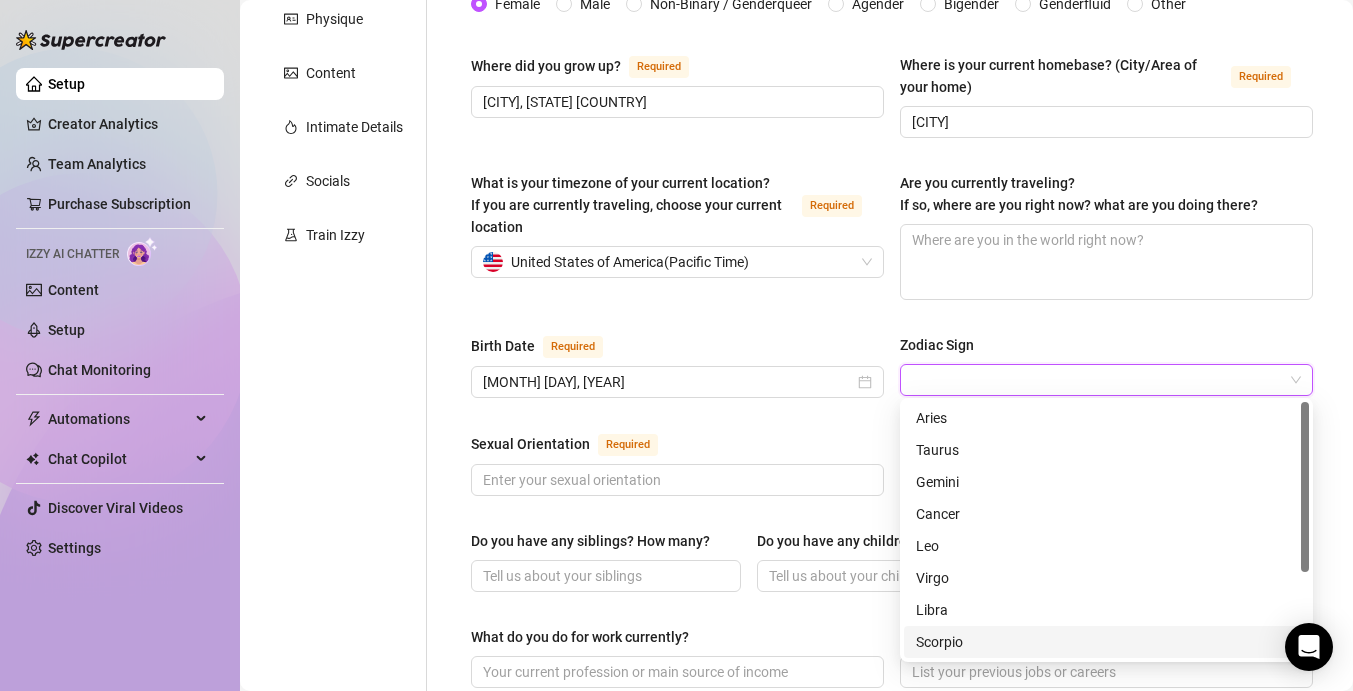 click on "Scorpio" at bounding box center (1106, 642) 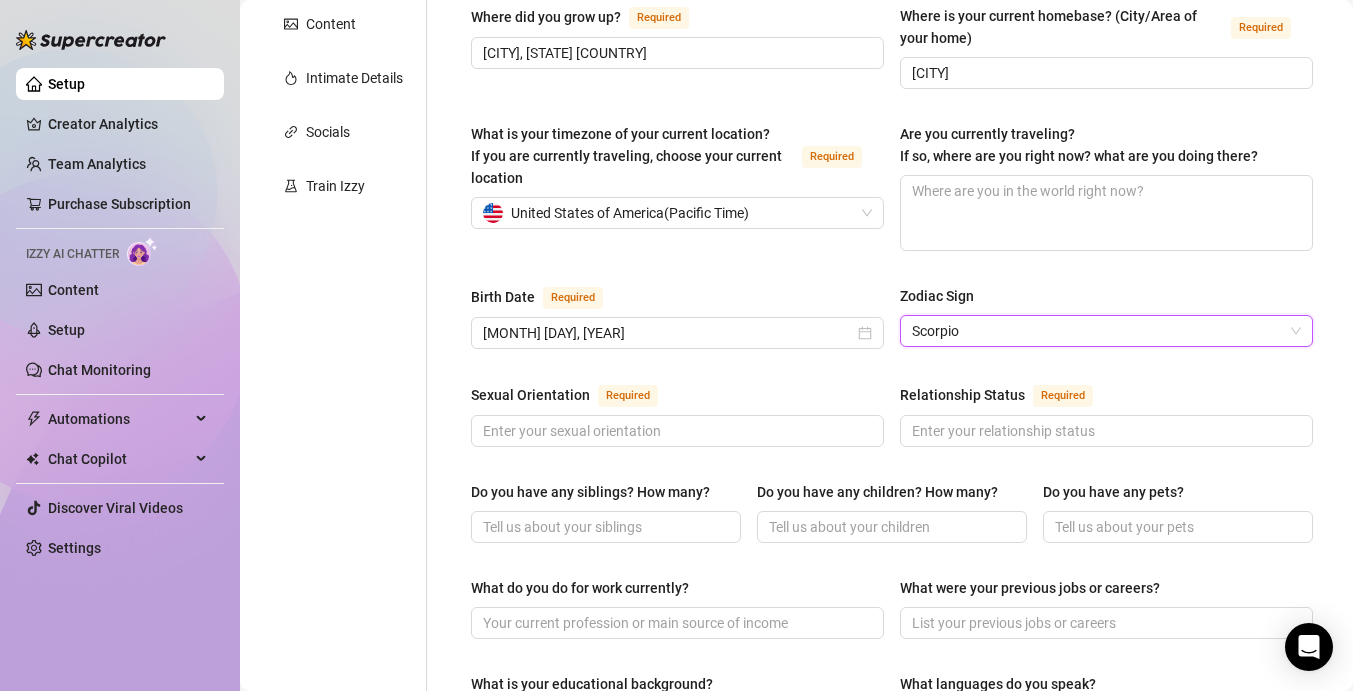 scroll, scrollTop: 394, scrollLeft: 0, axis: vertical 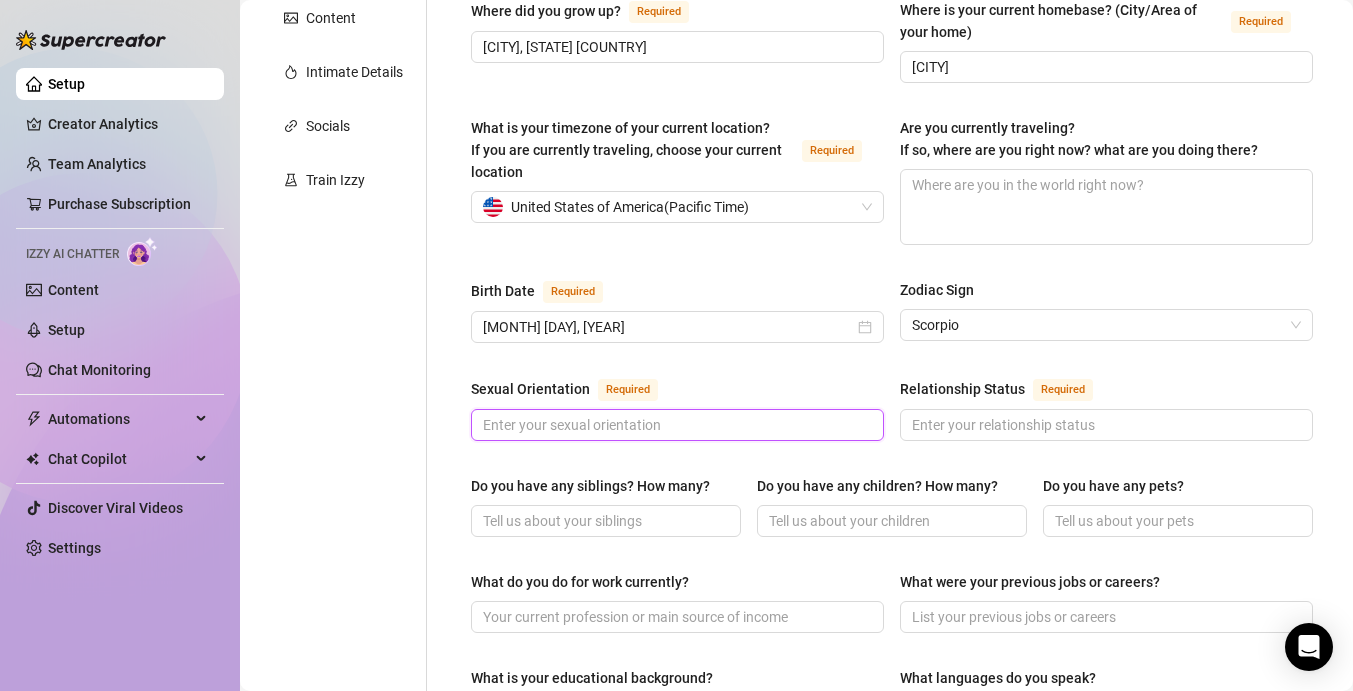 click on "Sexual Orientation Required" at bounding box center (675, 425) 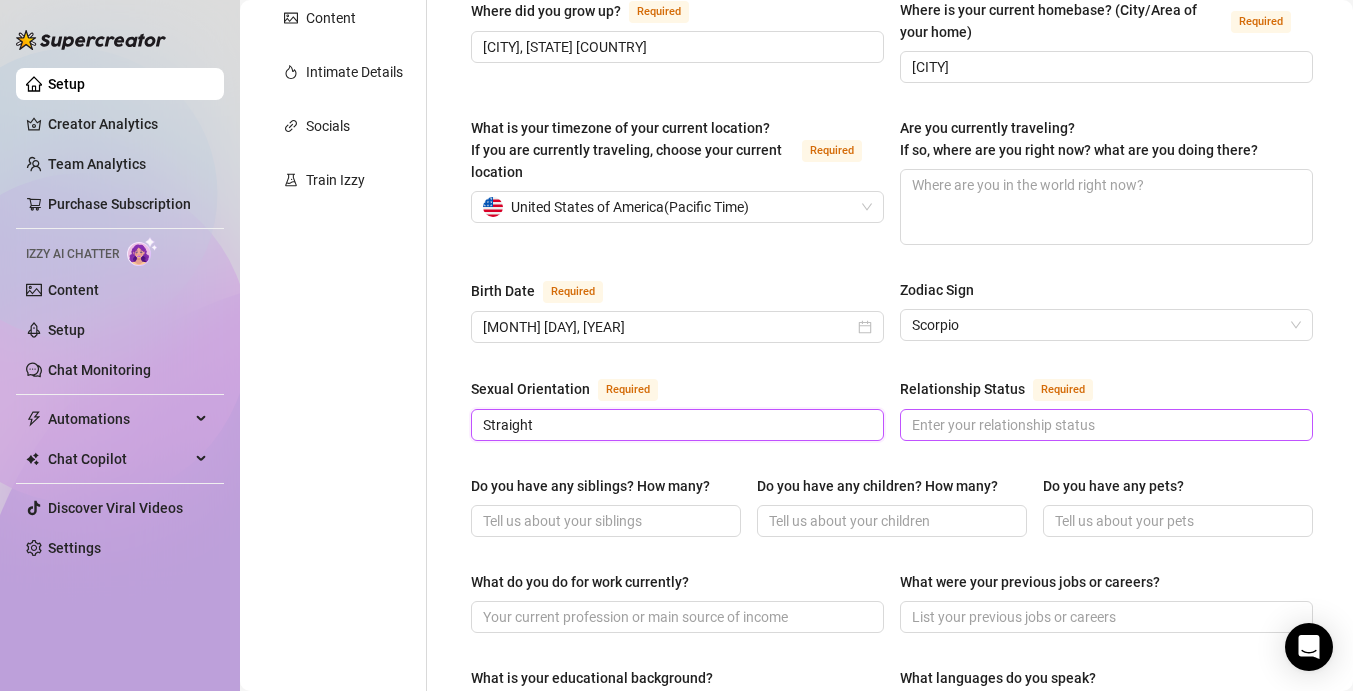 type on "Straight" 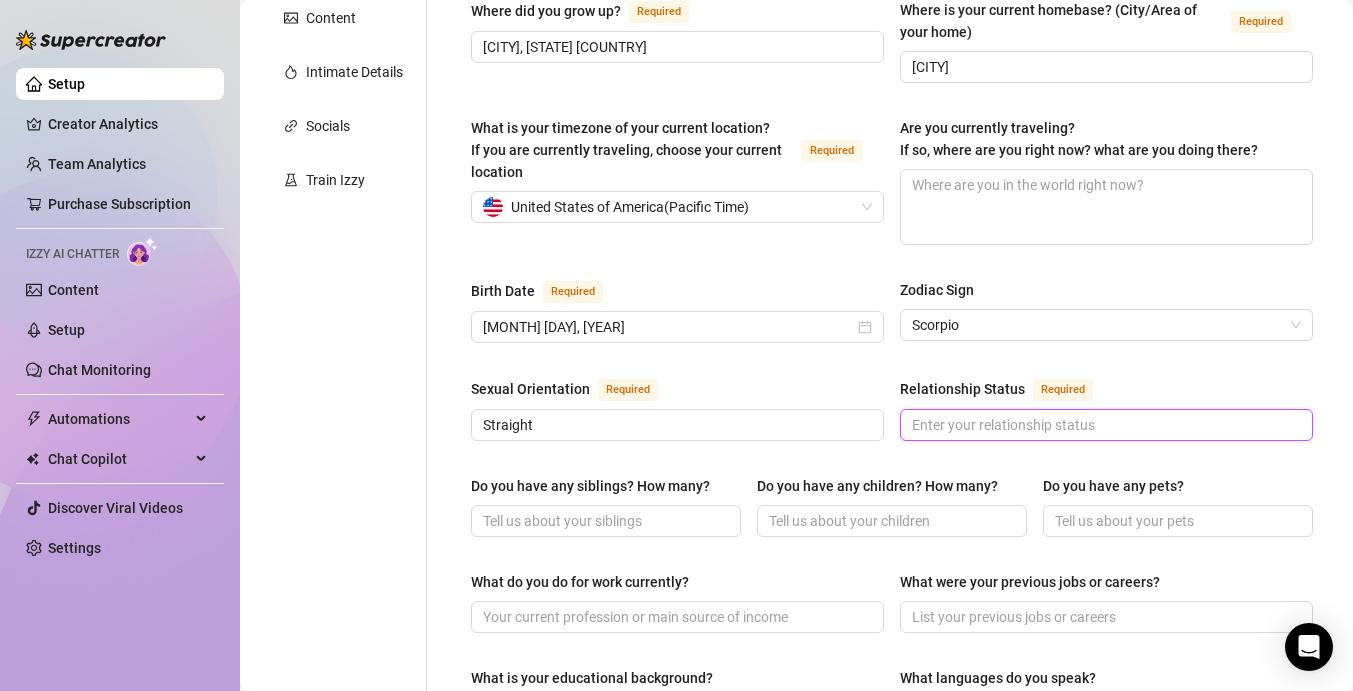 click on "Relationship Status Required" at bounding box center (1104, 425) 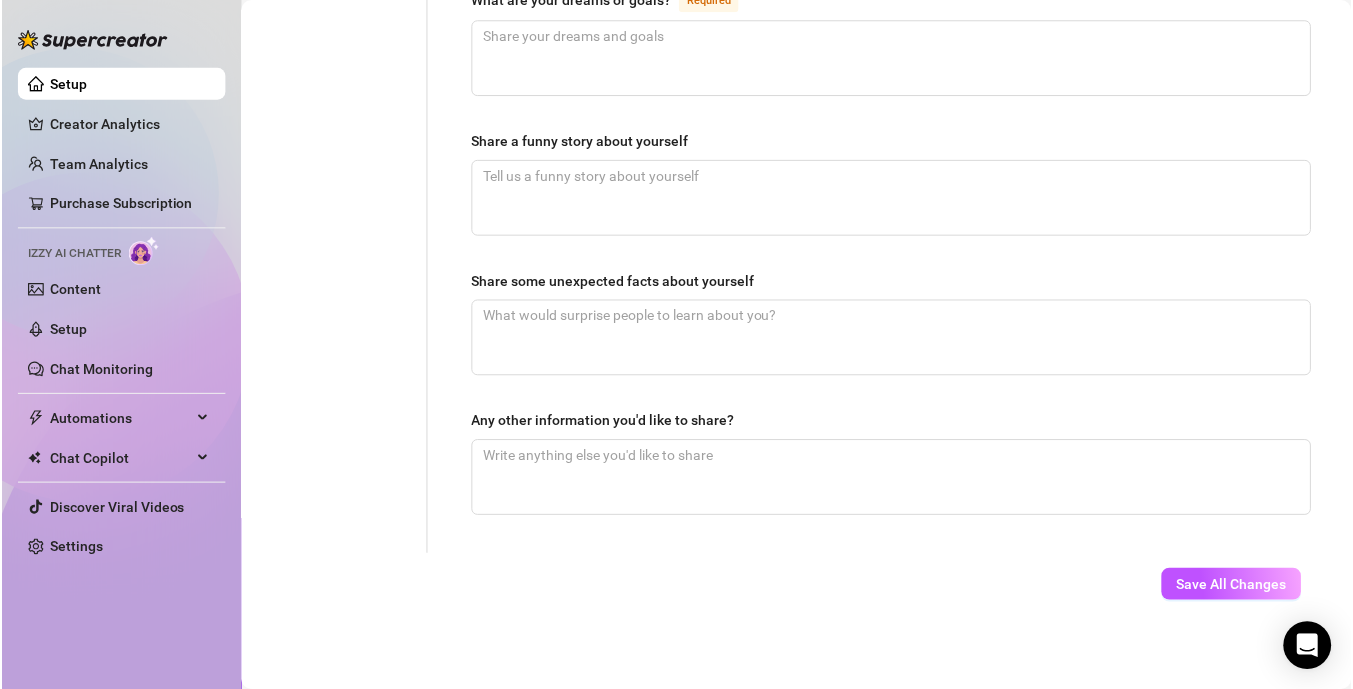 scroll, scrollTop: 1032, scrollLeft: 0, axis: vertical 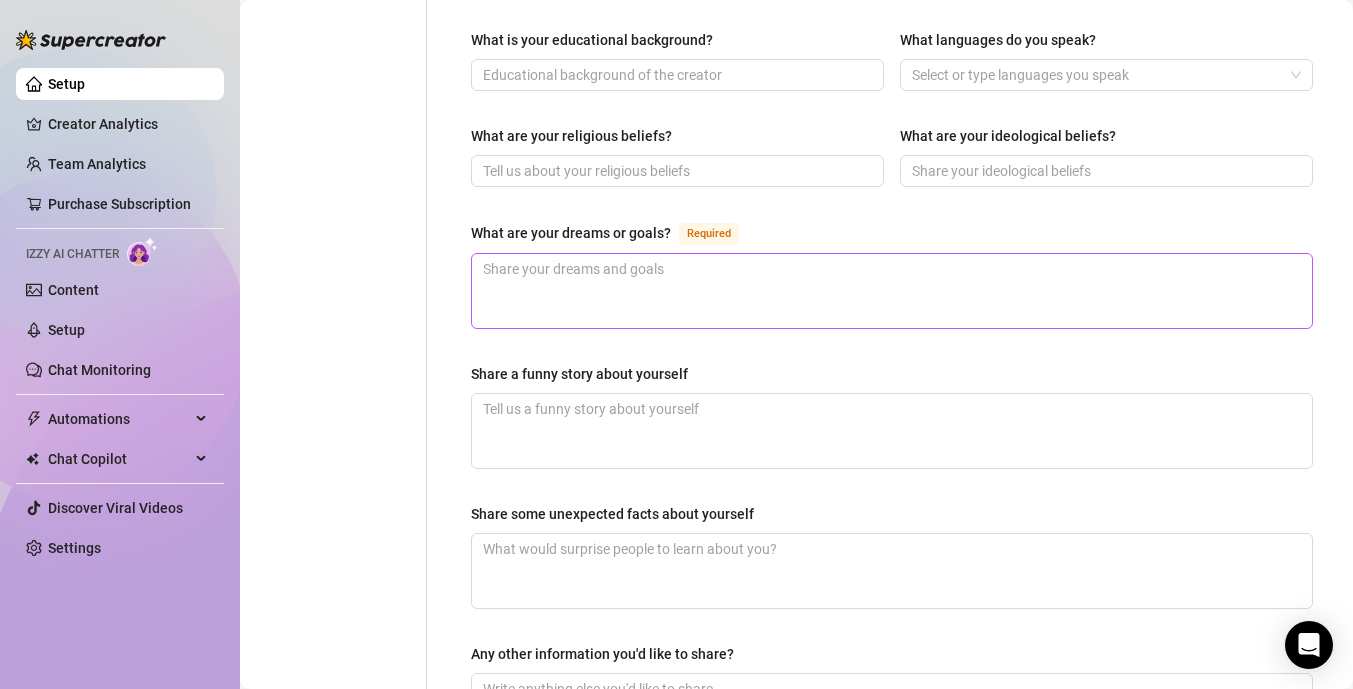 type on "Single" 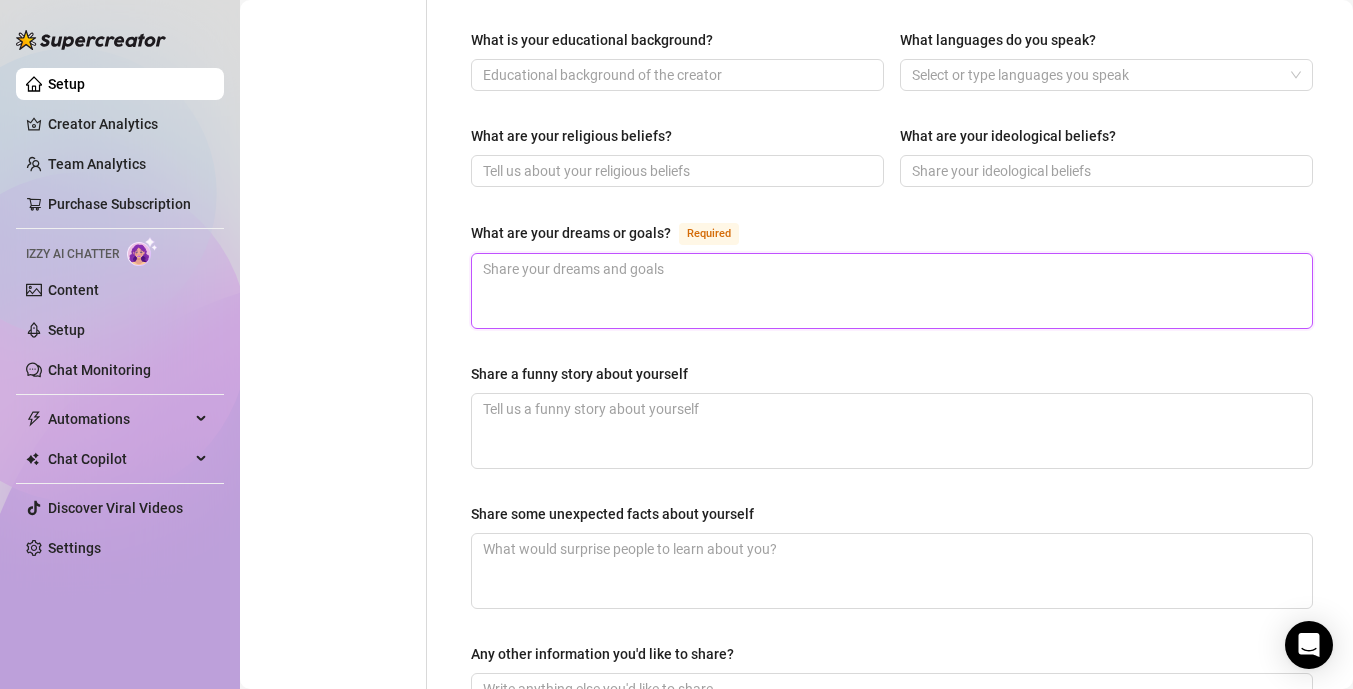 click on "What are your dreams or goals? Required" at bounding box center (892, 291) 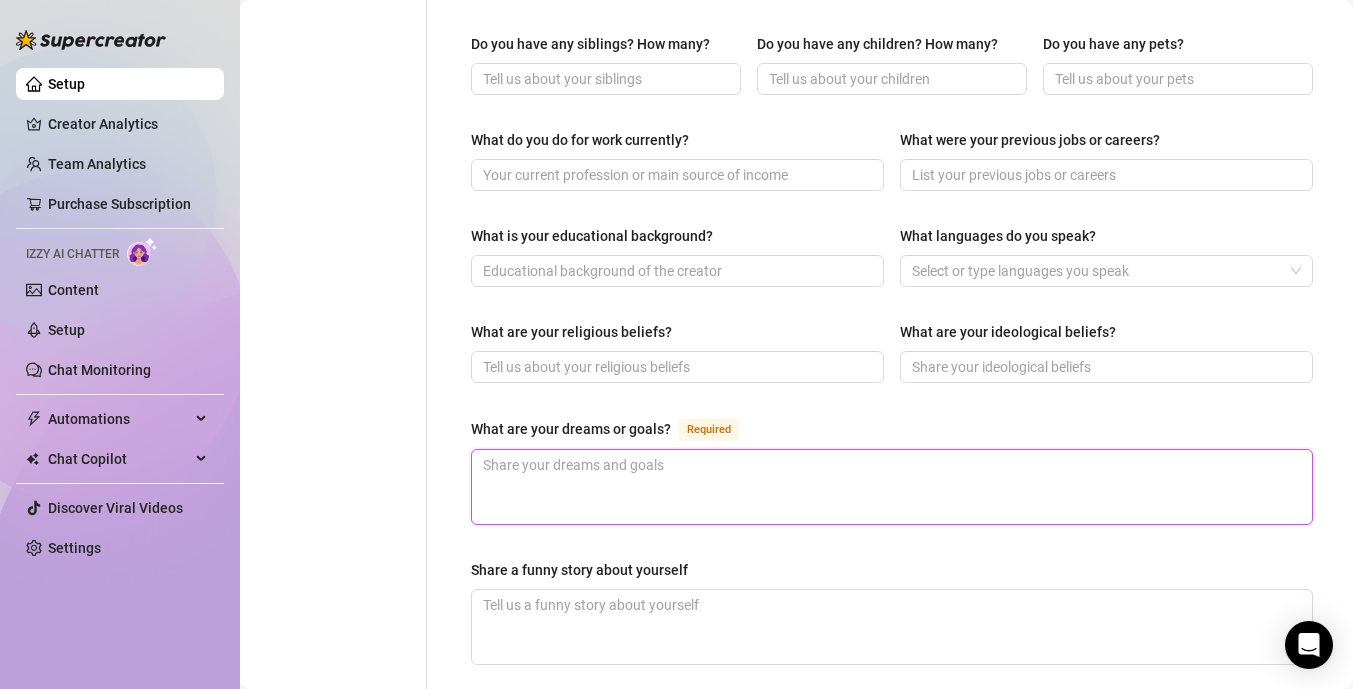 scroll, scrollTop: 831, scrollLeft: 0, axis: vertical 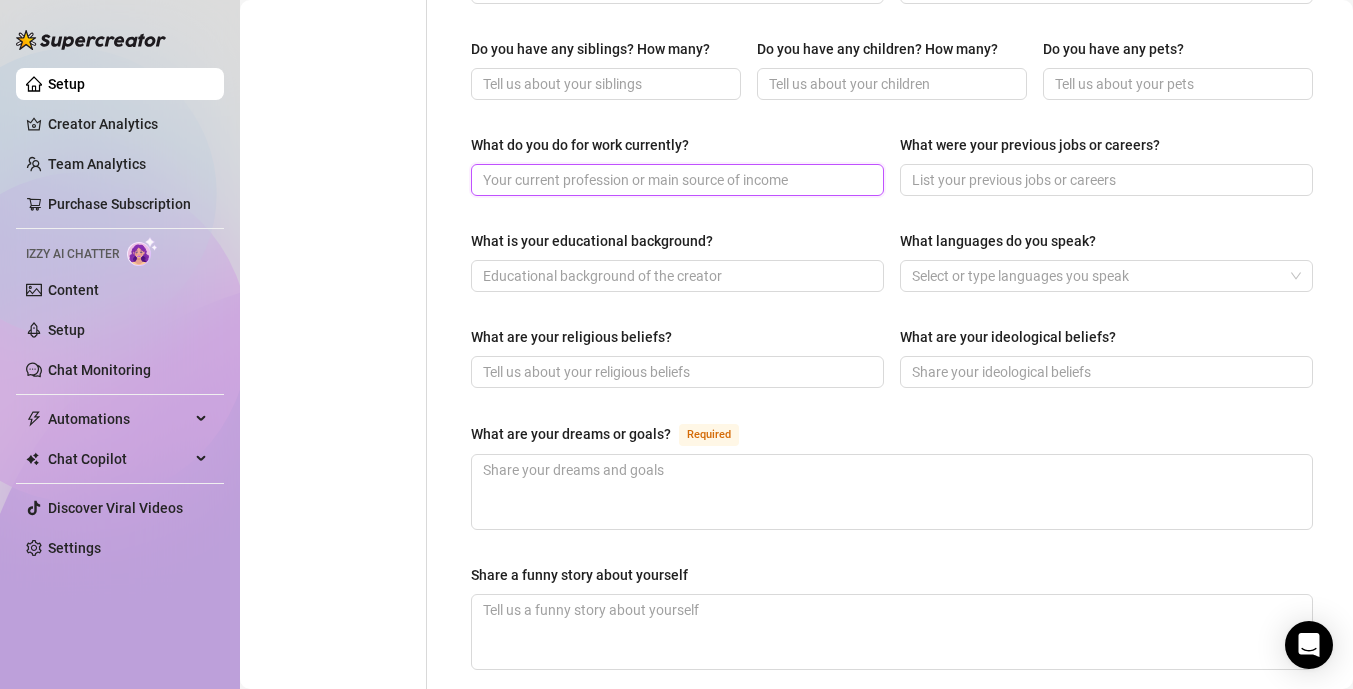 click on "What do you do for work currently?" at bounding box center (675, 180) 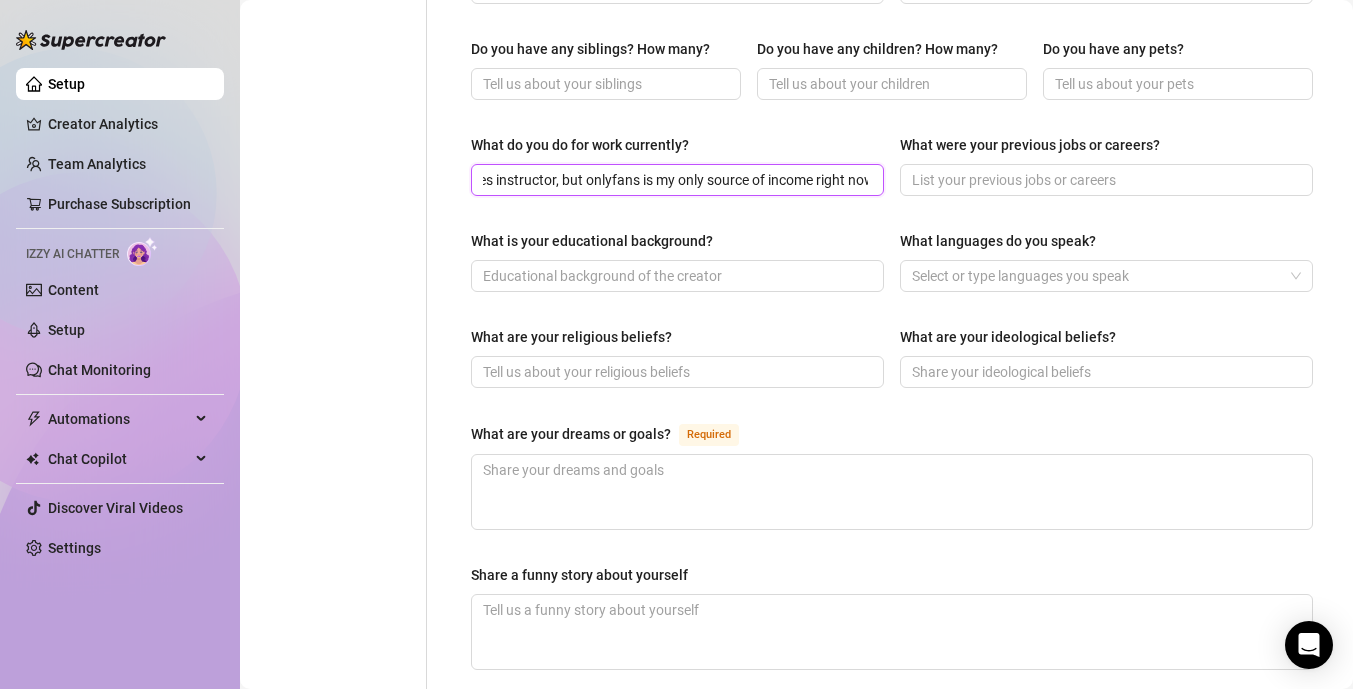 scroll, scrollTop: 0, scrollLeft: 161, axis: horizontal 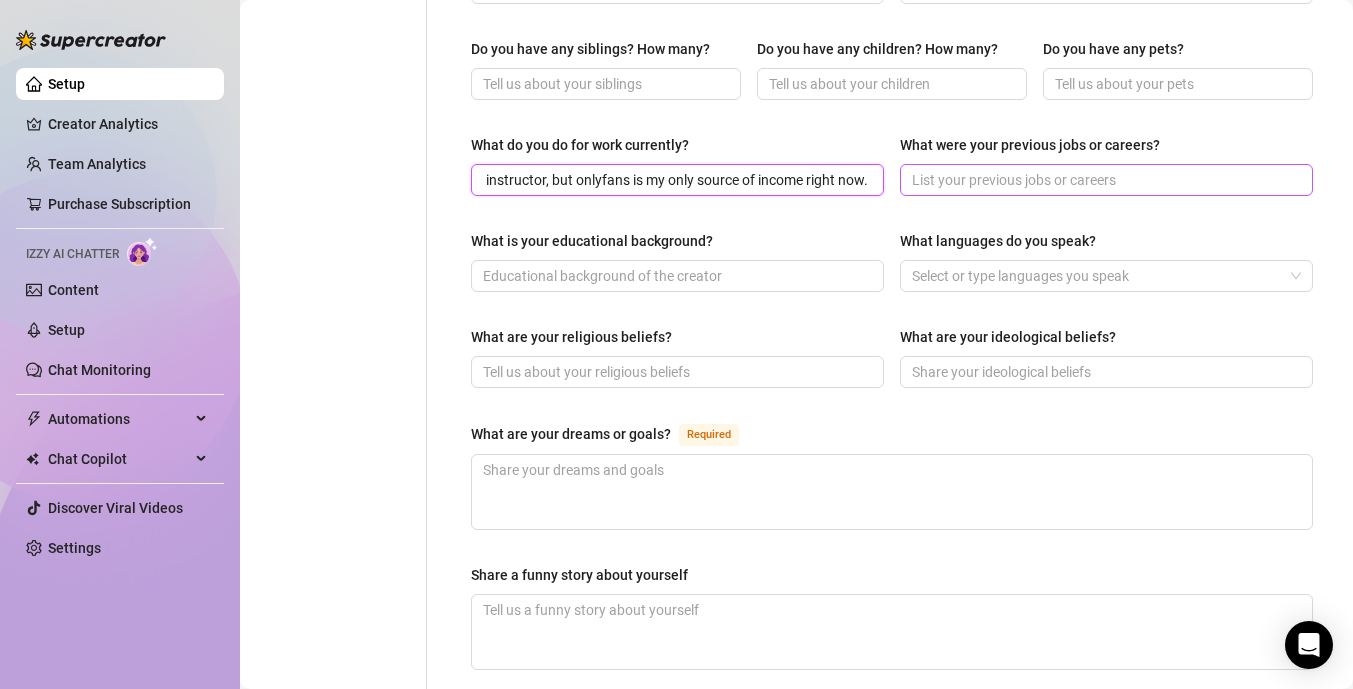 type on "I'm training to be a pilates instructor, but onlyfans is my only source of income right now." 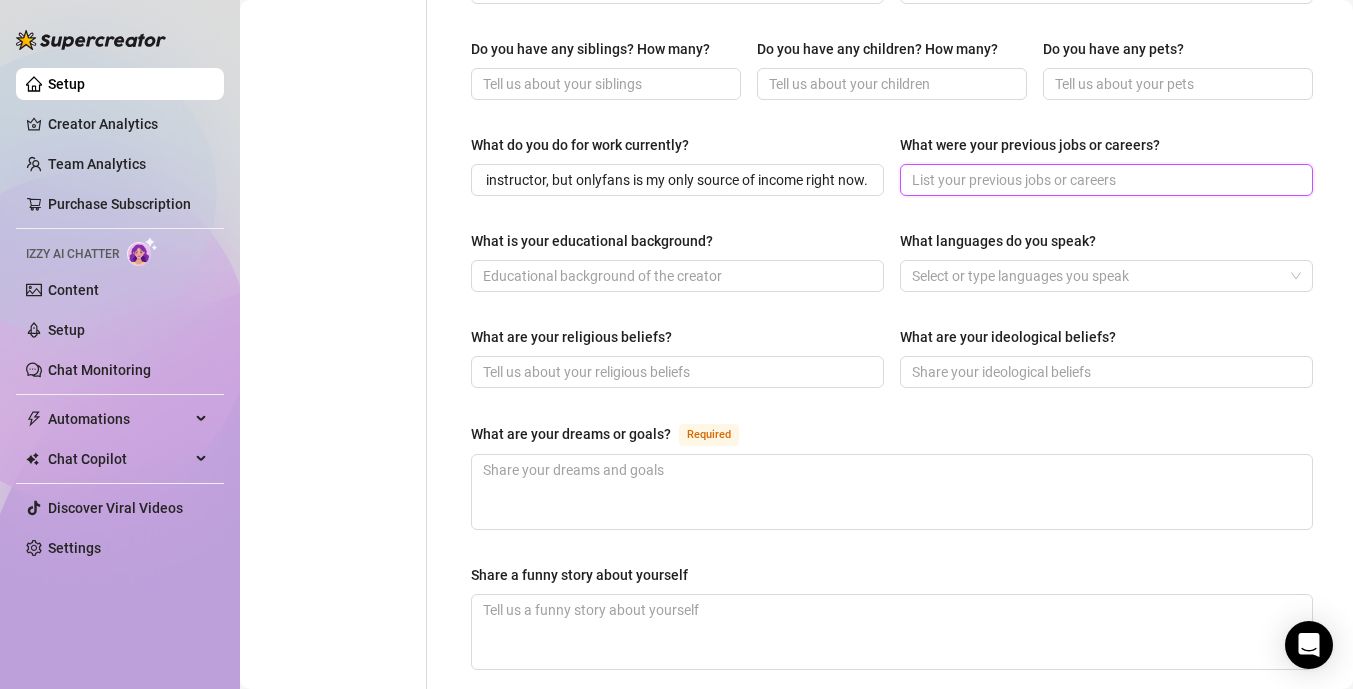 scroll, scrollTop: 0, scrollLeft: 0, axis: both 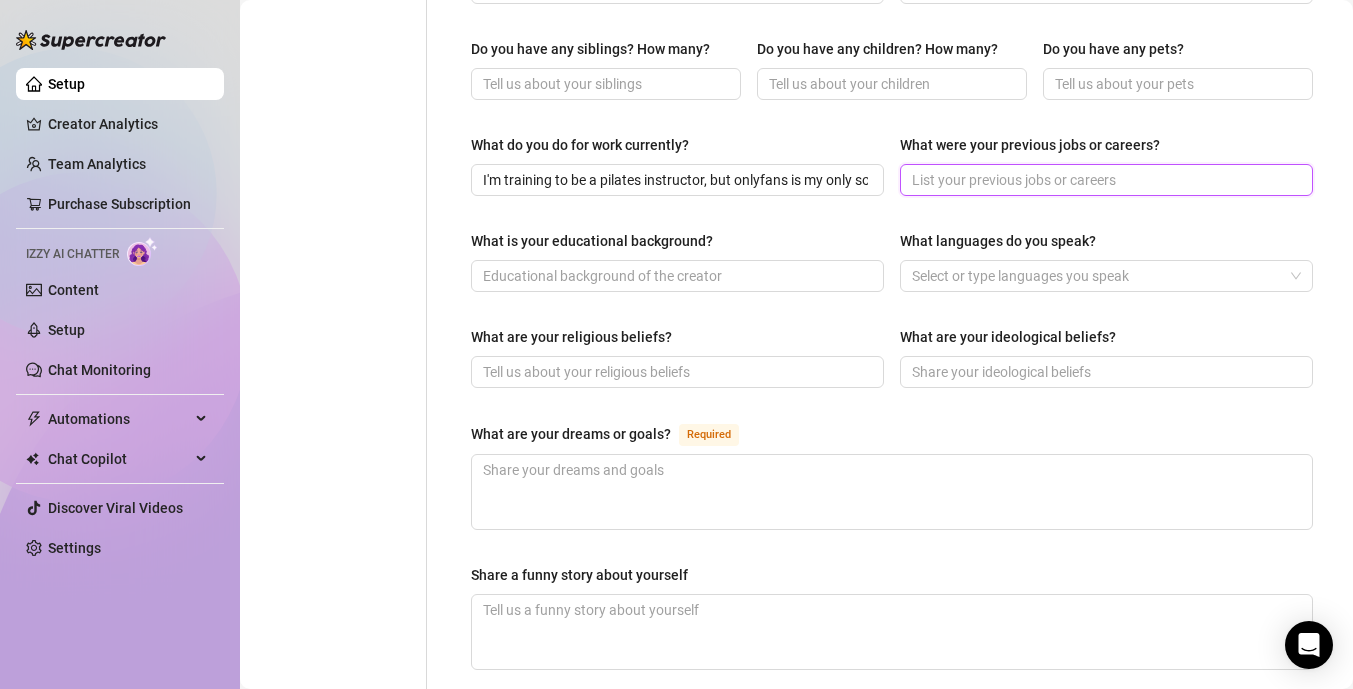 click on "What were your previous jobs or careers?" at bounding box center (1104, 180) 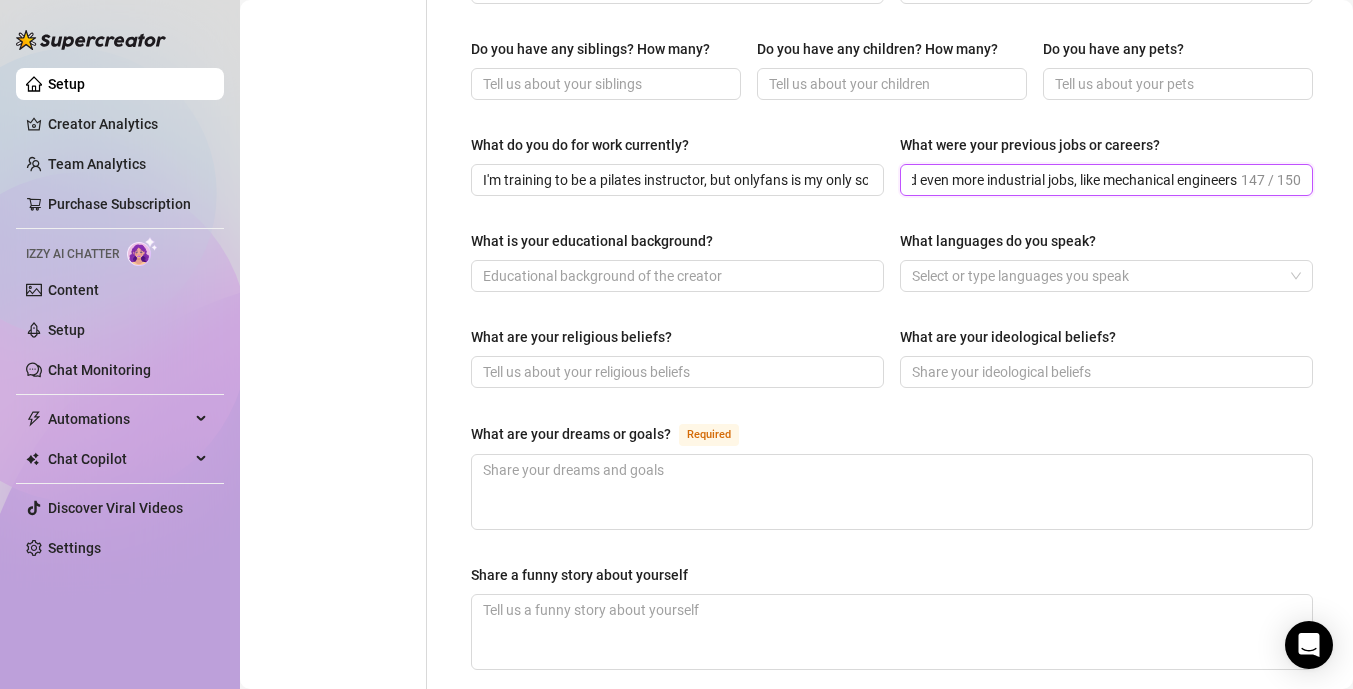 scroll, scrollTop: 0, scrollLeft: 561, axis: horizontal 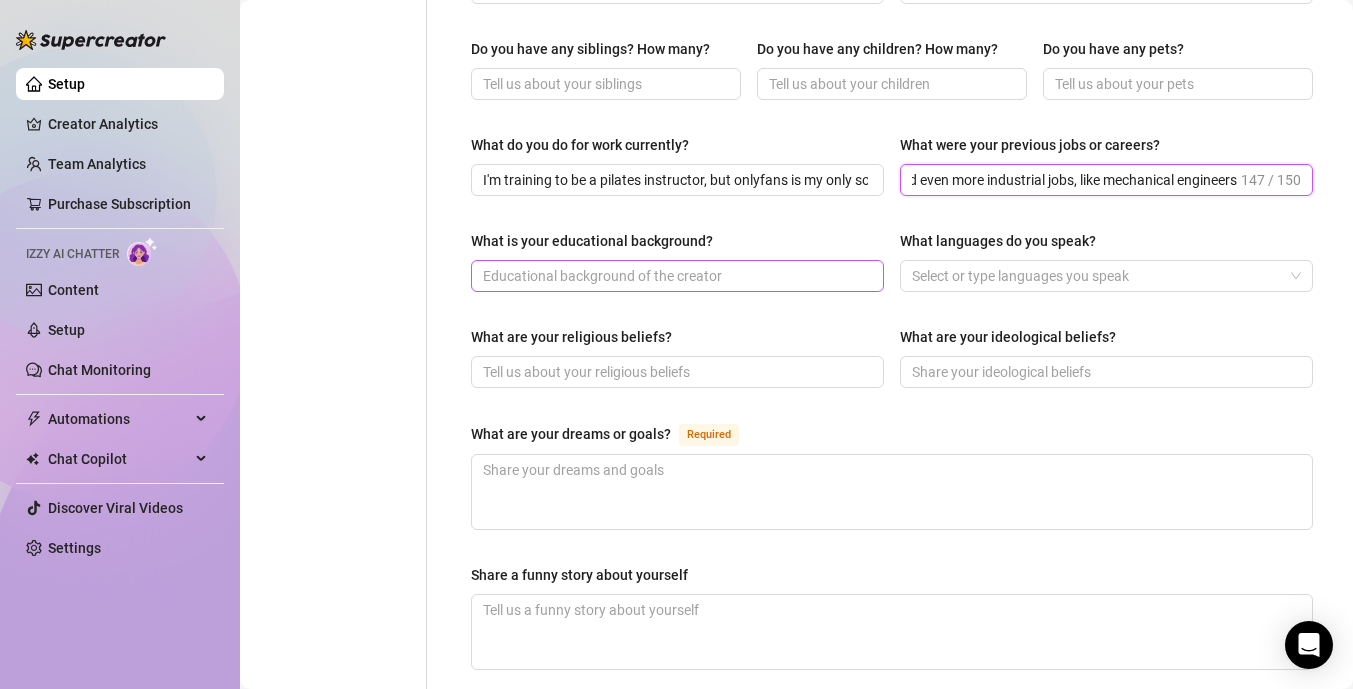 type on "I used to be a recruiter. I hired people in technology, like software engineers, marketing and even more industrial jobs, like mechanical engineers" 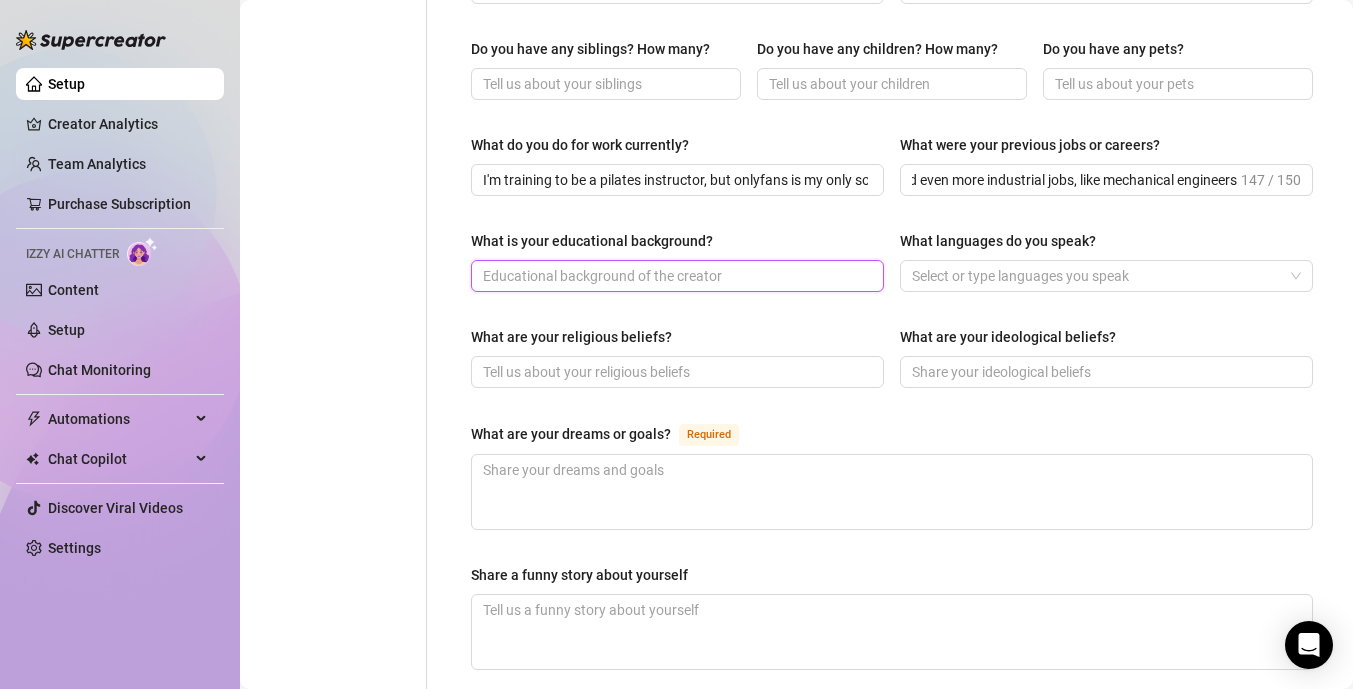 click on "What is your educational background?" at bounding box center (675, 276) 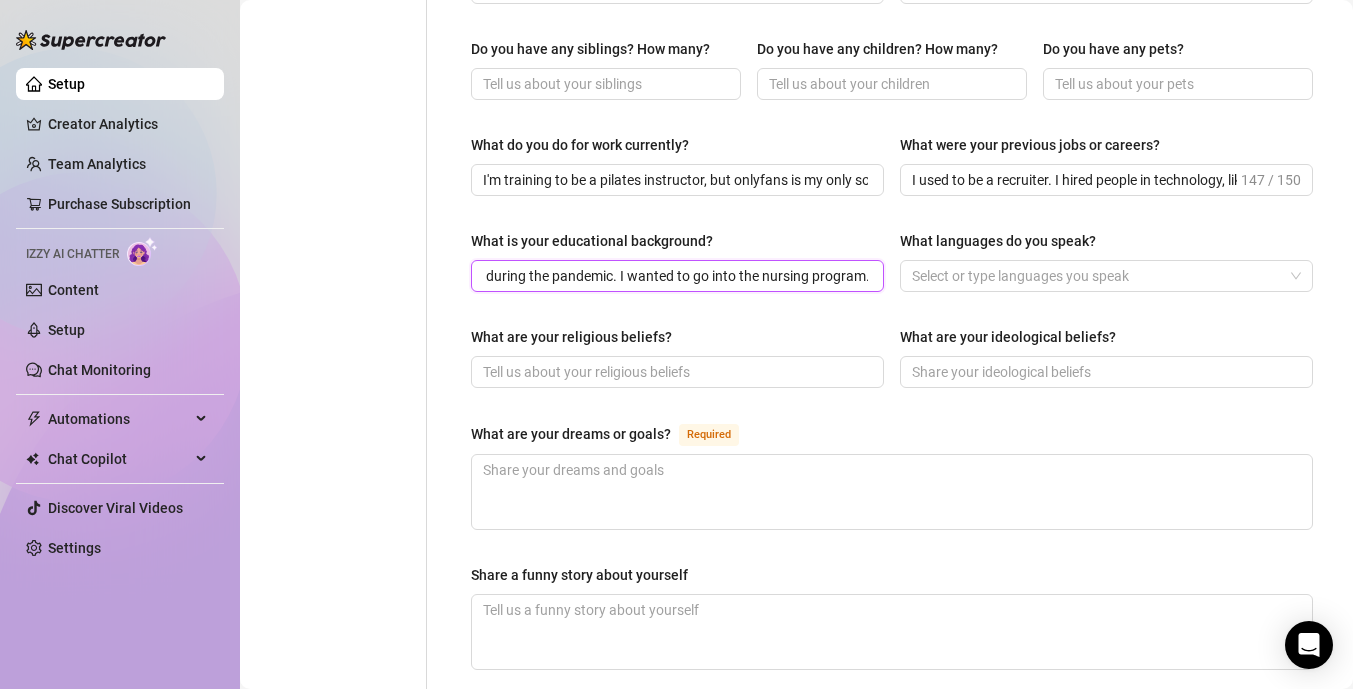 scroll, scrollTop: 0, scrollLeft: 150, axis: horizontal 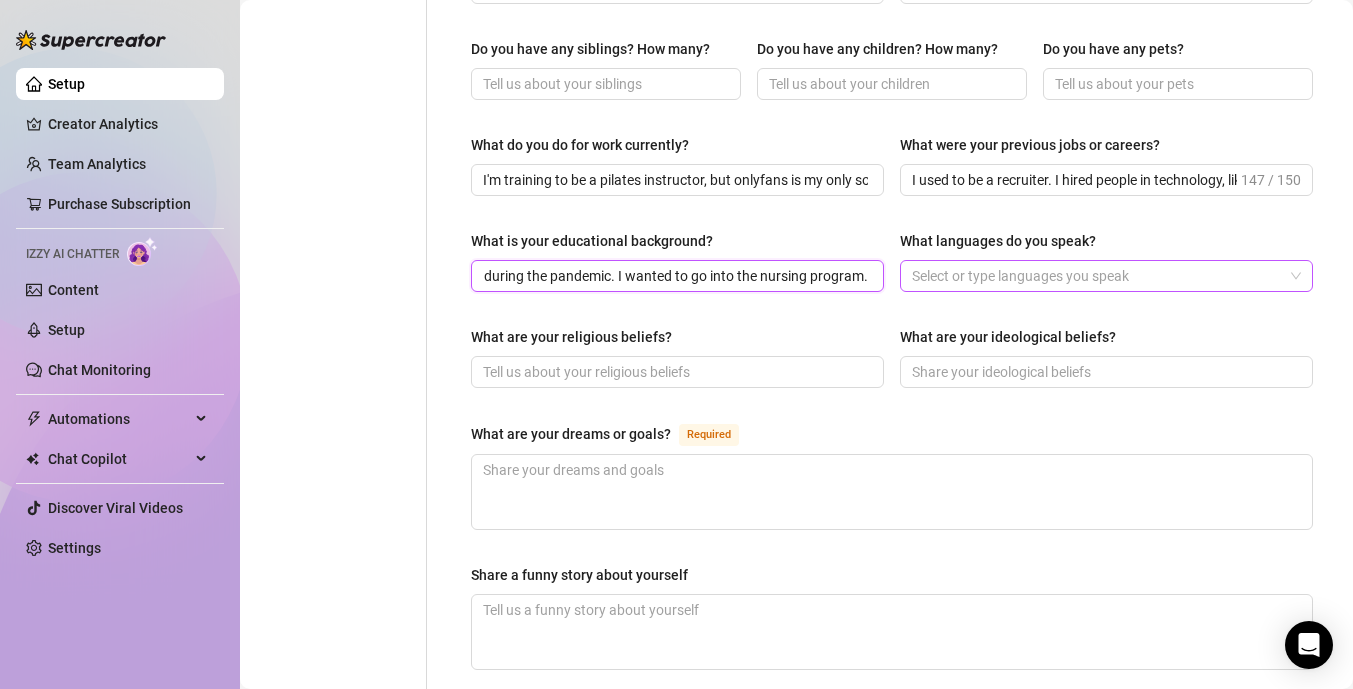 click at bounding box center (1096, 276) 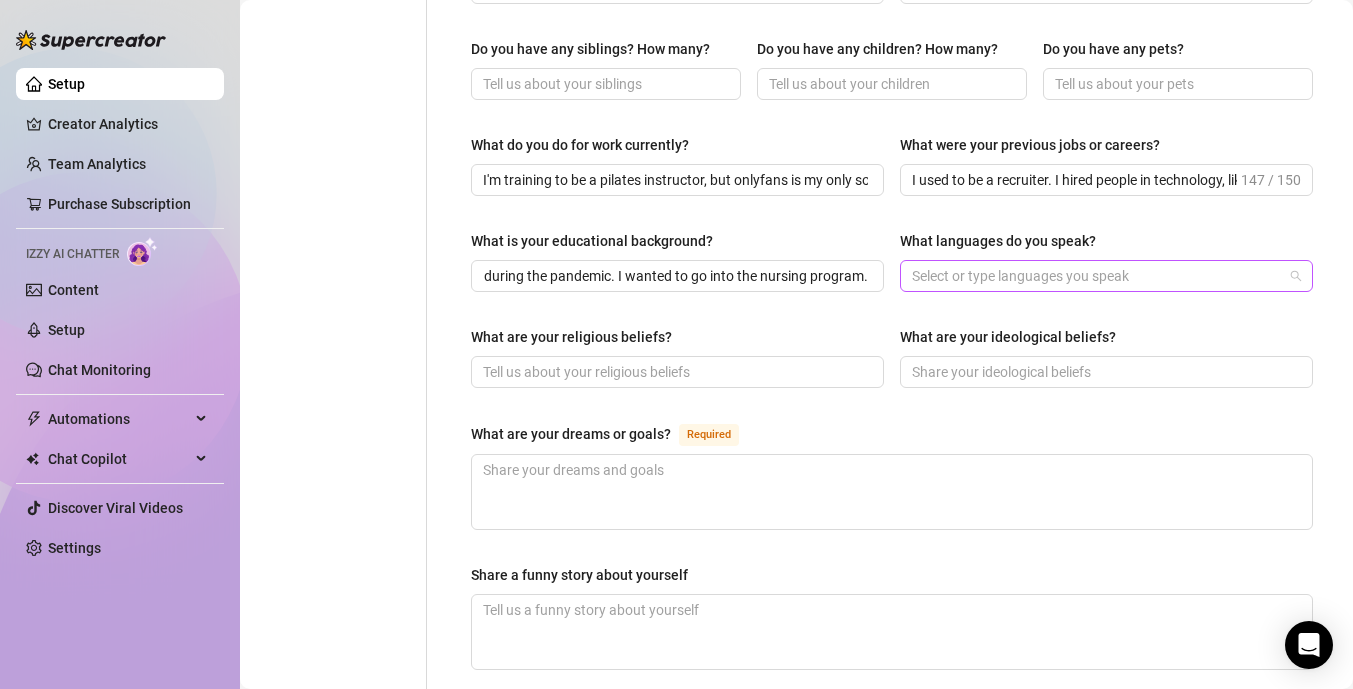 scroll, scrollTop: 0, scrollLeft: 0, axis: both 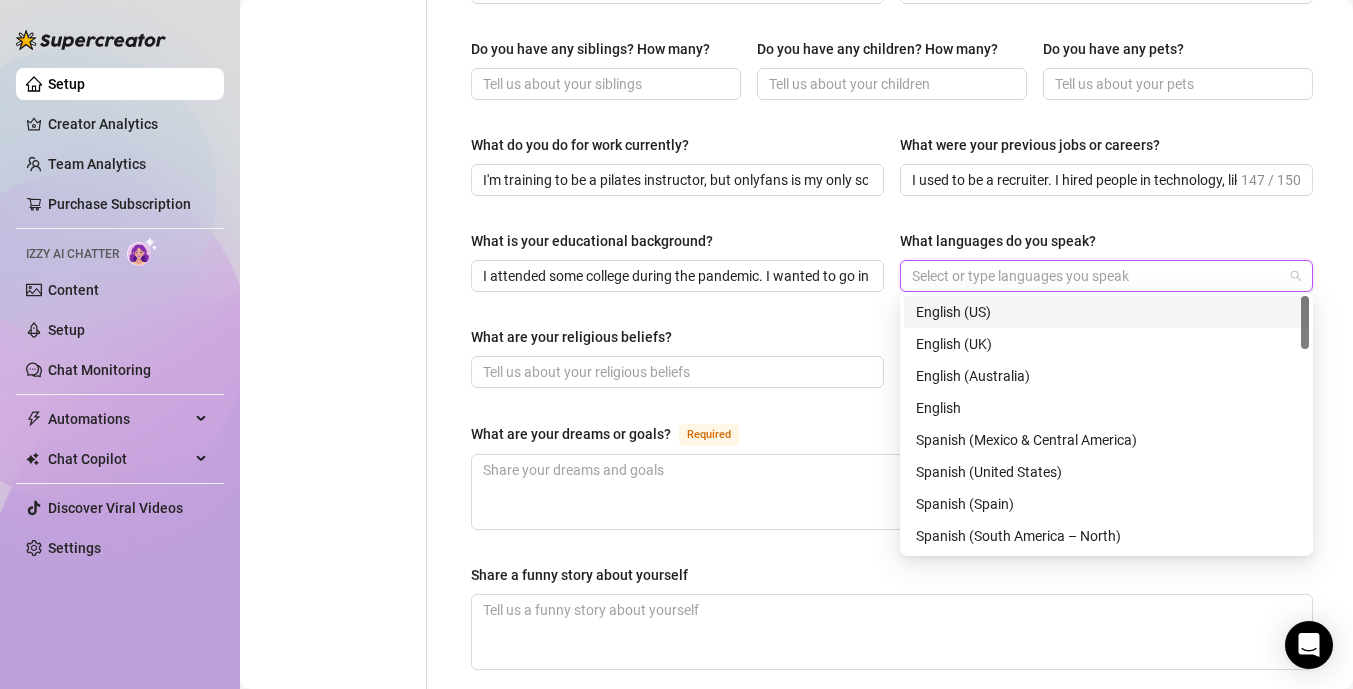 click on "English (US)" at bounding box center [1106, 312] 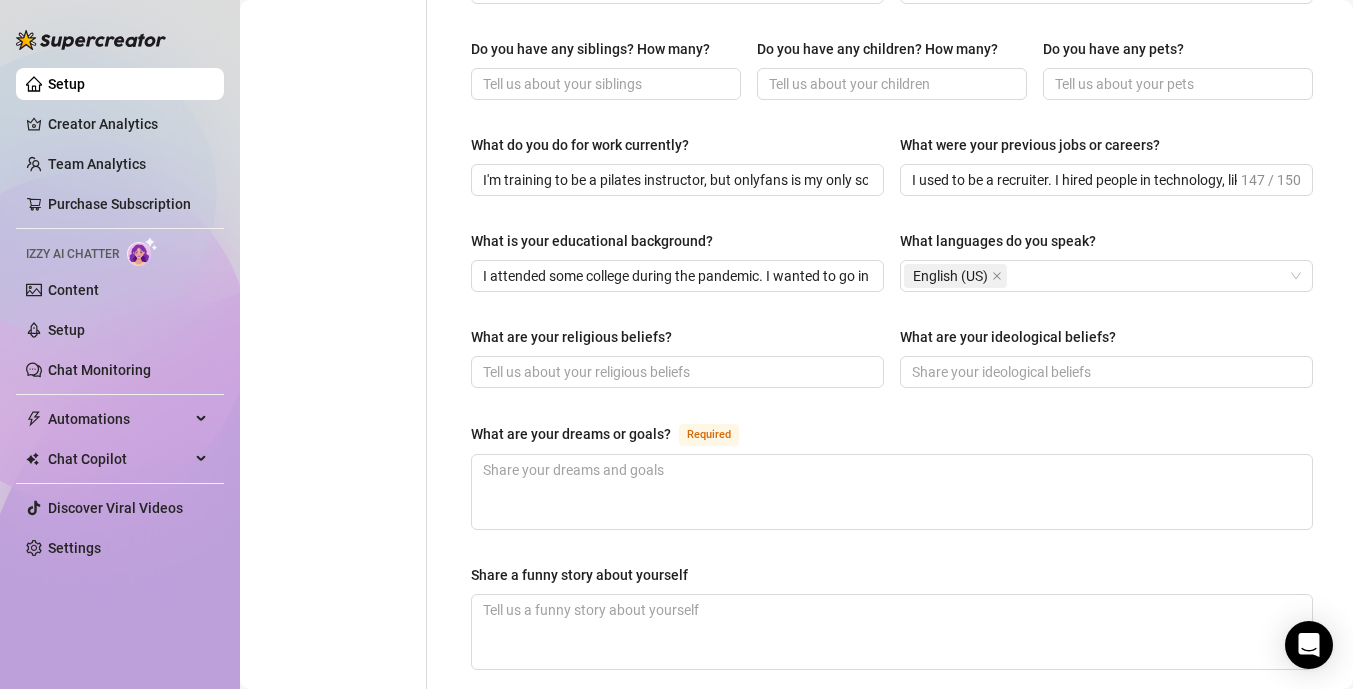 click on "Name Required [FIRST] [LAST] Nickname(s) Gender Required Female Male Non-Binary / Genderqueer Agender Bigender Genderfluid Other Where did you grow up? Required [CITY], [STATE] [COUNTRY] Where is your current homebase? (City/Area of your home) Required [CITY] What is your timezone of your current location? If you are currently traveling, choose your current location Required [COUNTRY] ( [TIMEZONE] ) Are you currently traveling? If so, where are you right now? what are you doing there? Birth Date Required [MONTH] [DAY], [YEAR] Zodiac Sign Scorpio Sexual Orientation Required Straight Relationship Status Required Single Do you have any siblings? How many? Do you have any children? How many? Do you have any pets? What do you do for work currently? I'm training to be a pilates instructor, but onlyfans is my only source of income right now. What were your previous jobs or careers? 147 / 150 What is your educational background? What languages do you speak? English (US)  What are your religious beliefs?" at bounding box center [892, 167] 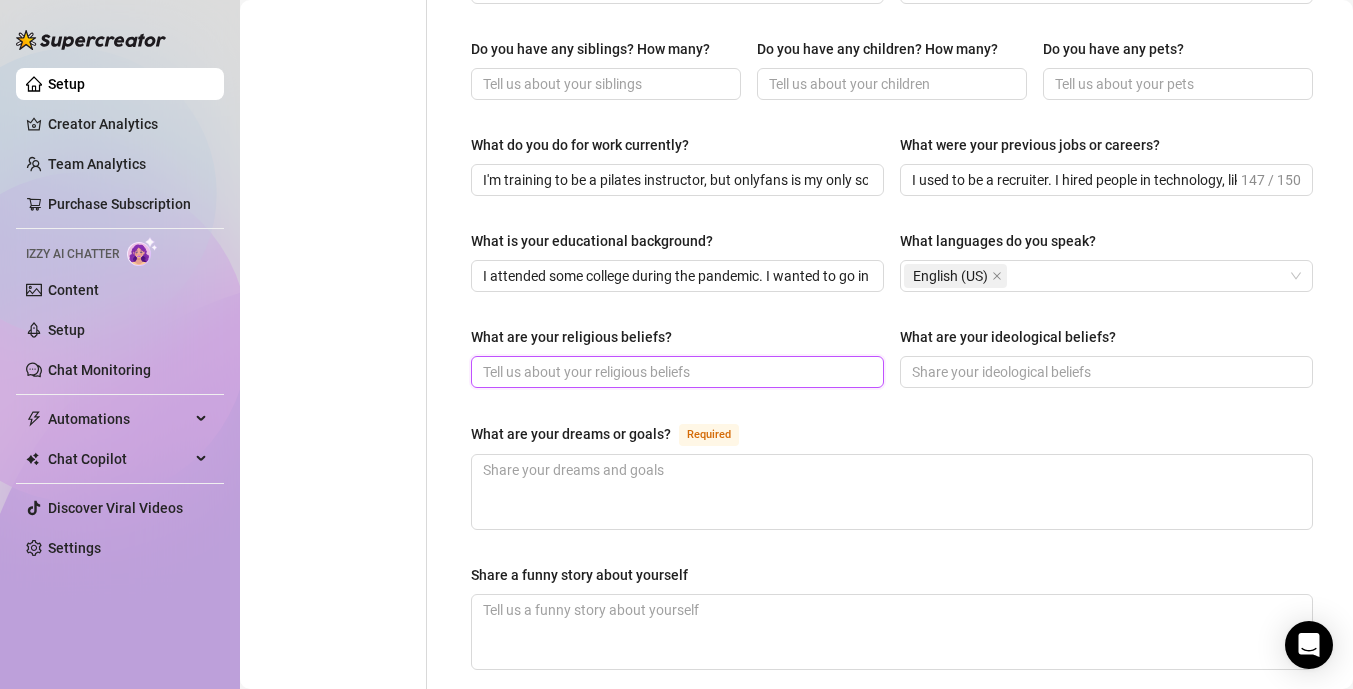 click on "What are your religious beliefs?" at bounding box center [675, 372] 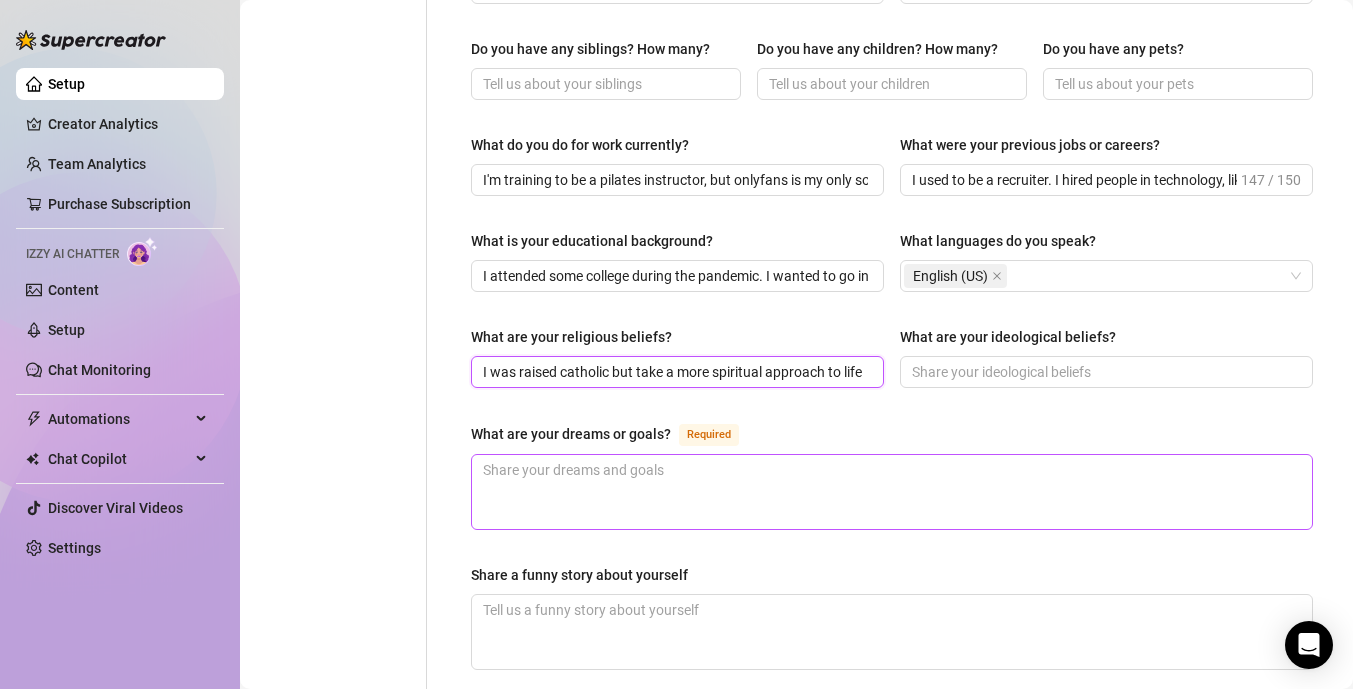 type on "I was raised catholic but take a more spiritual approach to life" 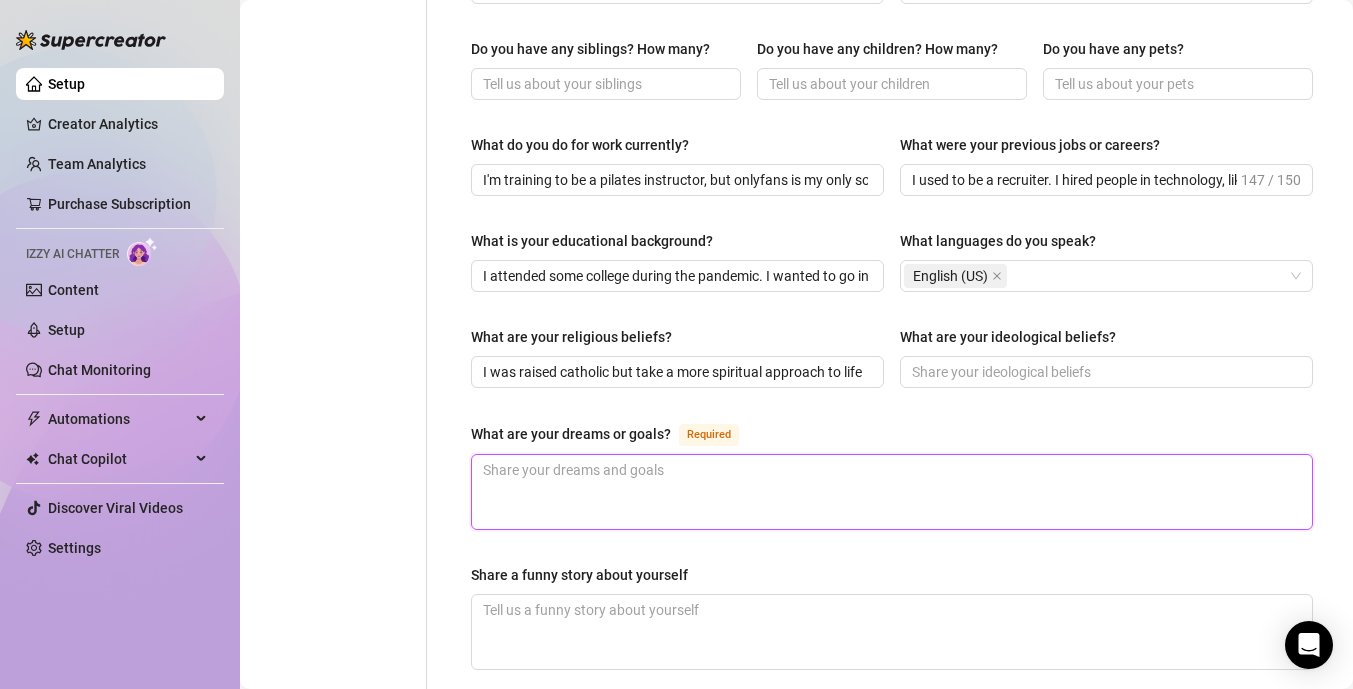 click on "What are your dreams or goals? Required" at bounding box center (892, 492) 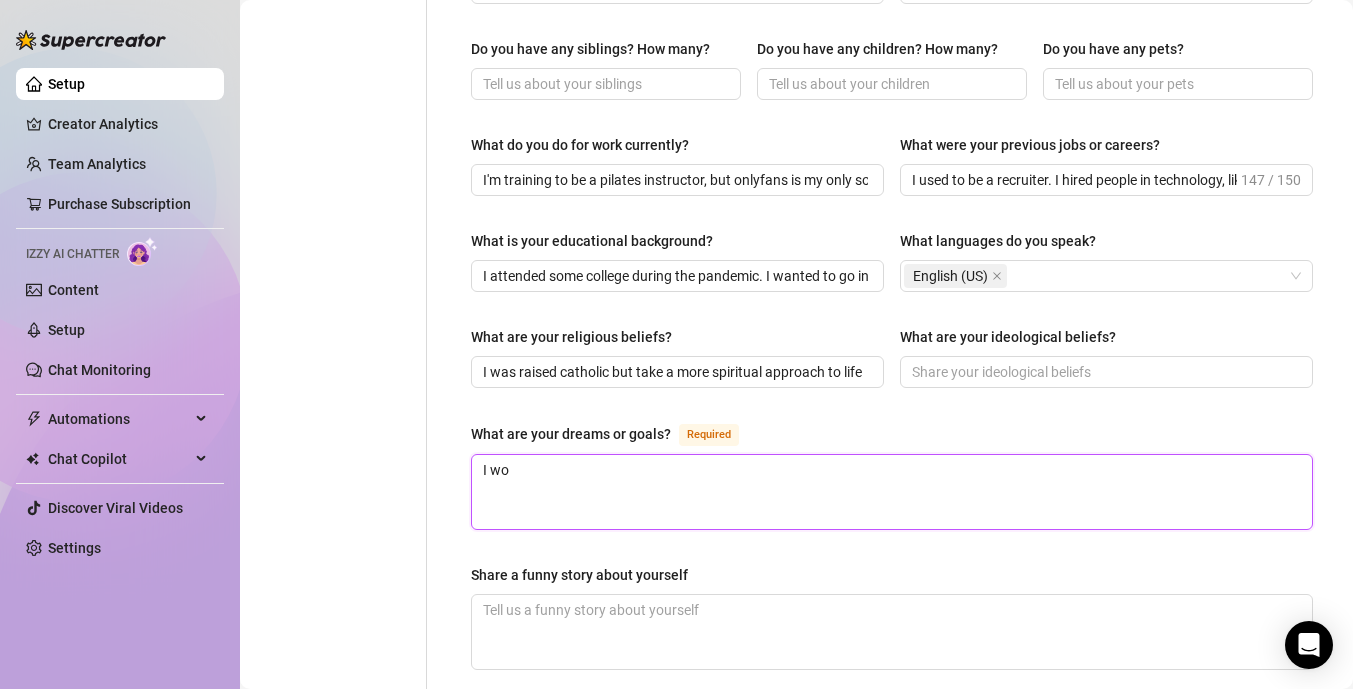 type on "I wou" 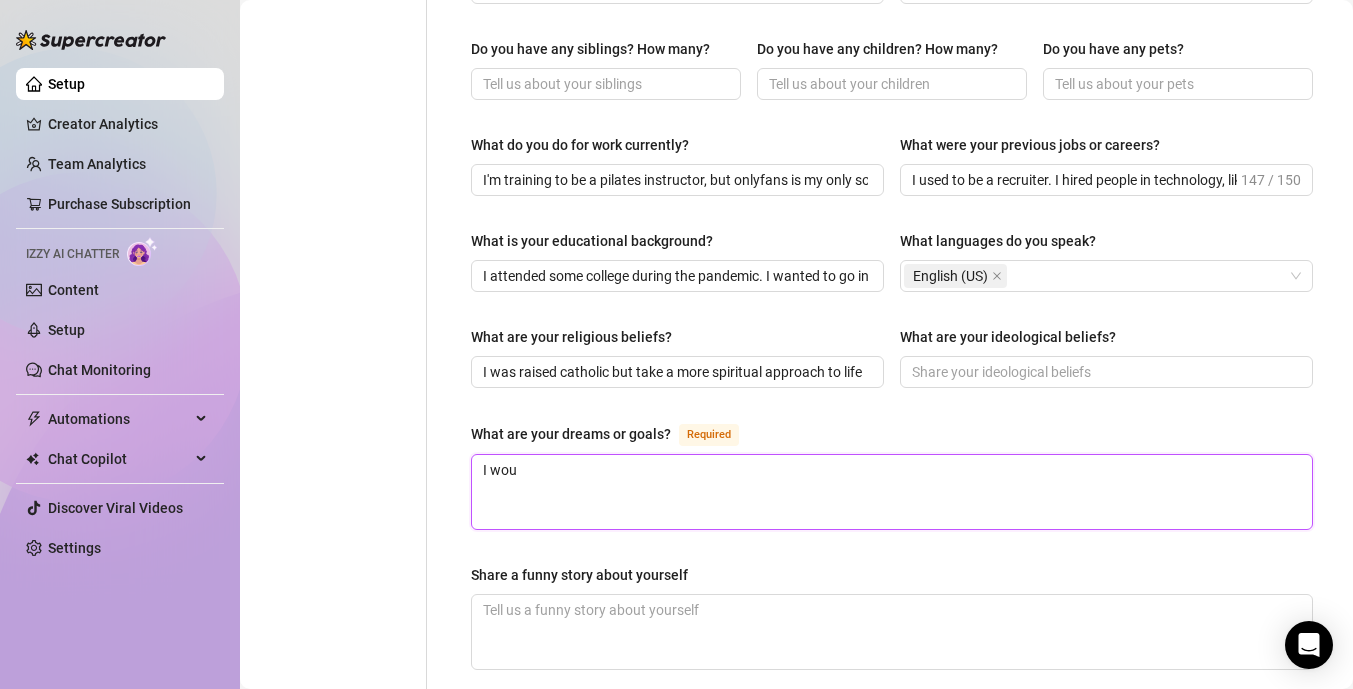 type 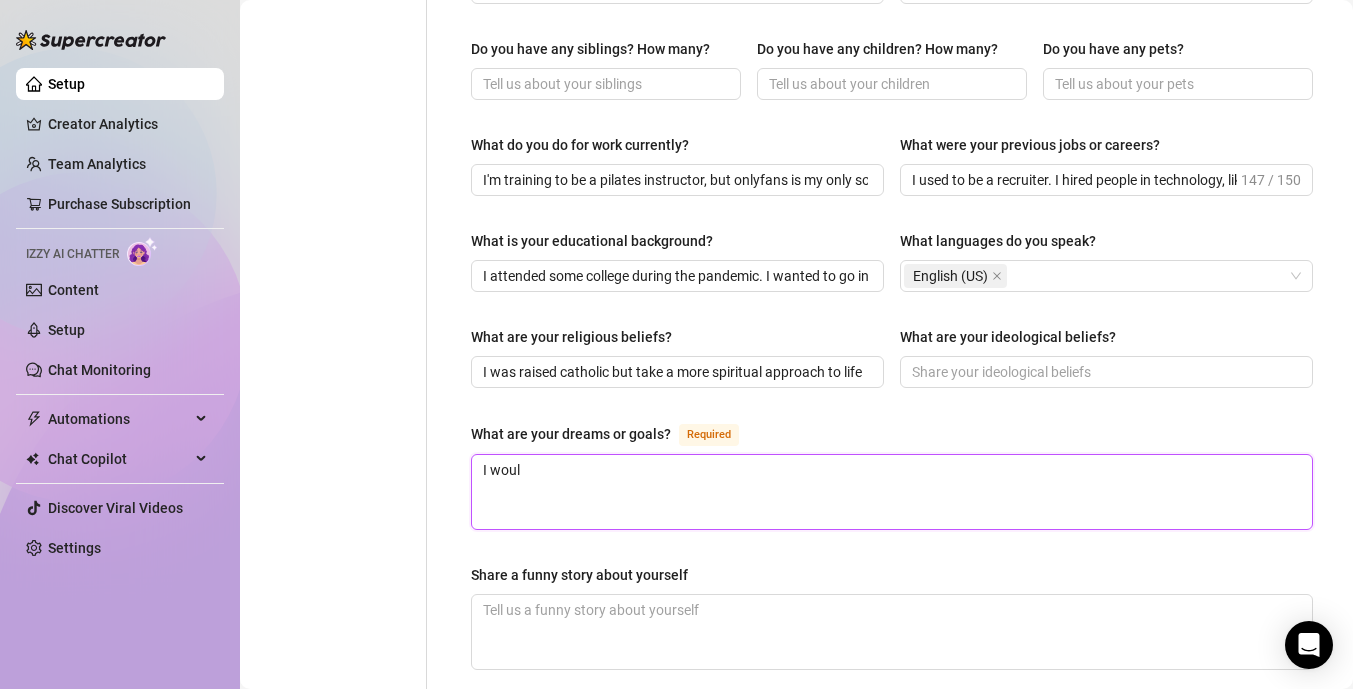 type 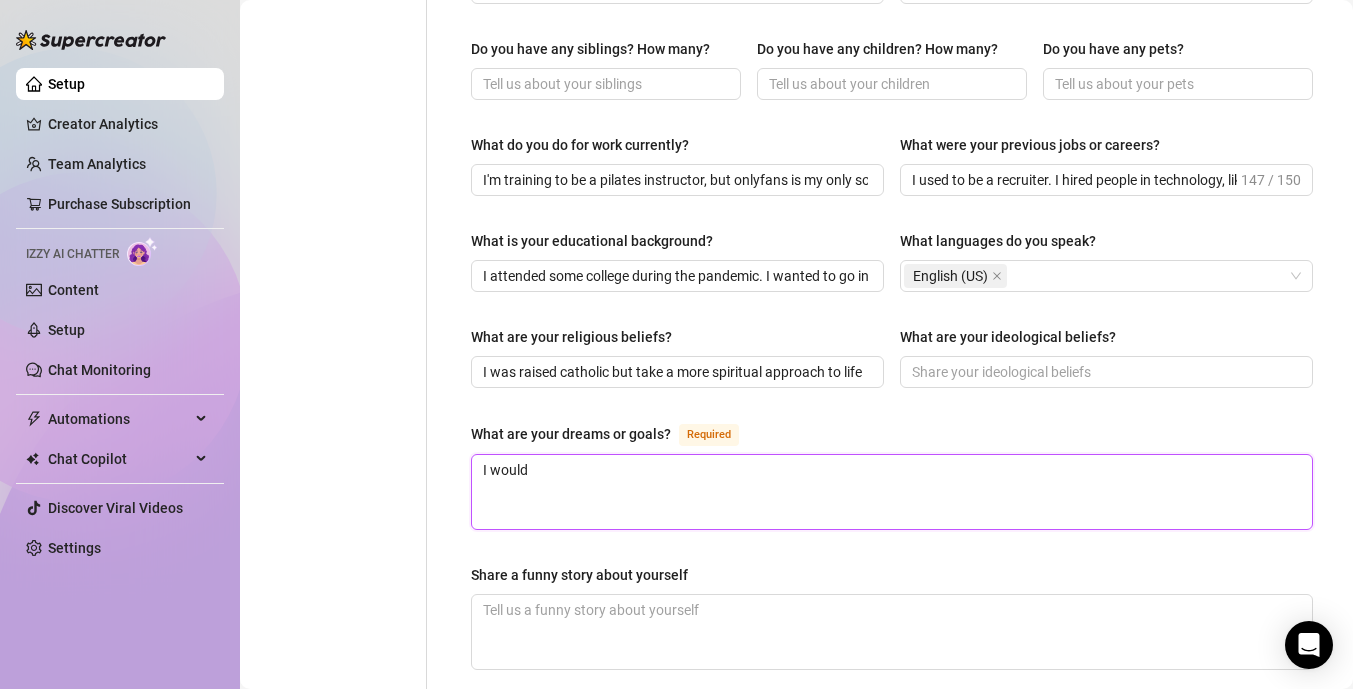type on "I would" 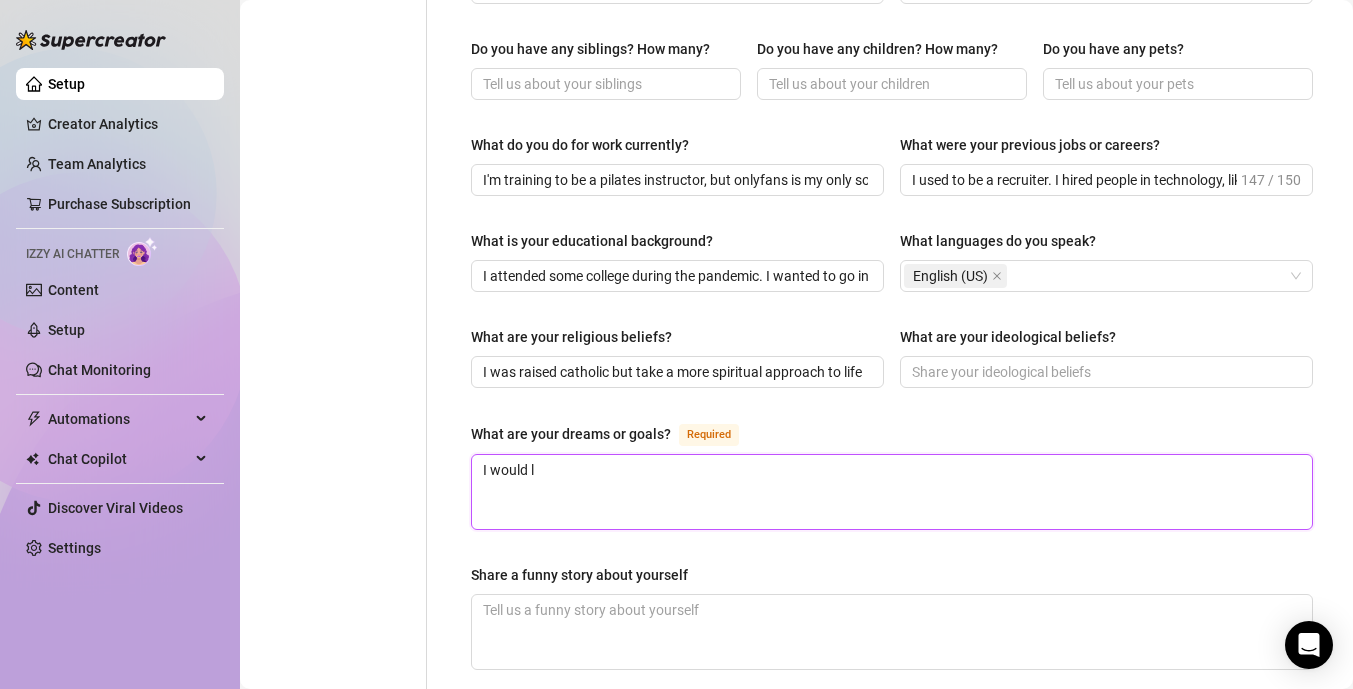 type 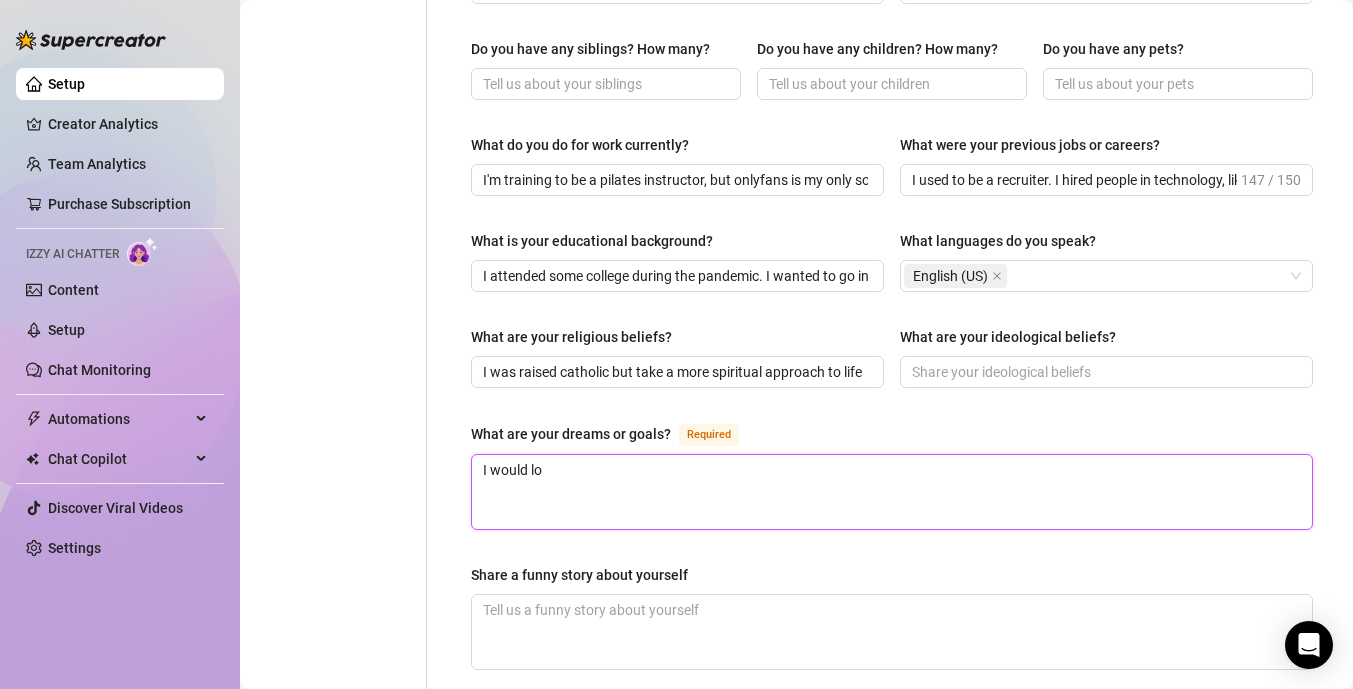 type 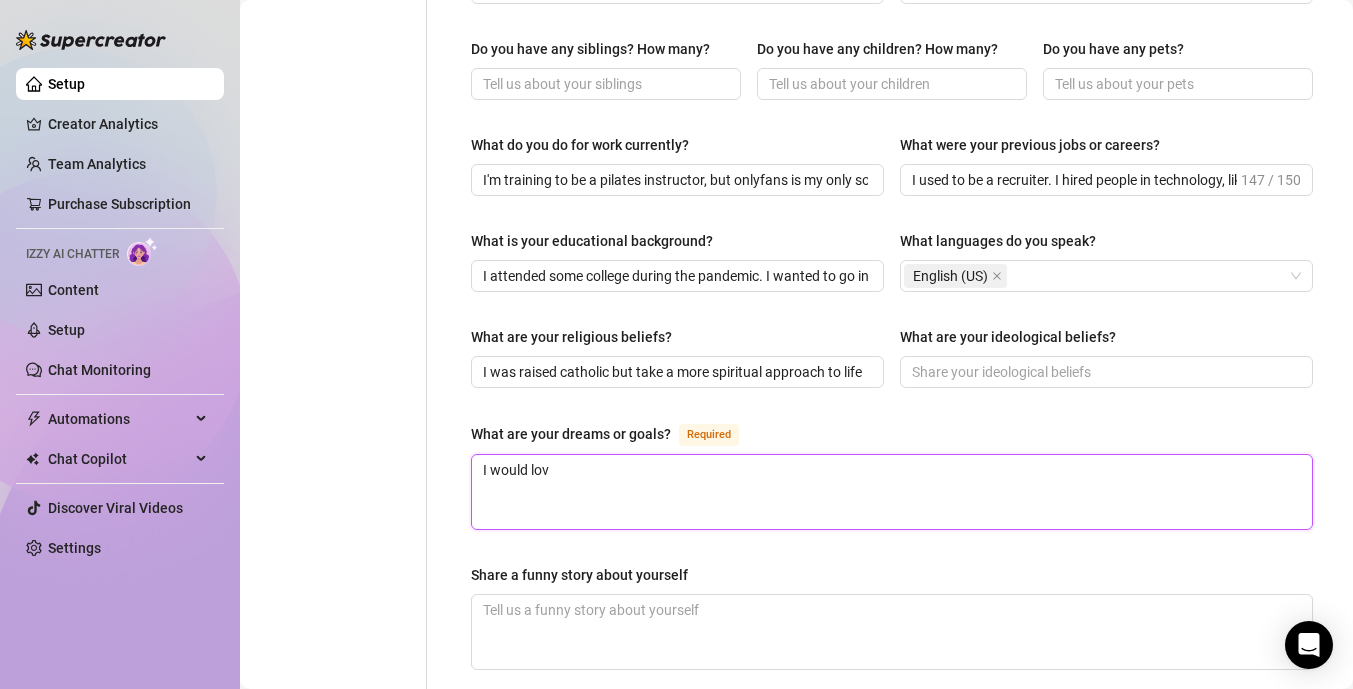 type 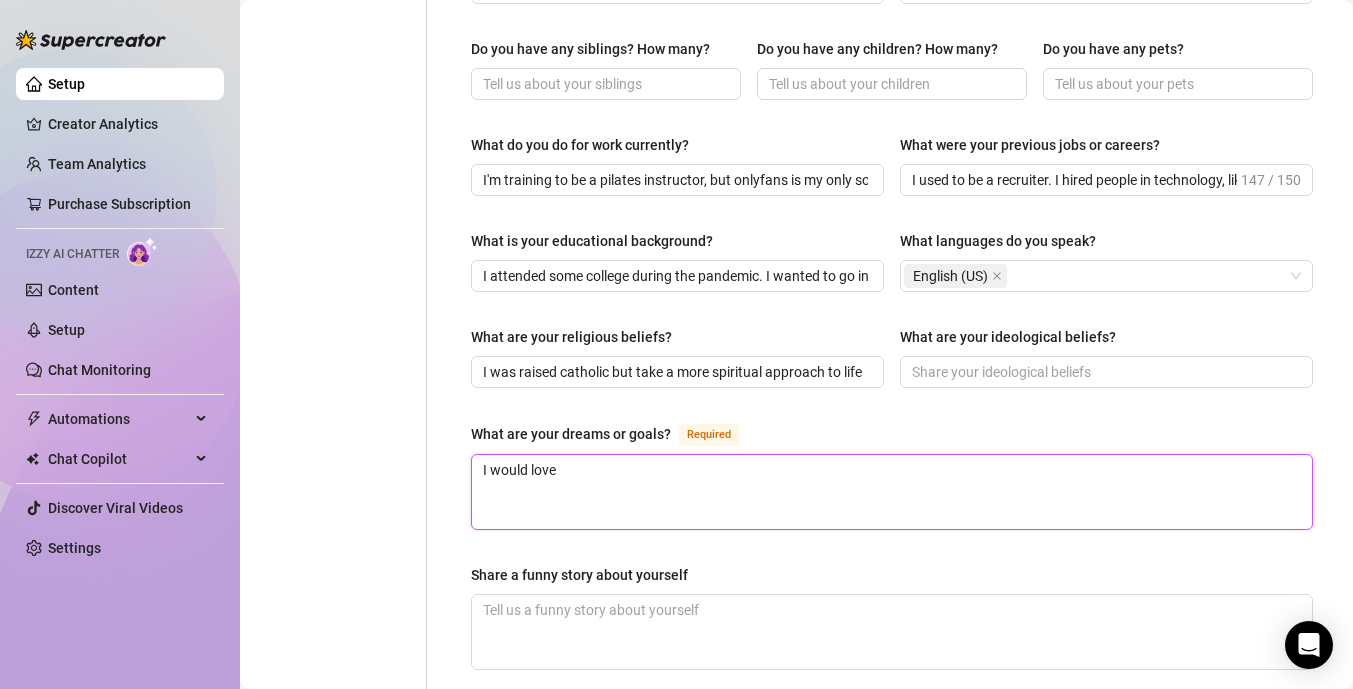 type 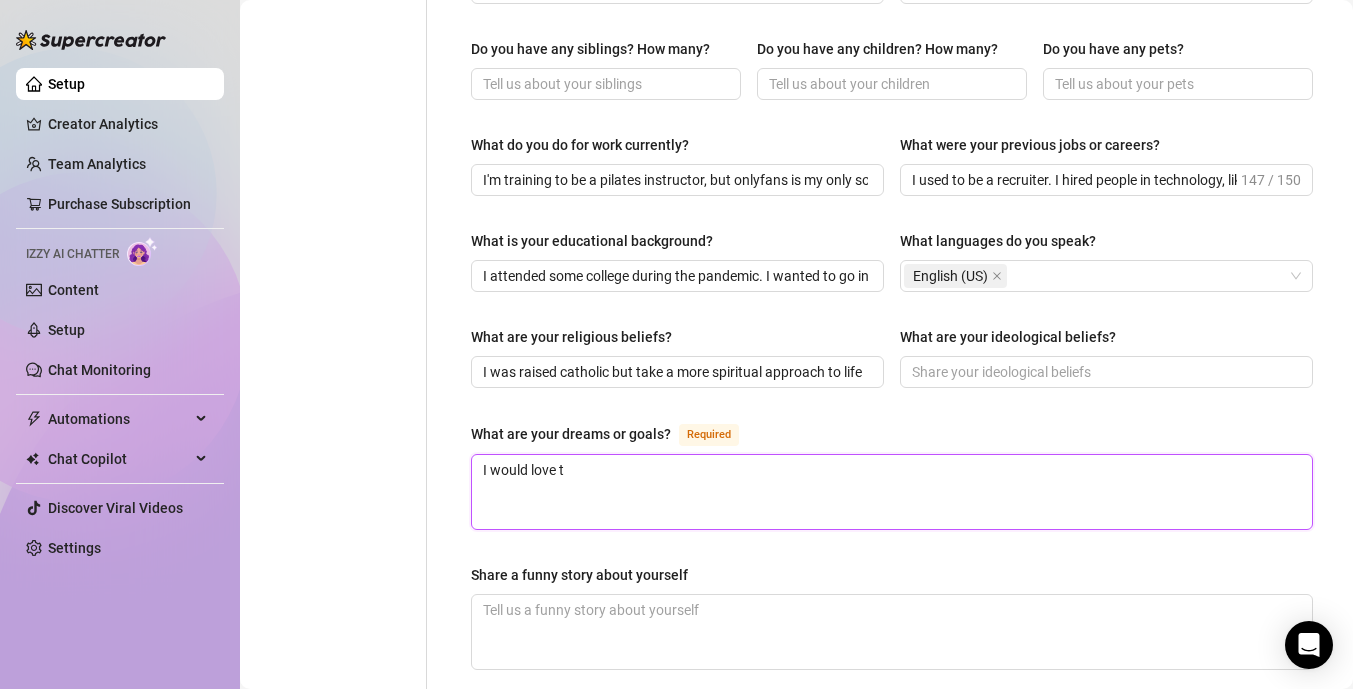 type 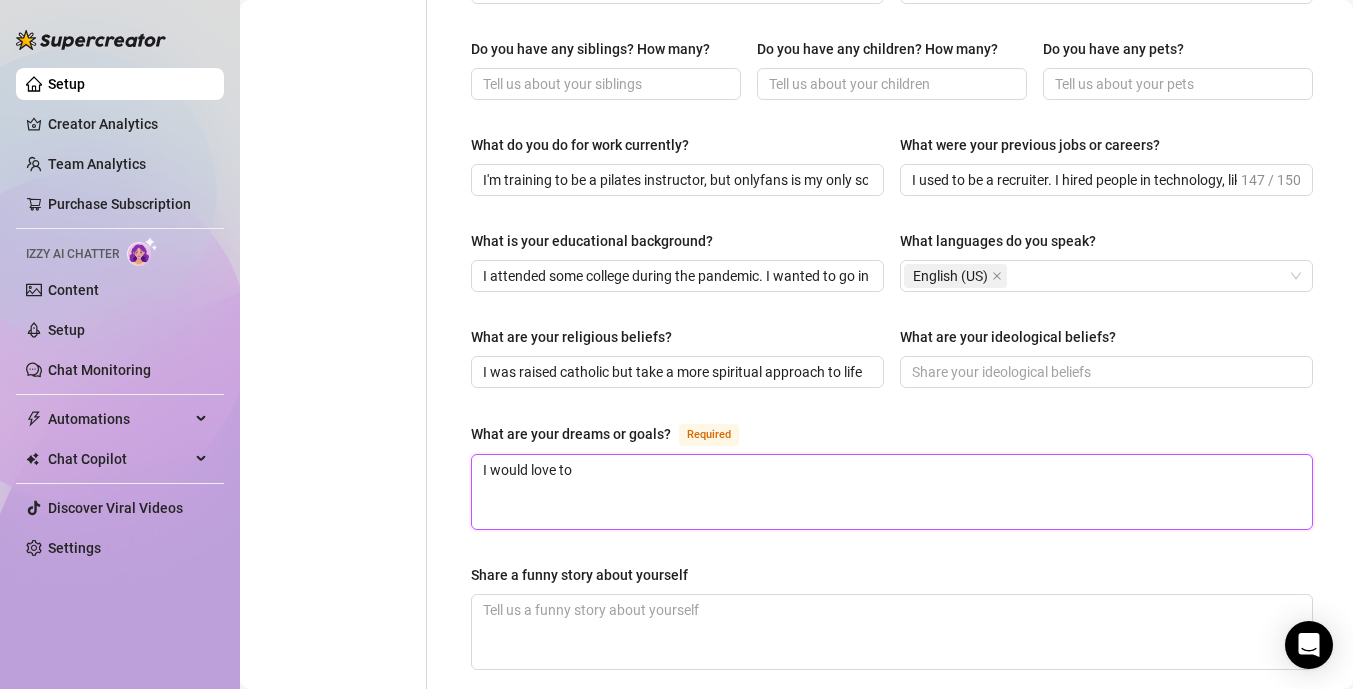 type 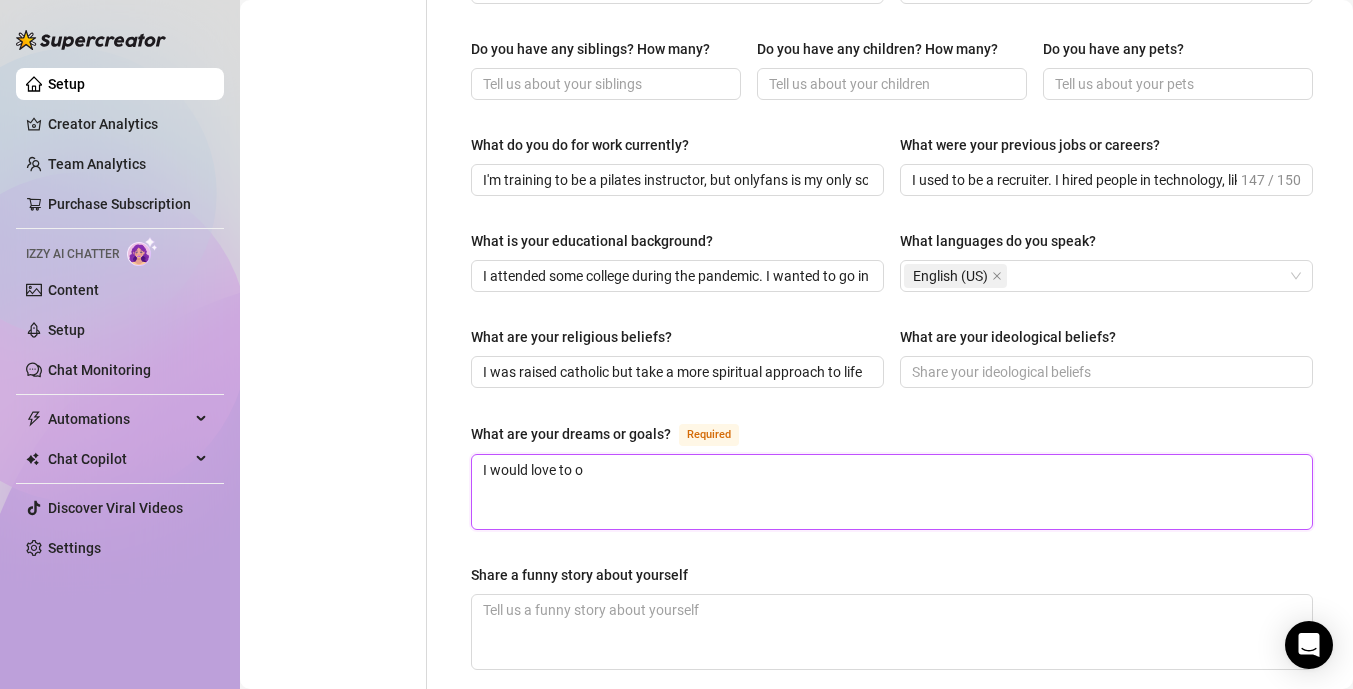 type 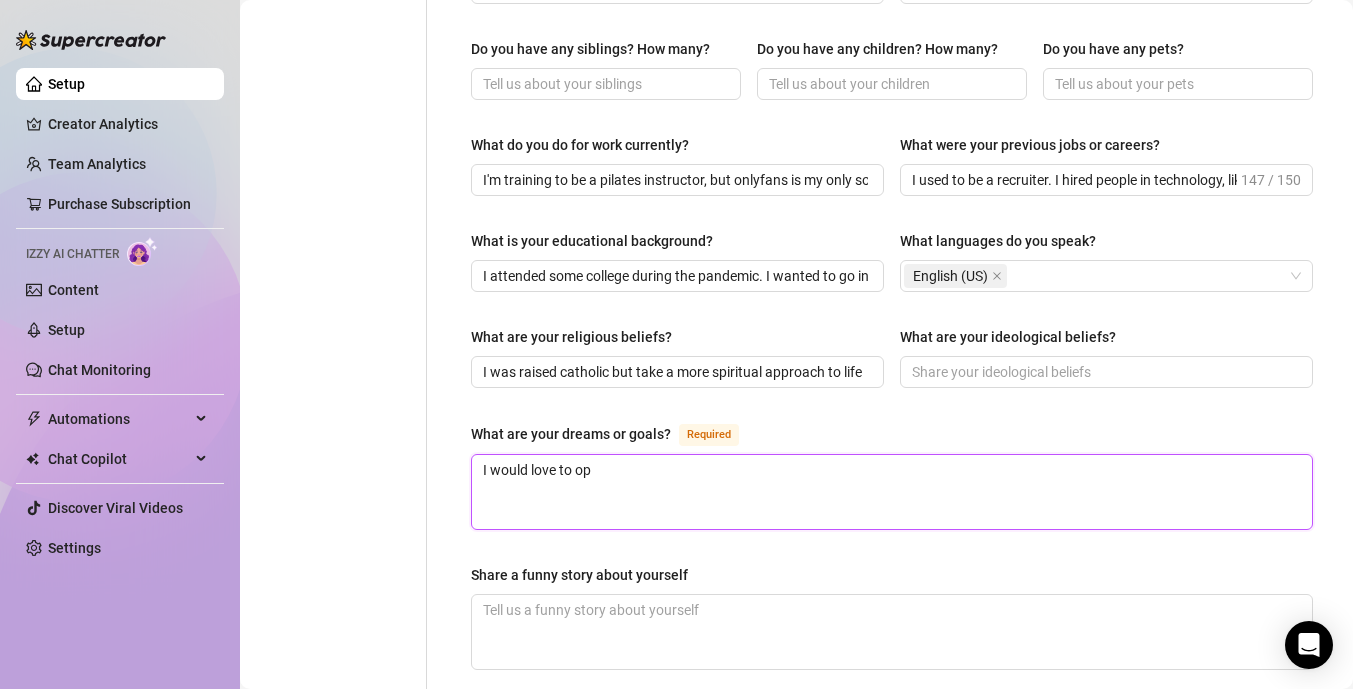 type 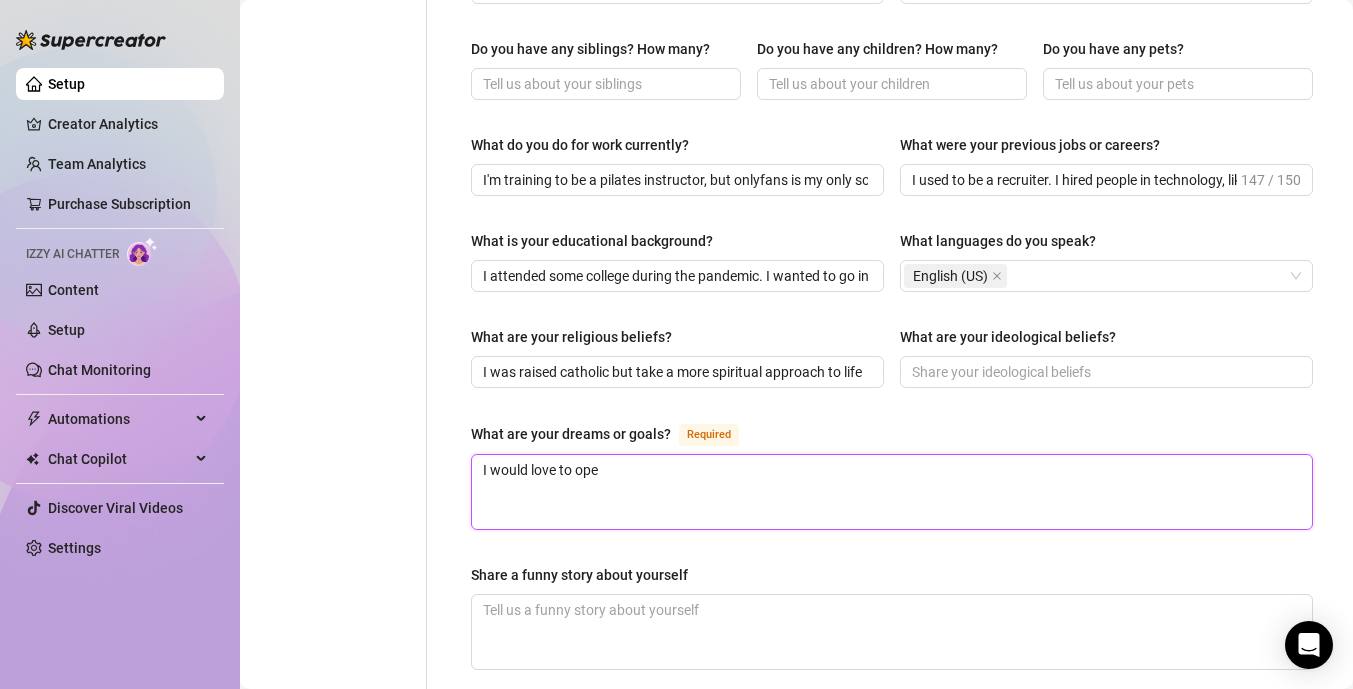 type 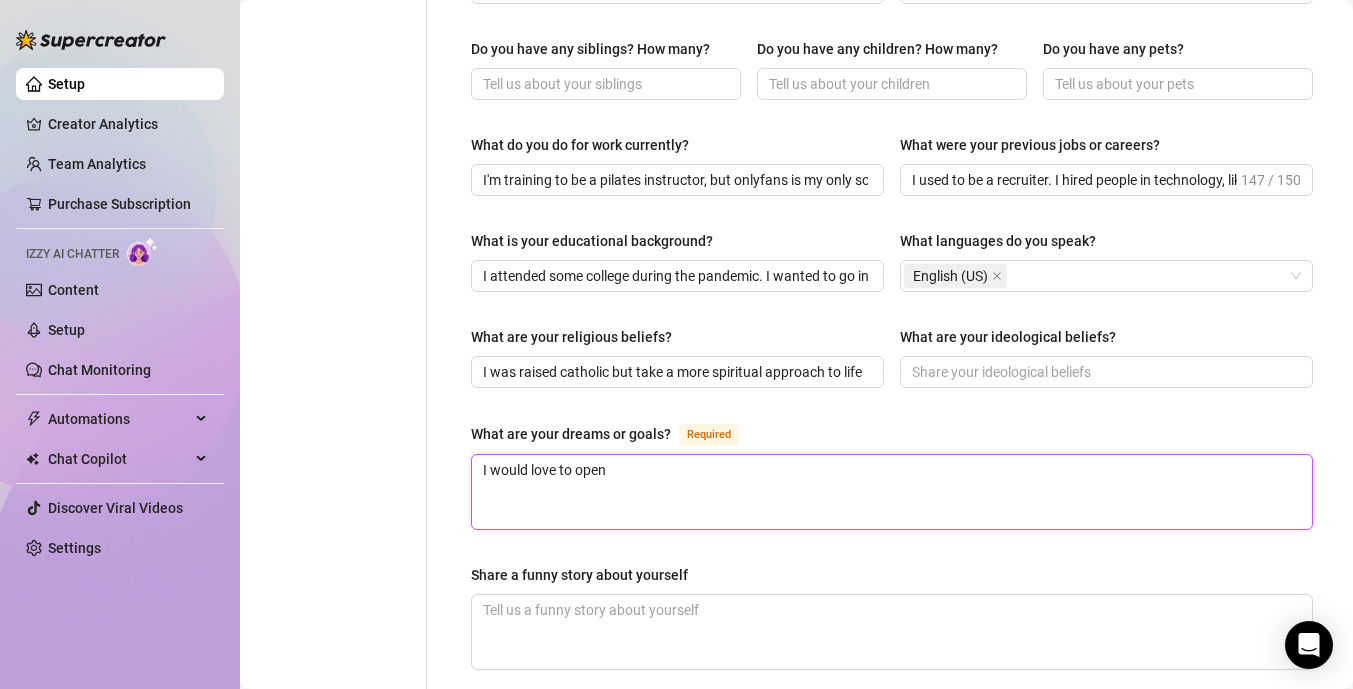 type 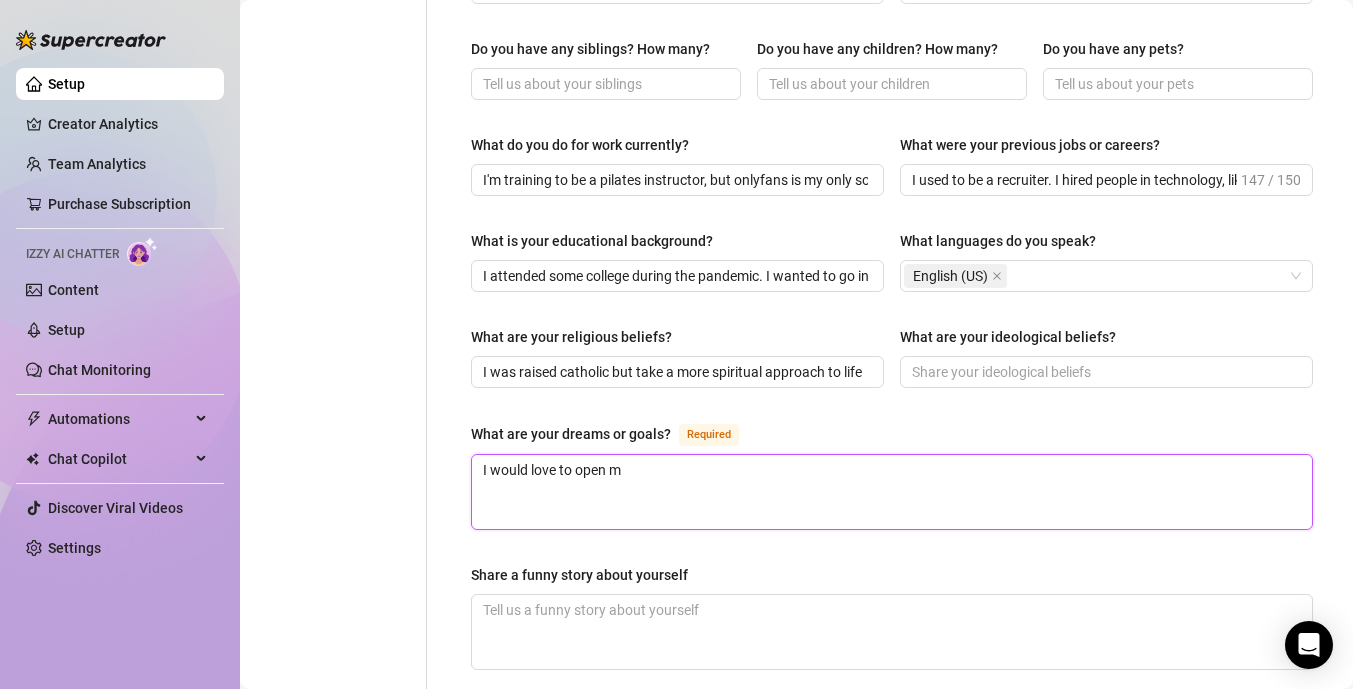 type 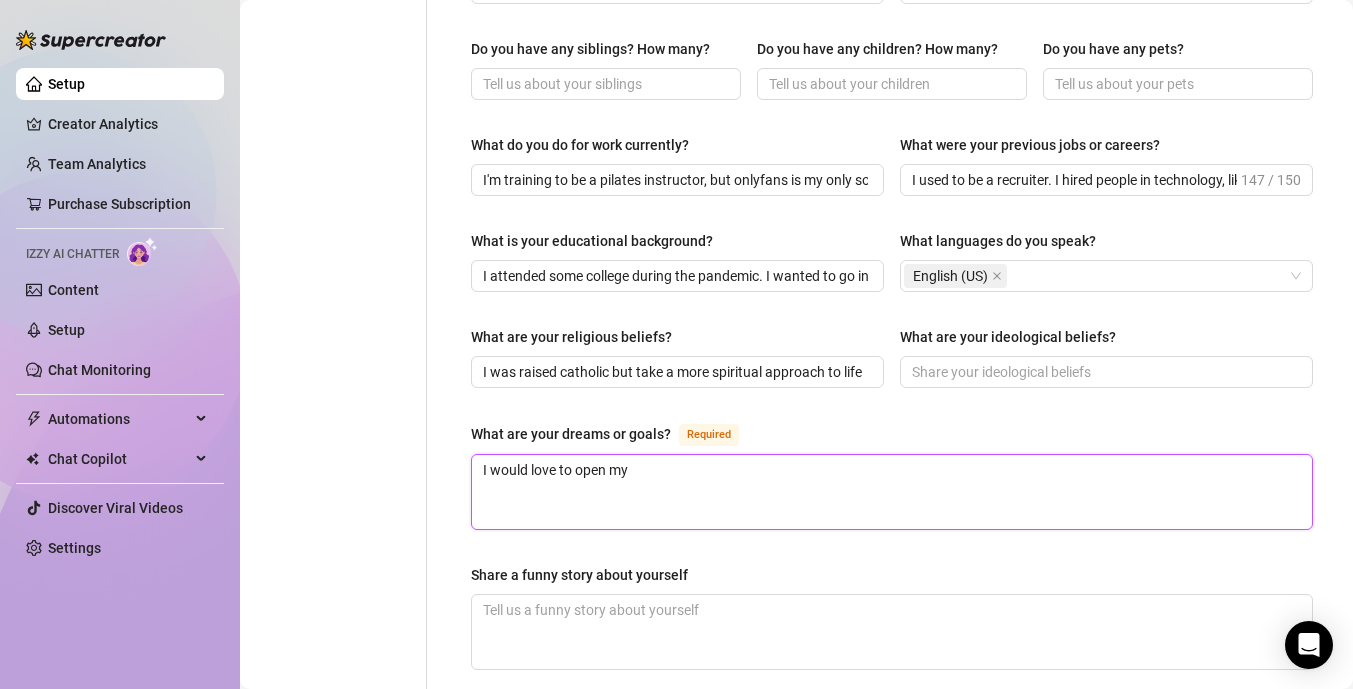 type 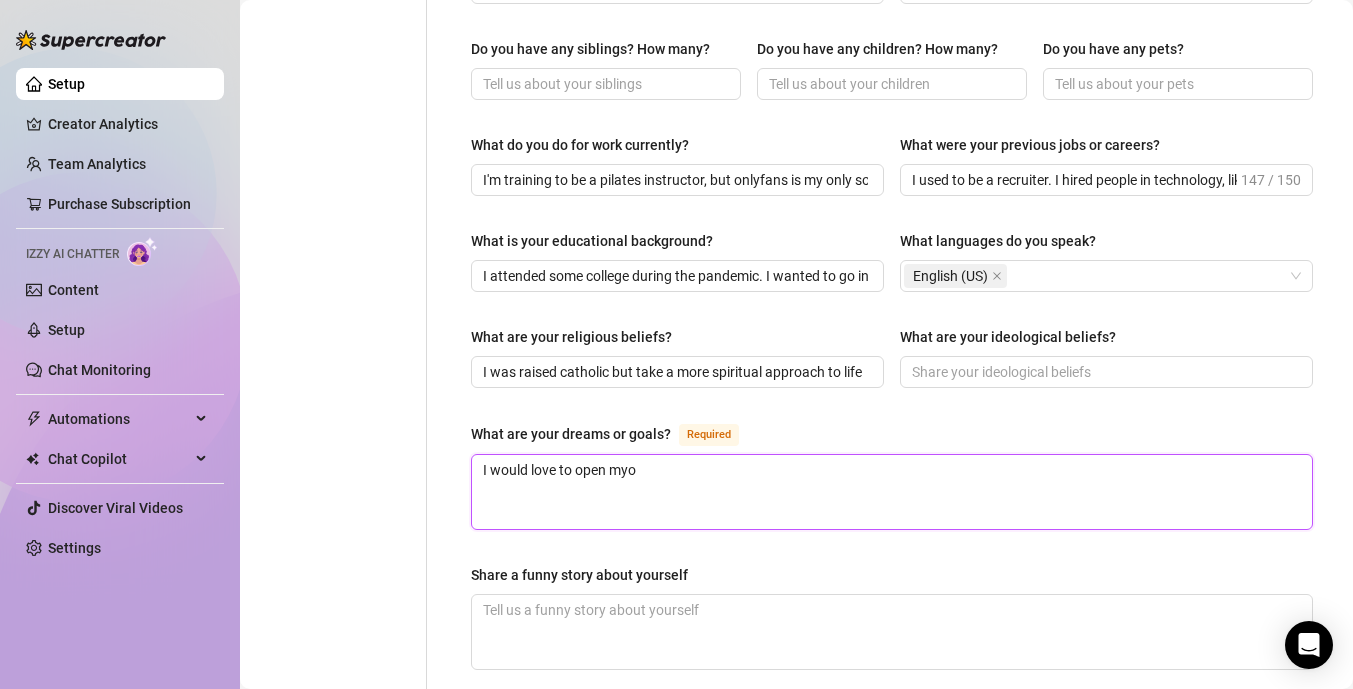 type 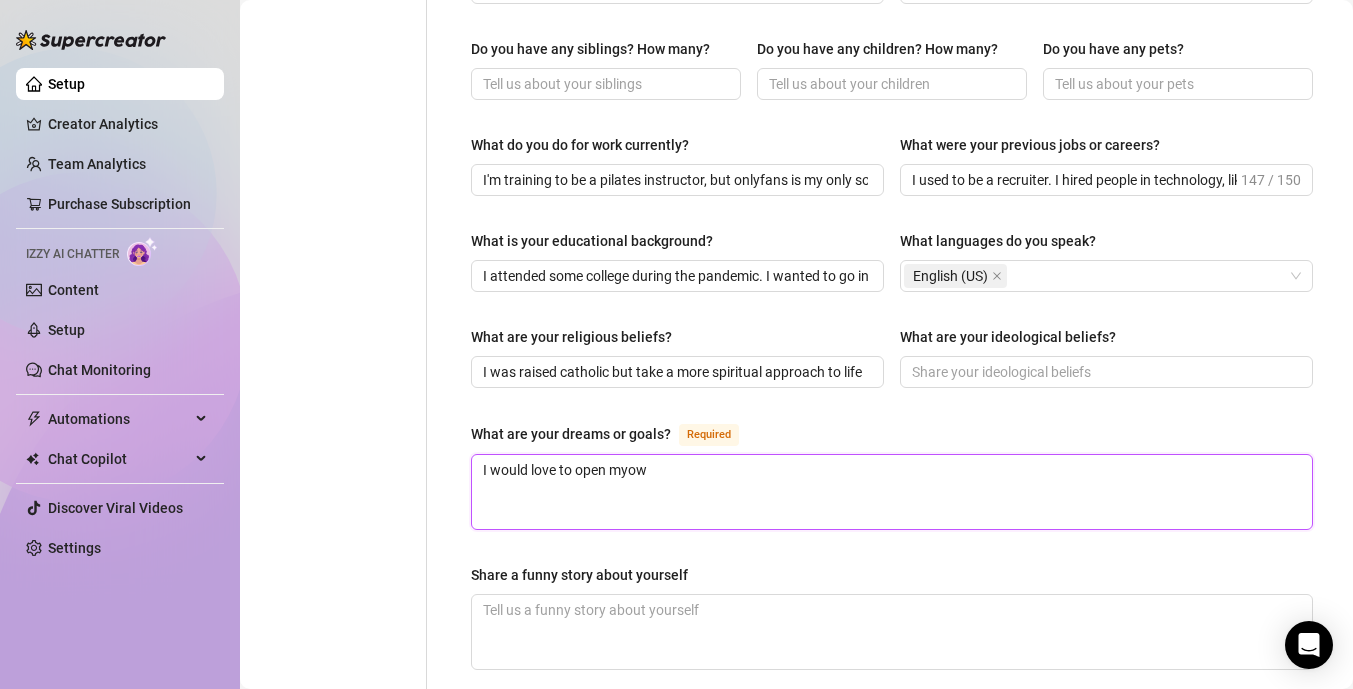type 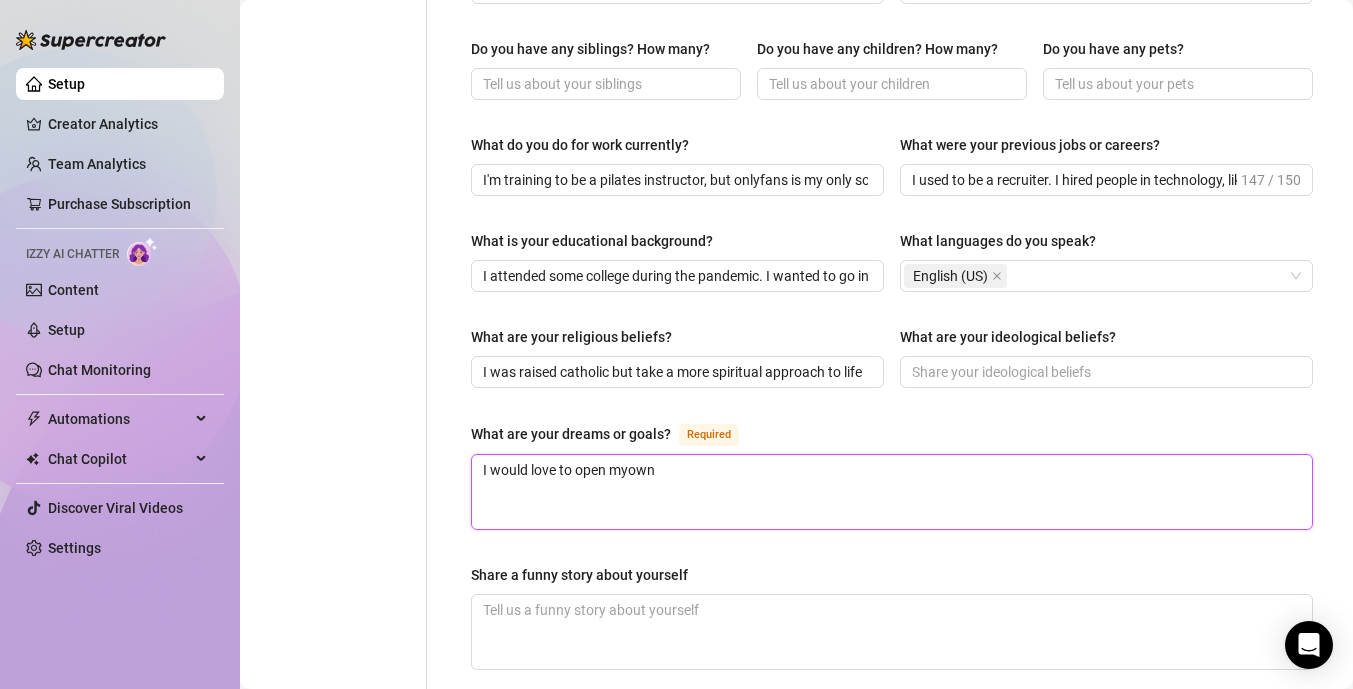 type 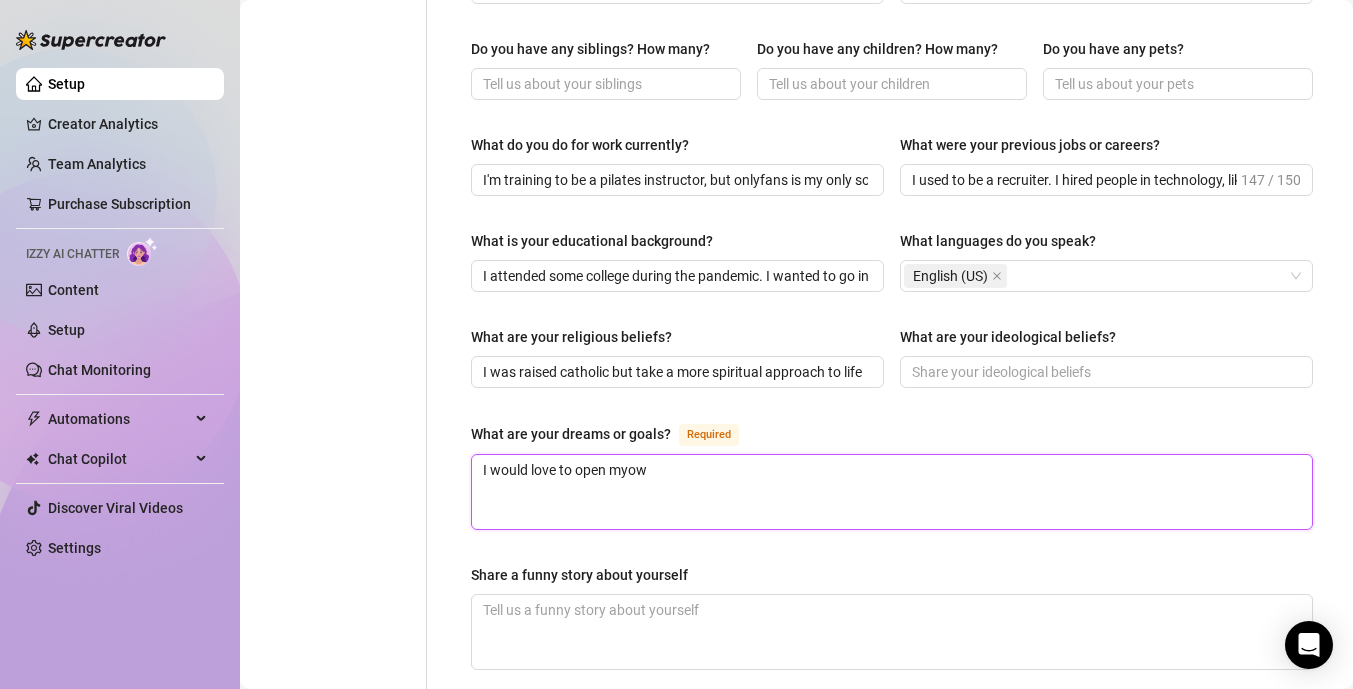 type 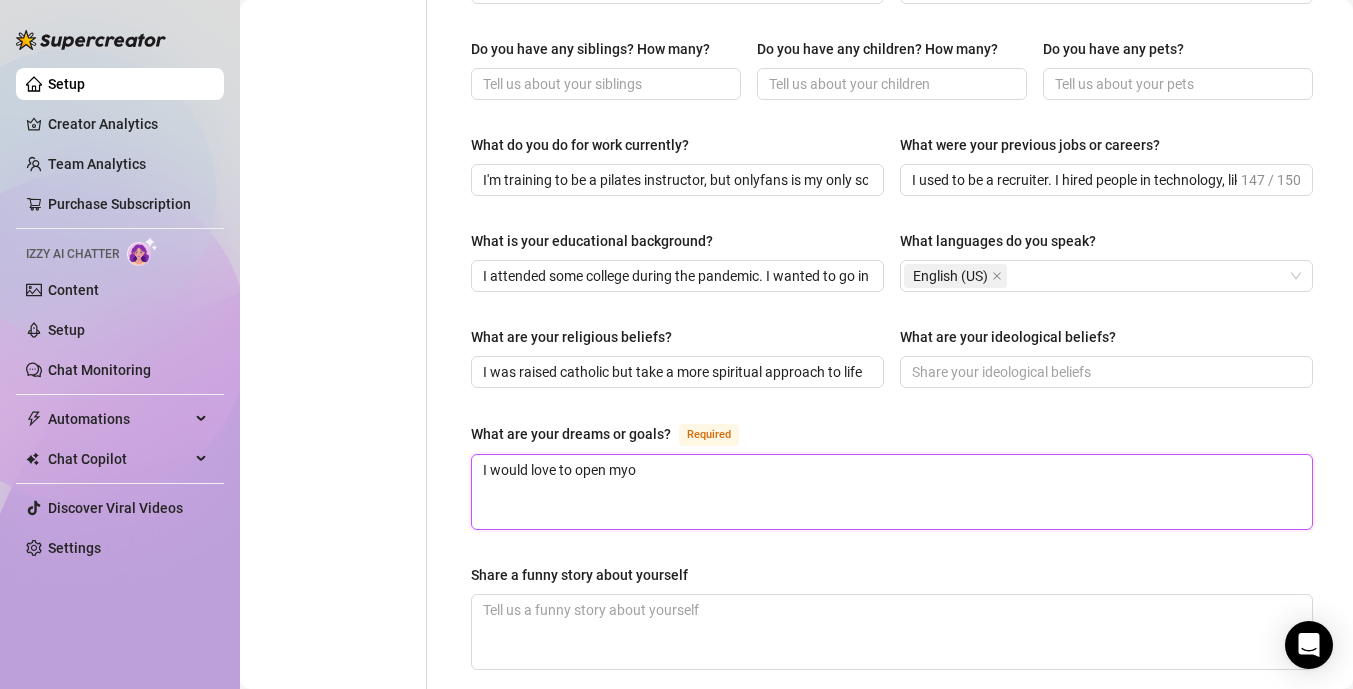 type 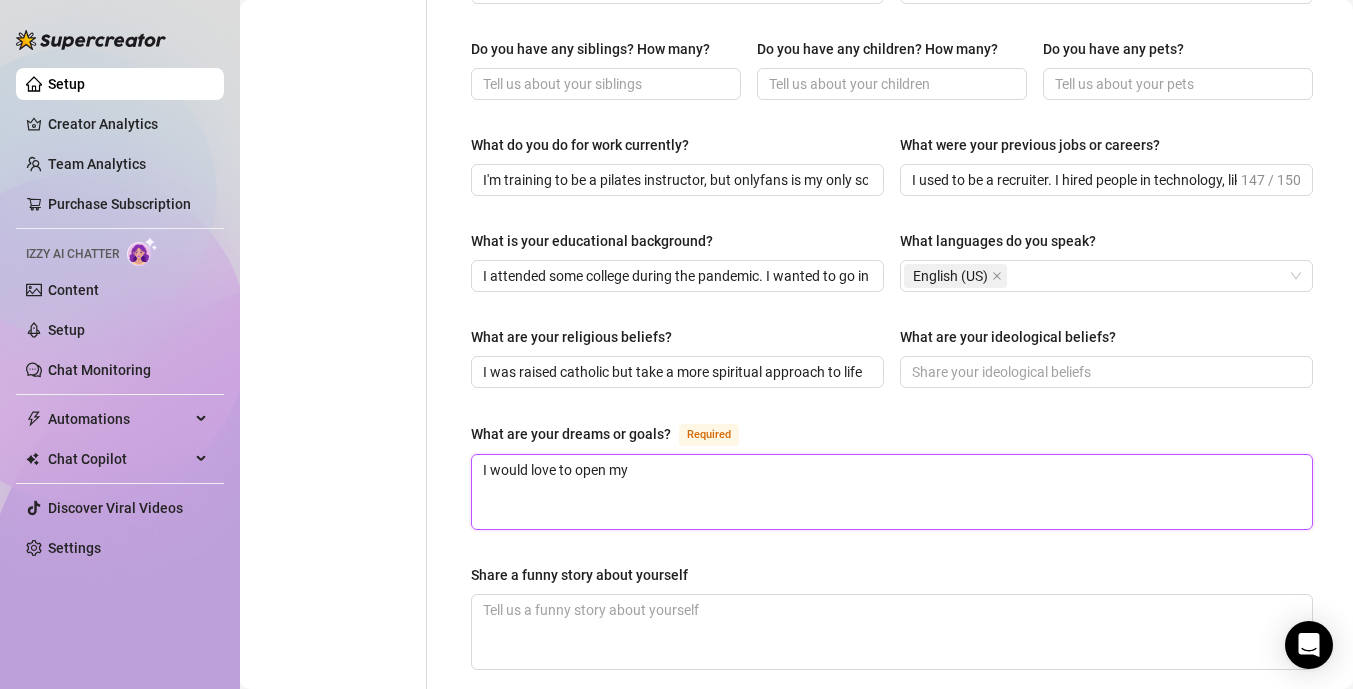 type 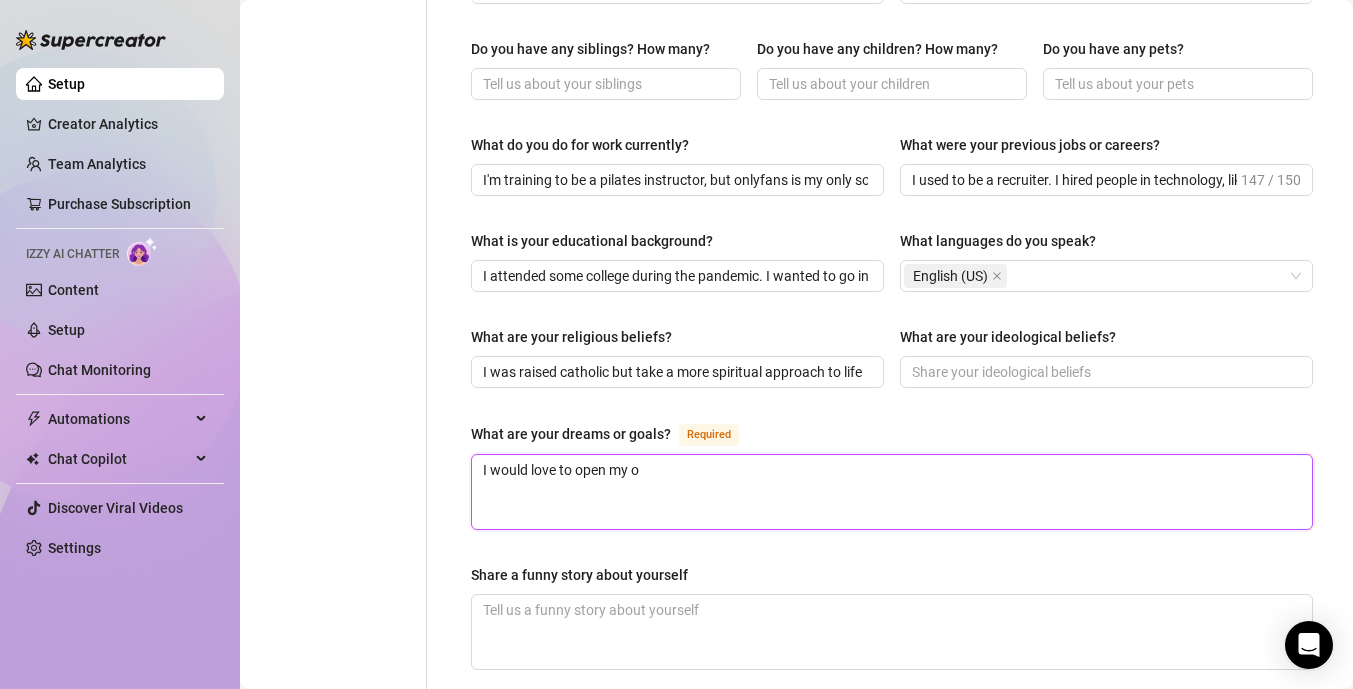 type 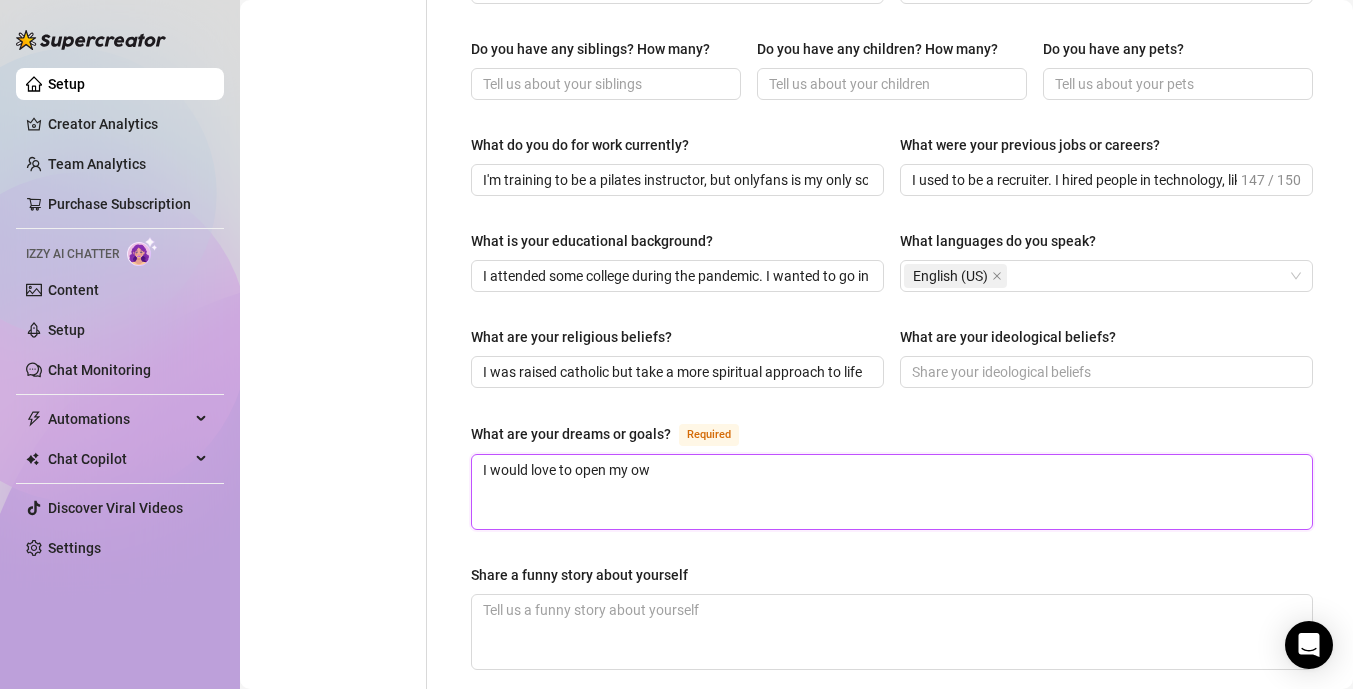 type 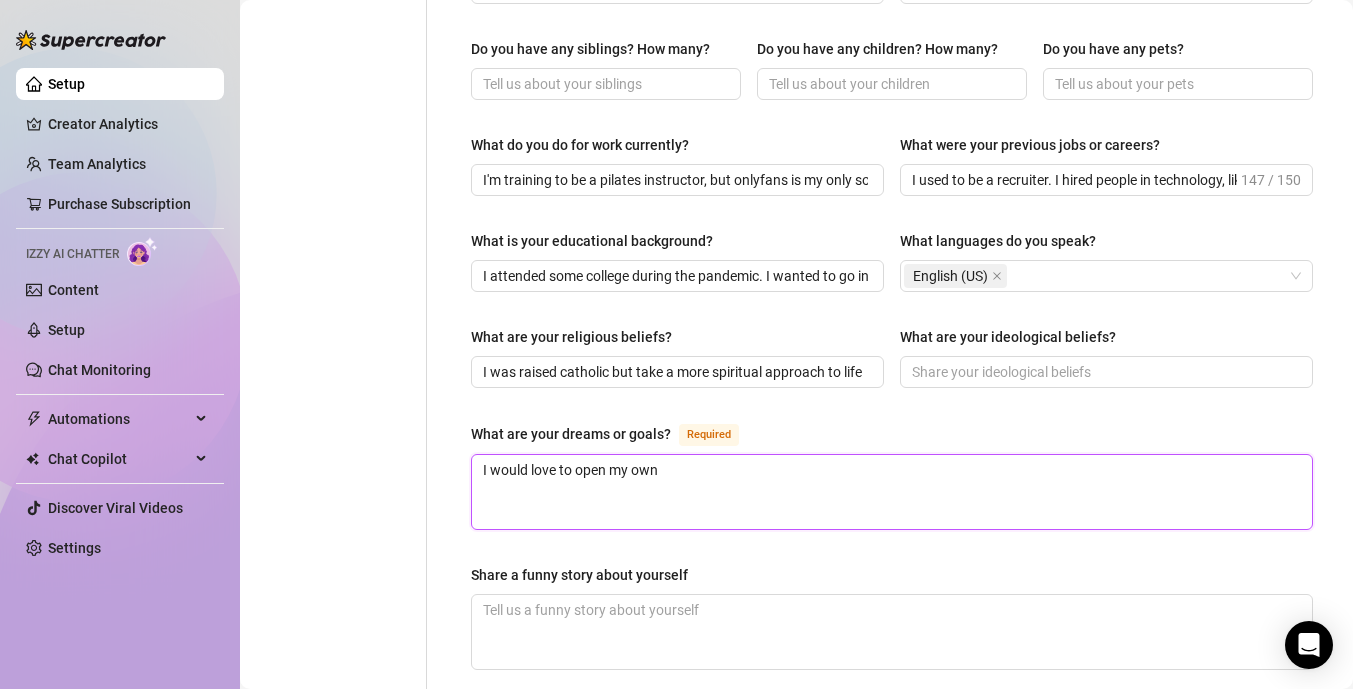 type 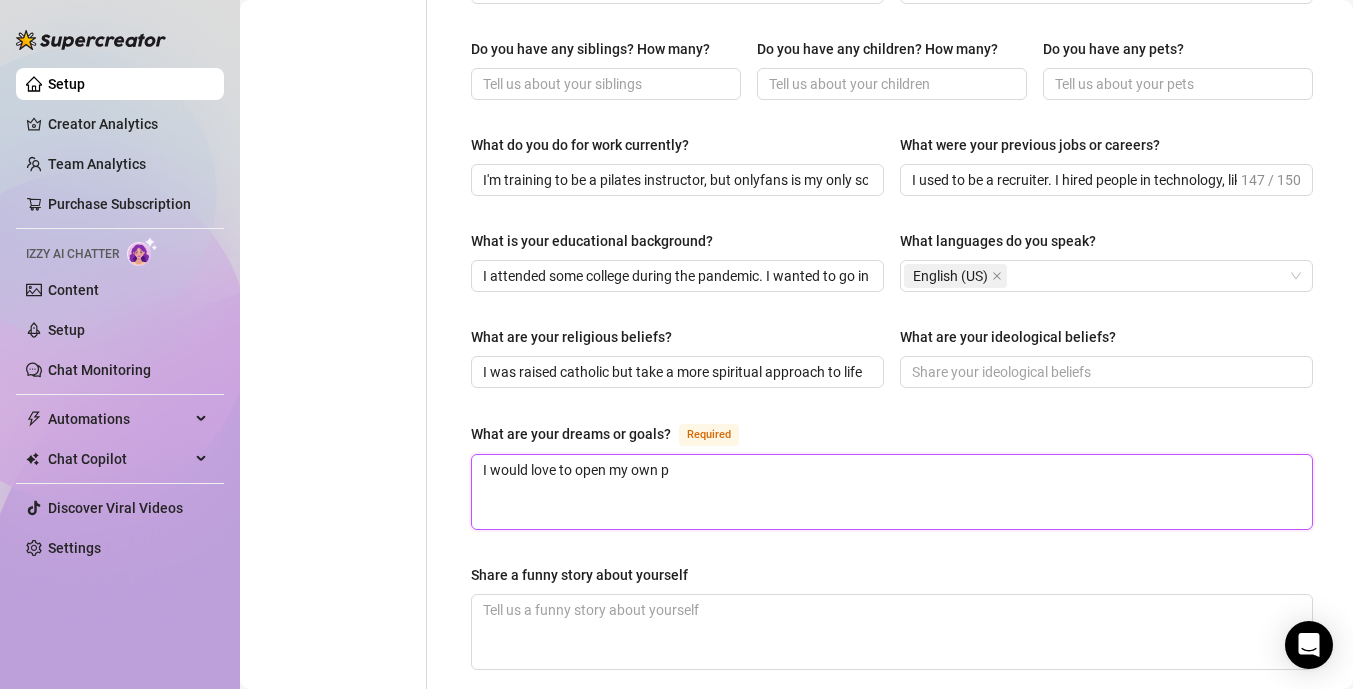type 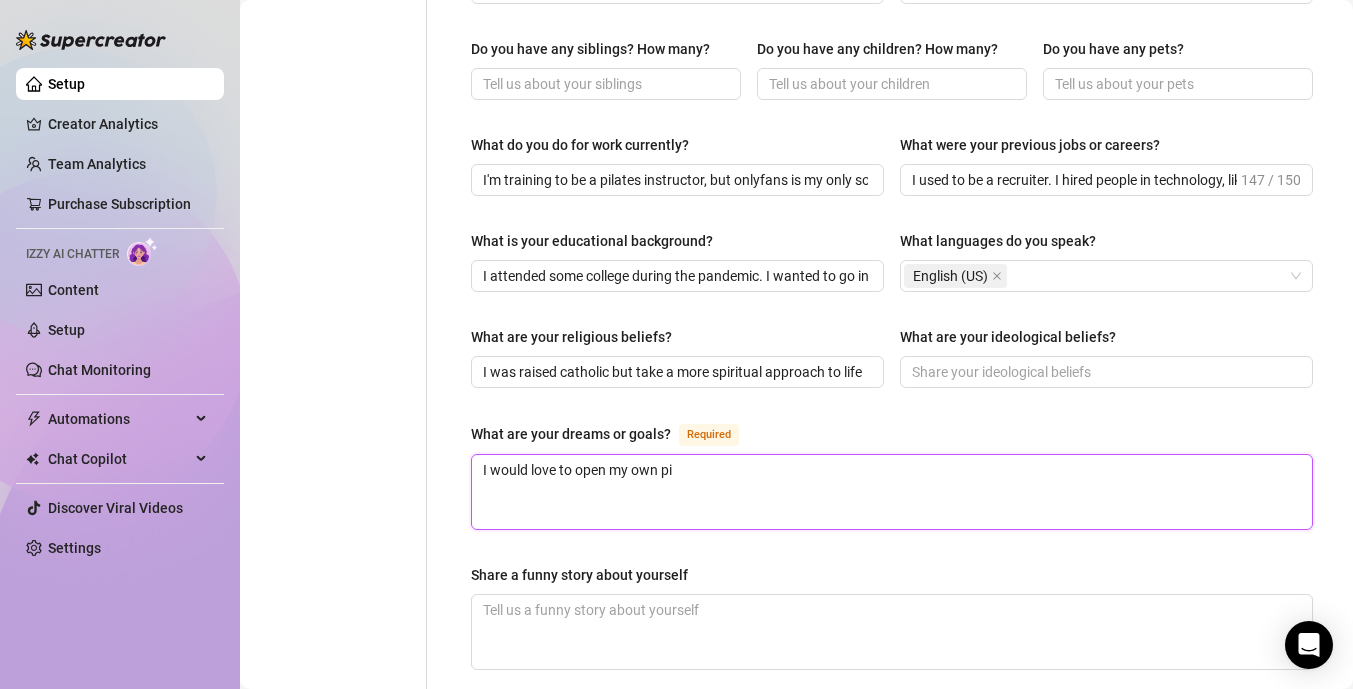 type 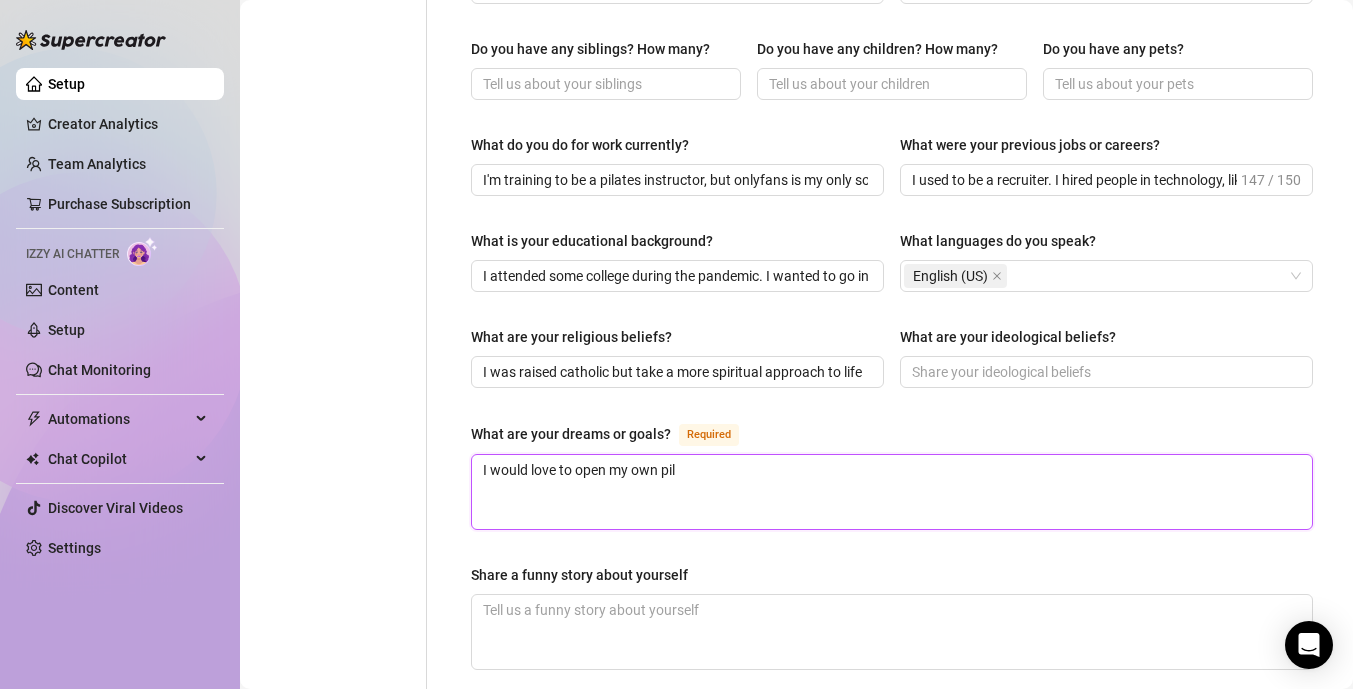 type 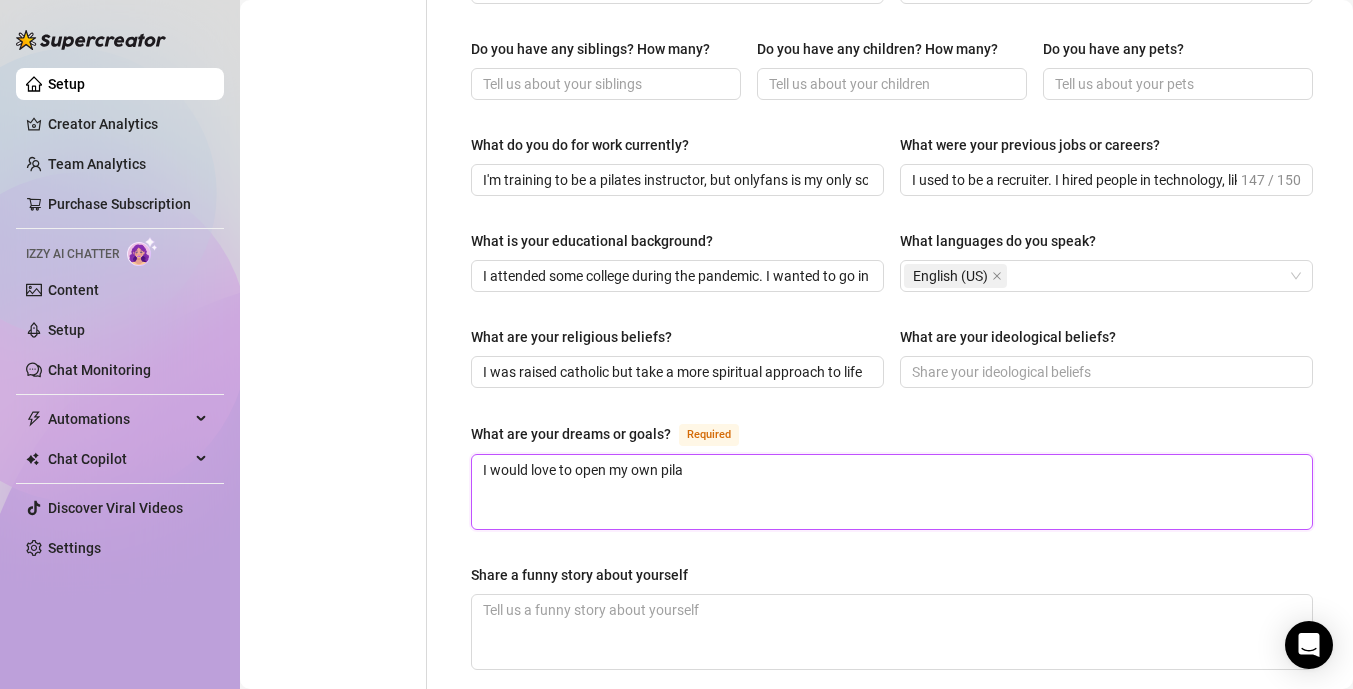 type on "I would love to open my own pilat" 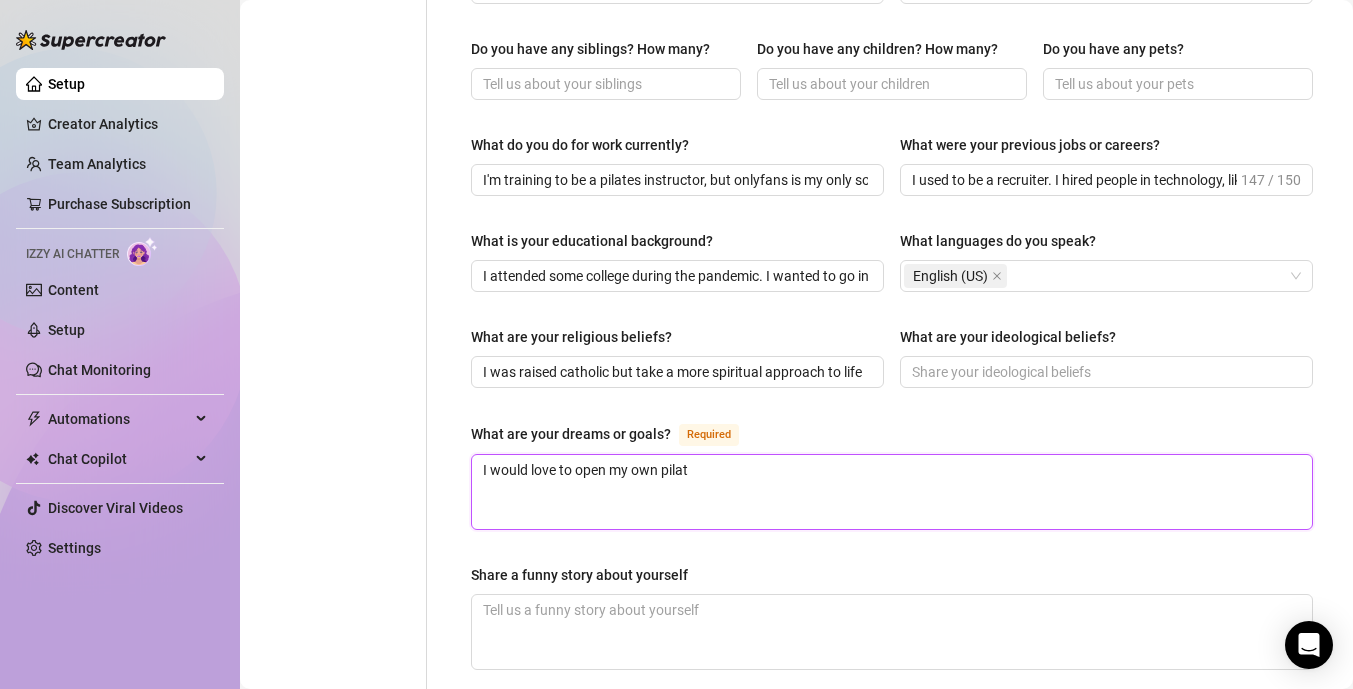 type 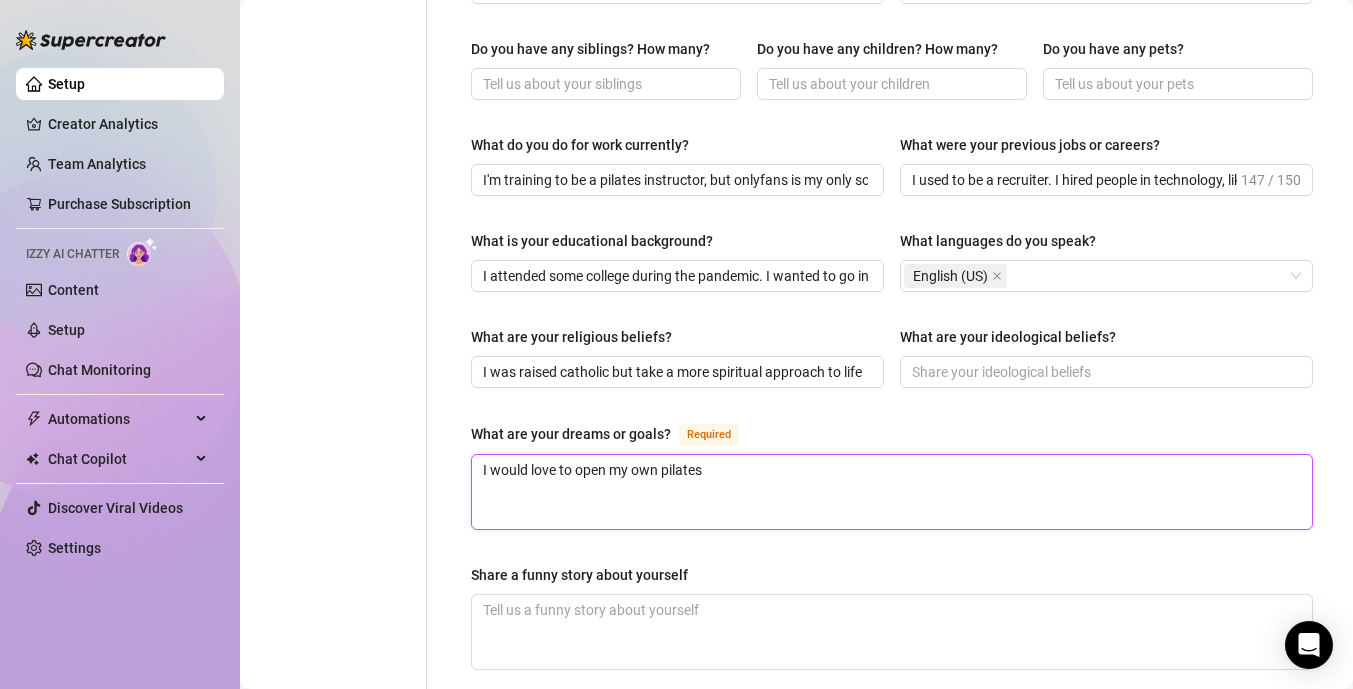 type 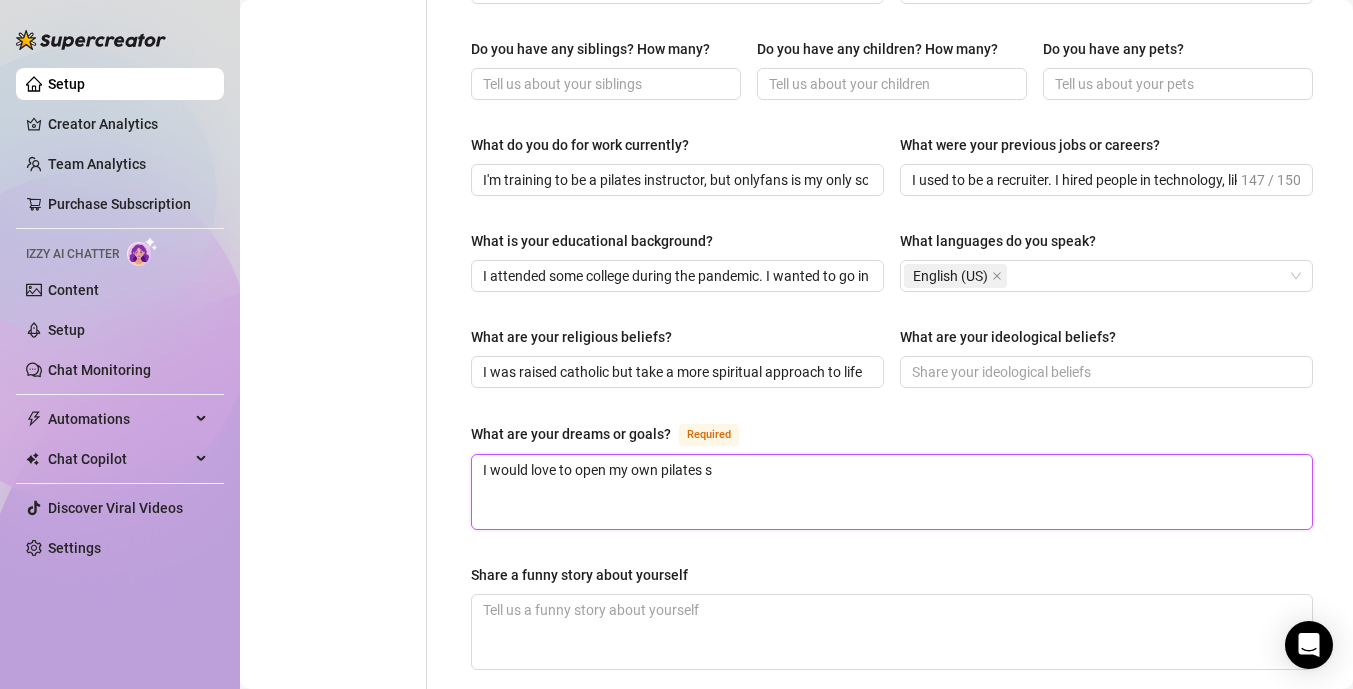type 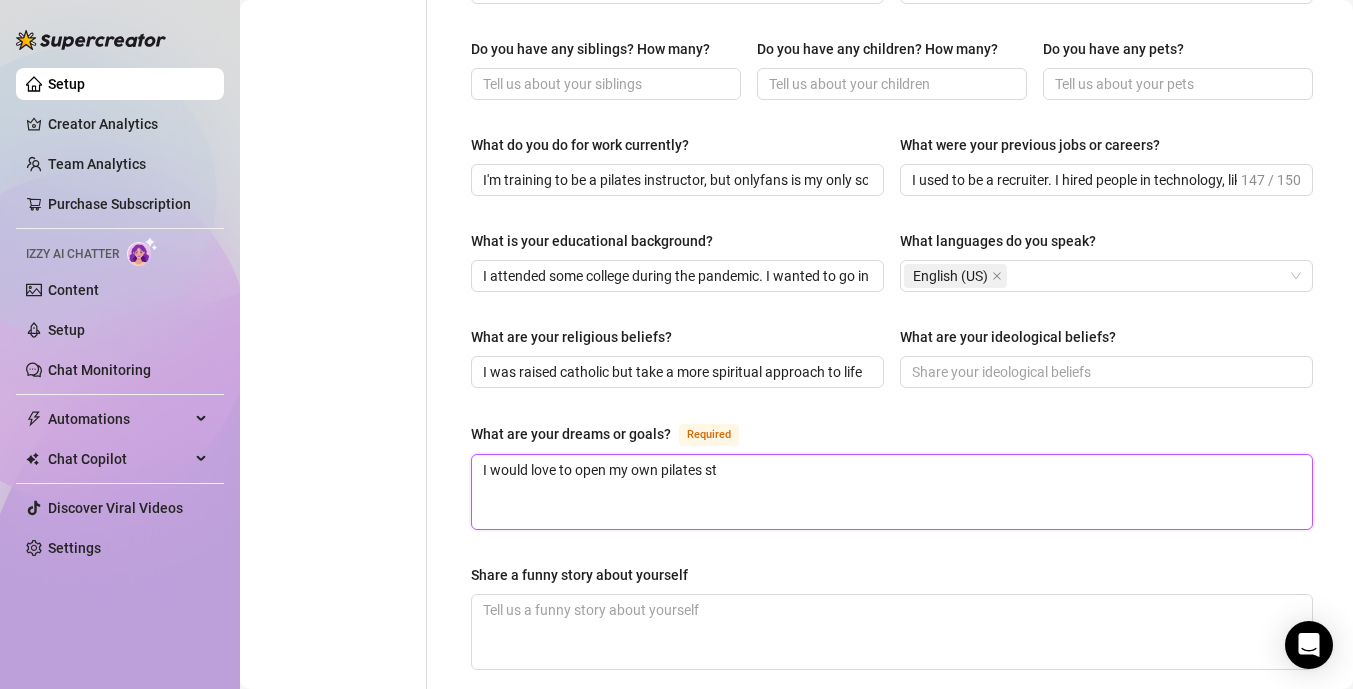 type on "I would love to open my own pilates stu" 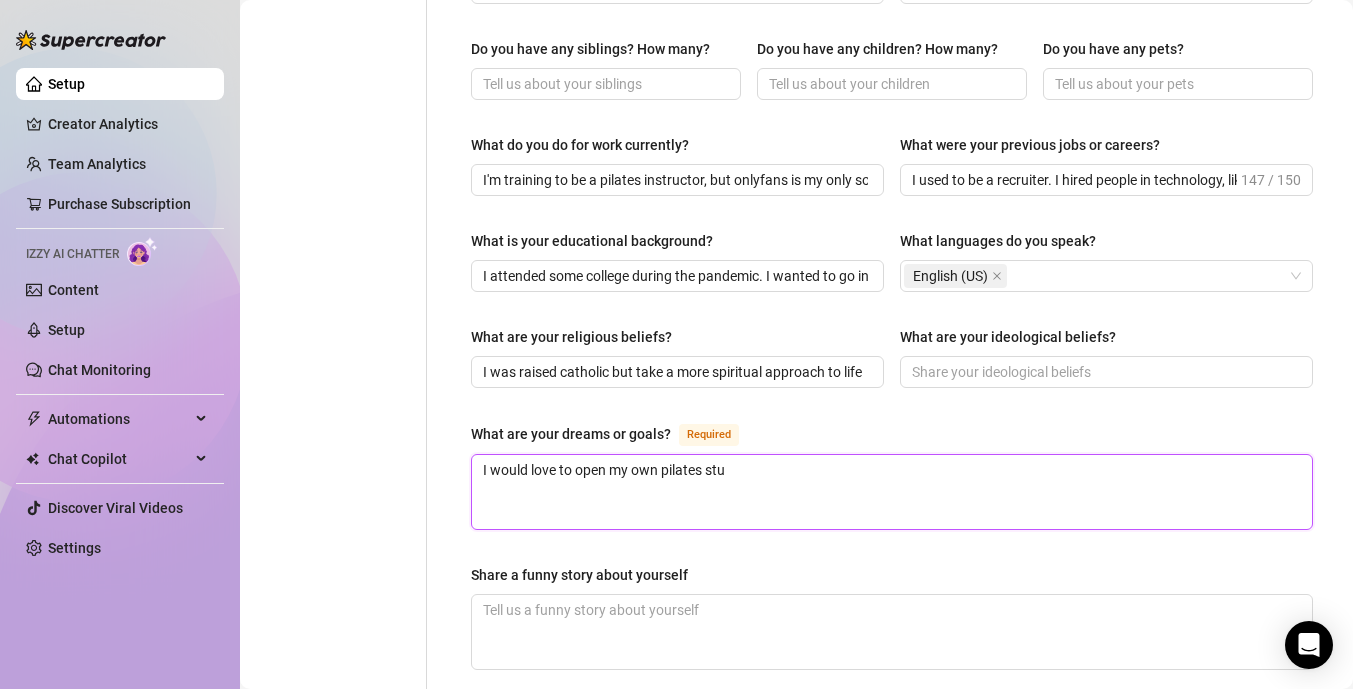 type 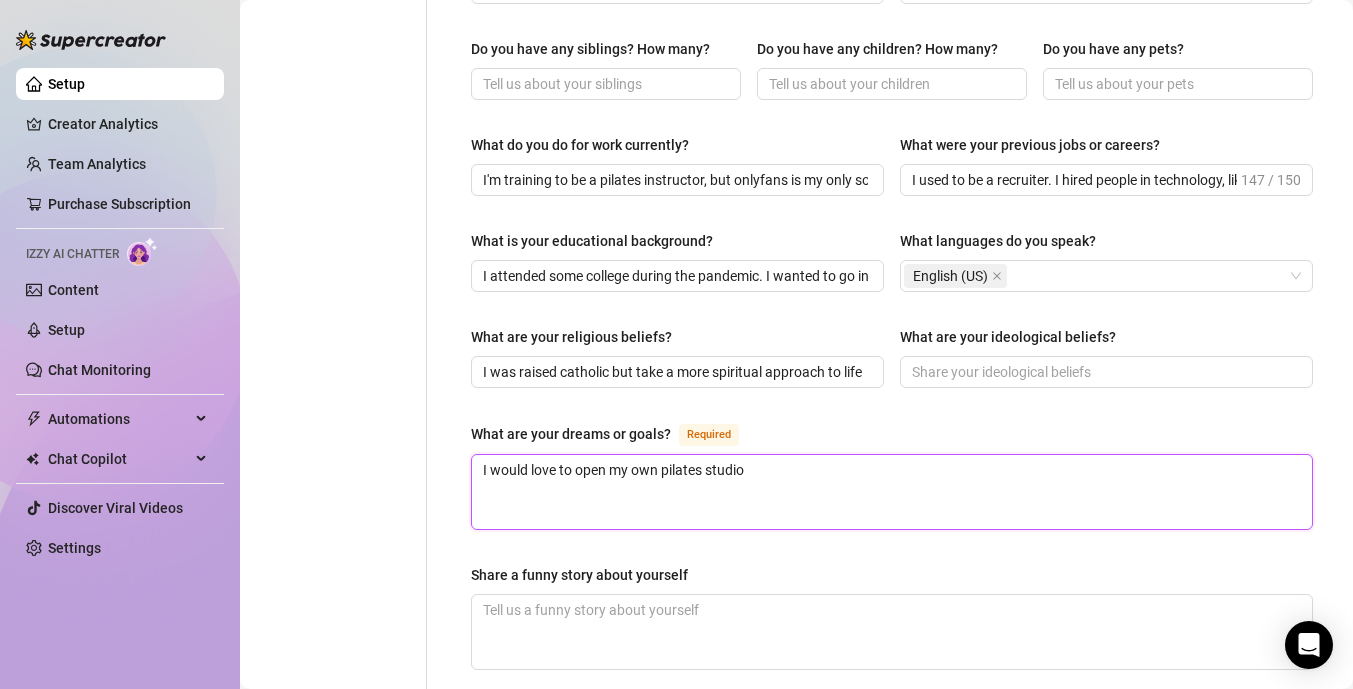 type 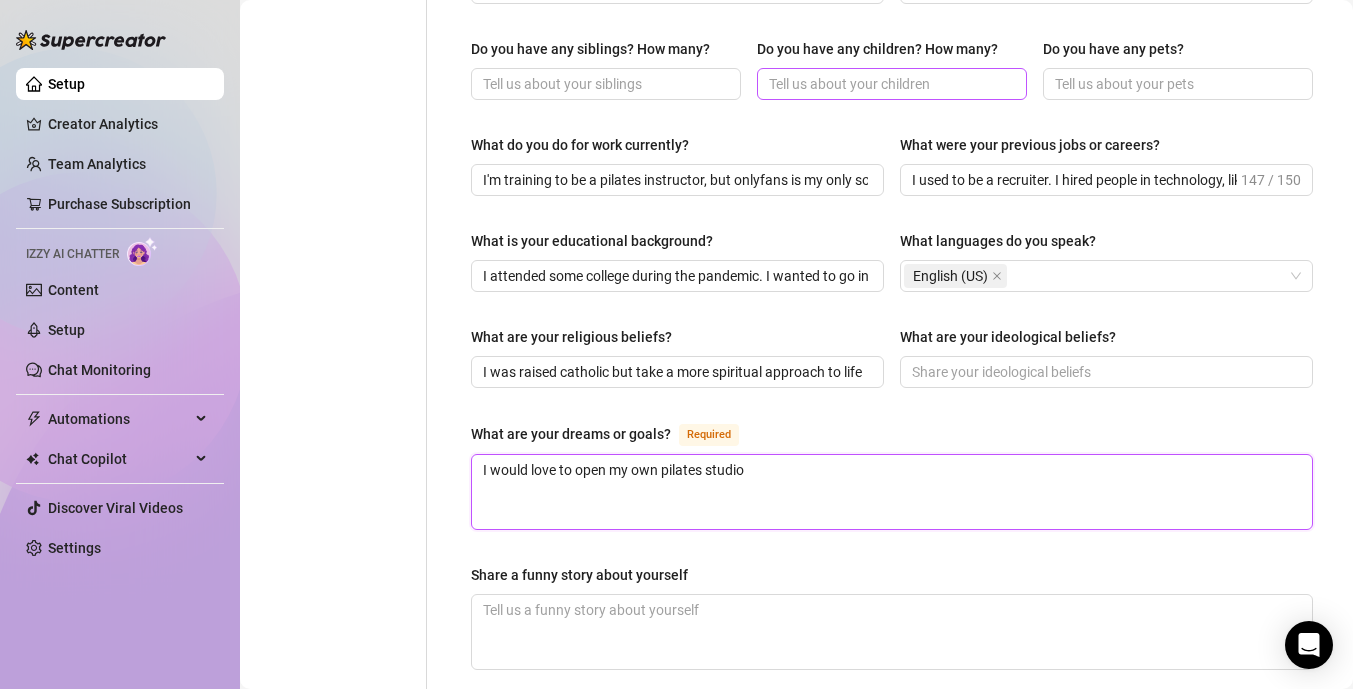 type on "I would love to open my own pilates studio" 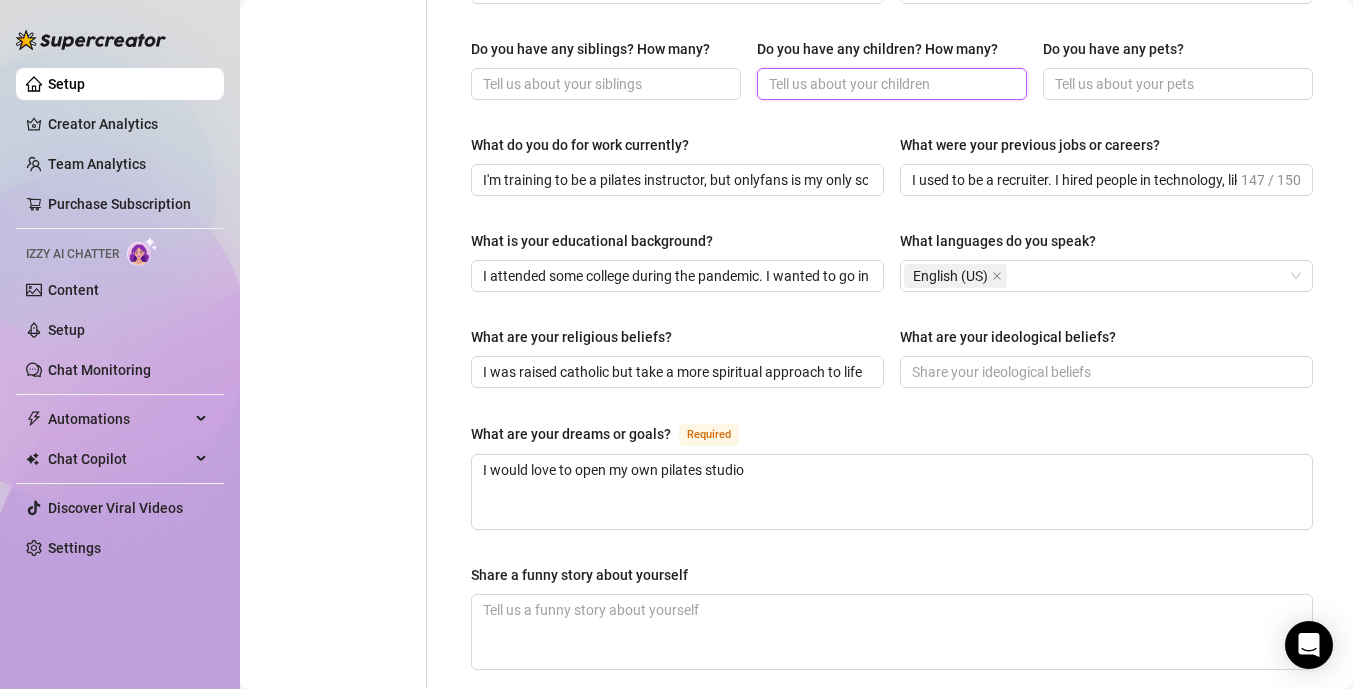 click on "Do you have any children? How many?" at bounding box center [890, 84] 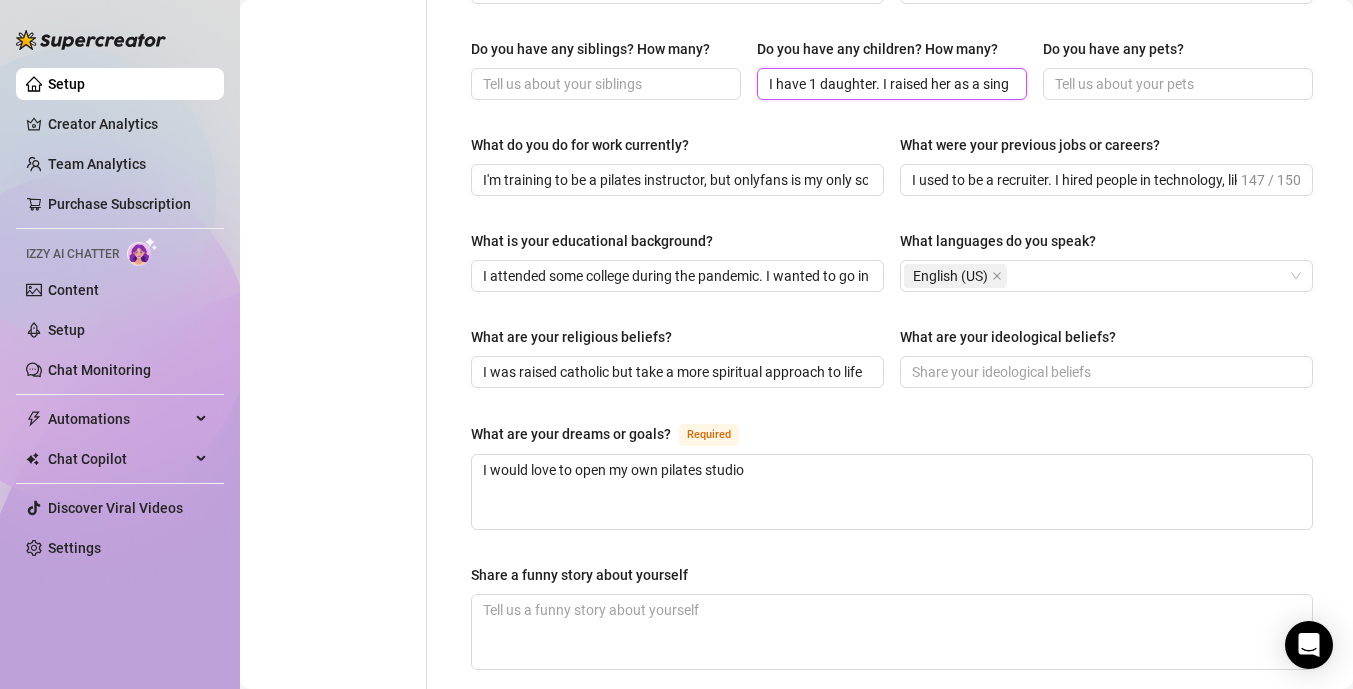 scroll, scrollTop: 0, scrollLeft: 0, axis: both 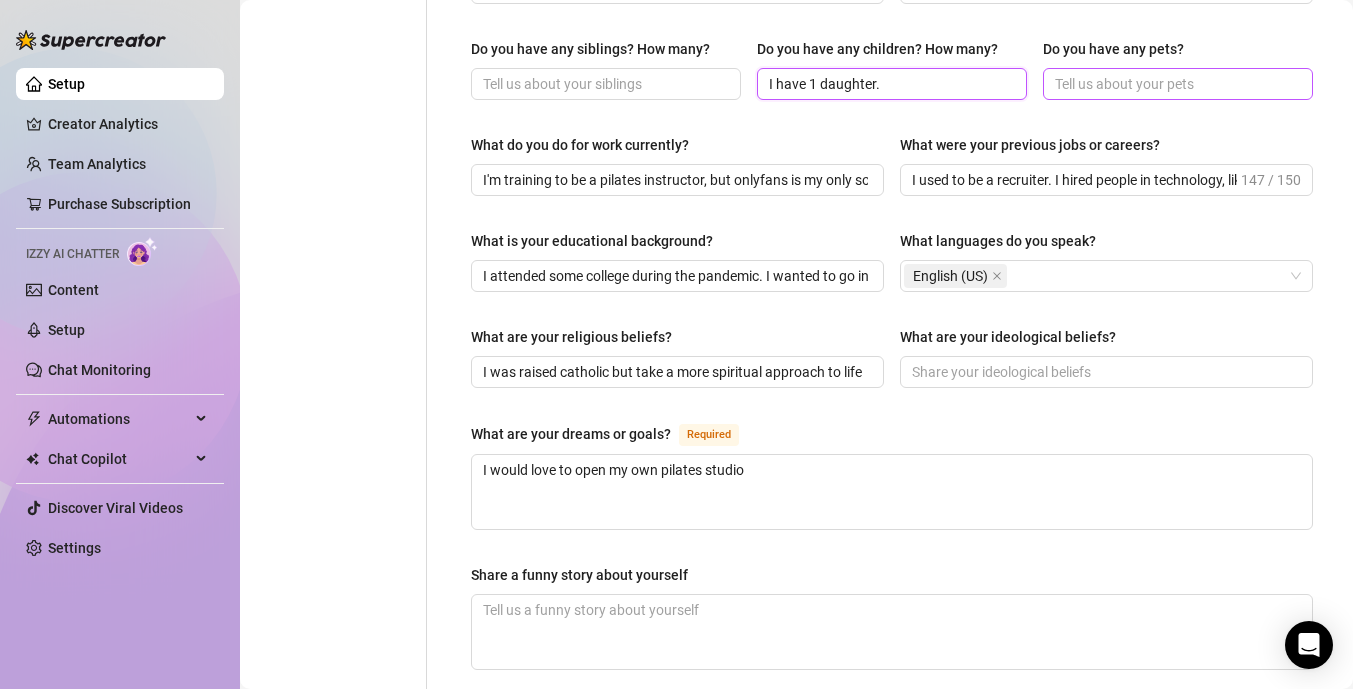 type on "I have 1 daughter." 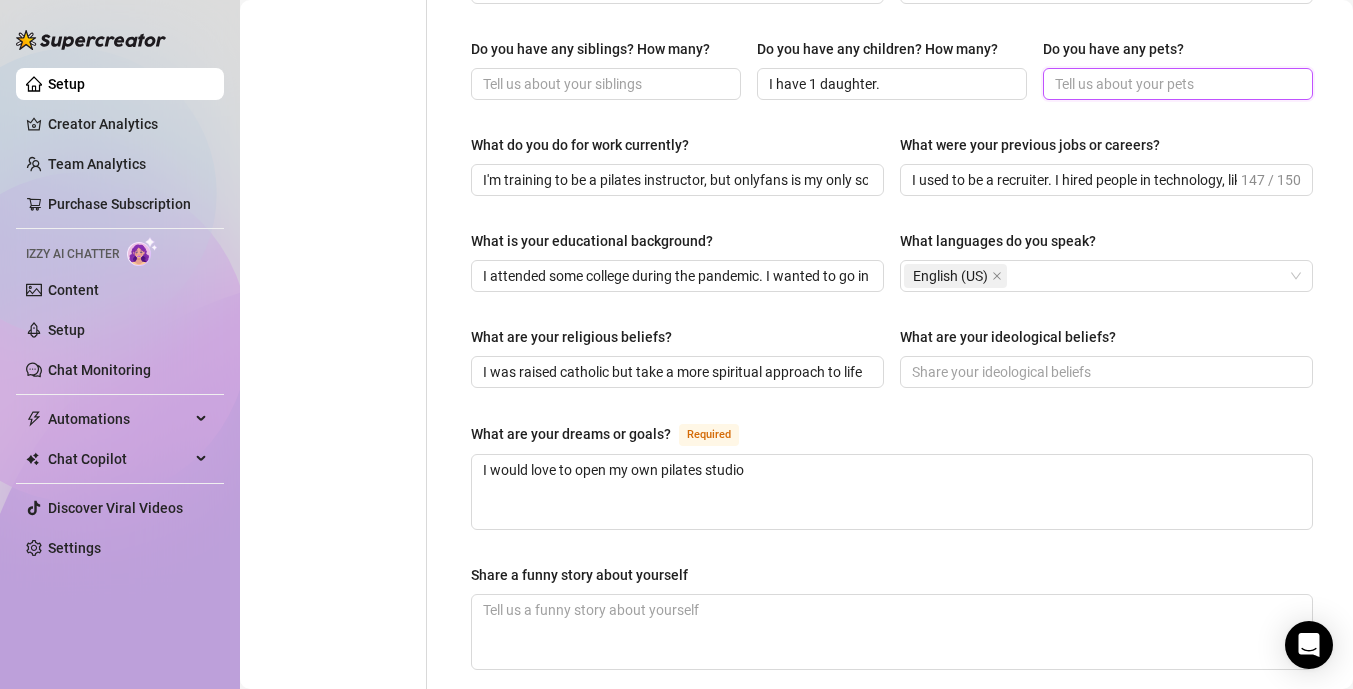 click on "Do you have any pets?" at bounding box center (1176, 84) 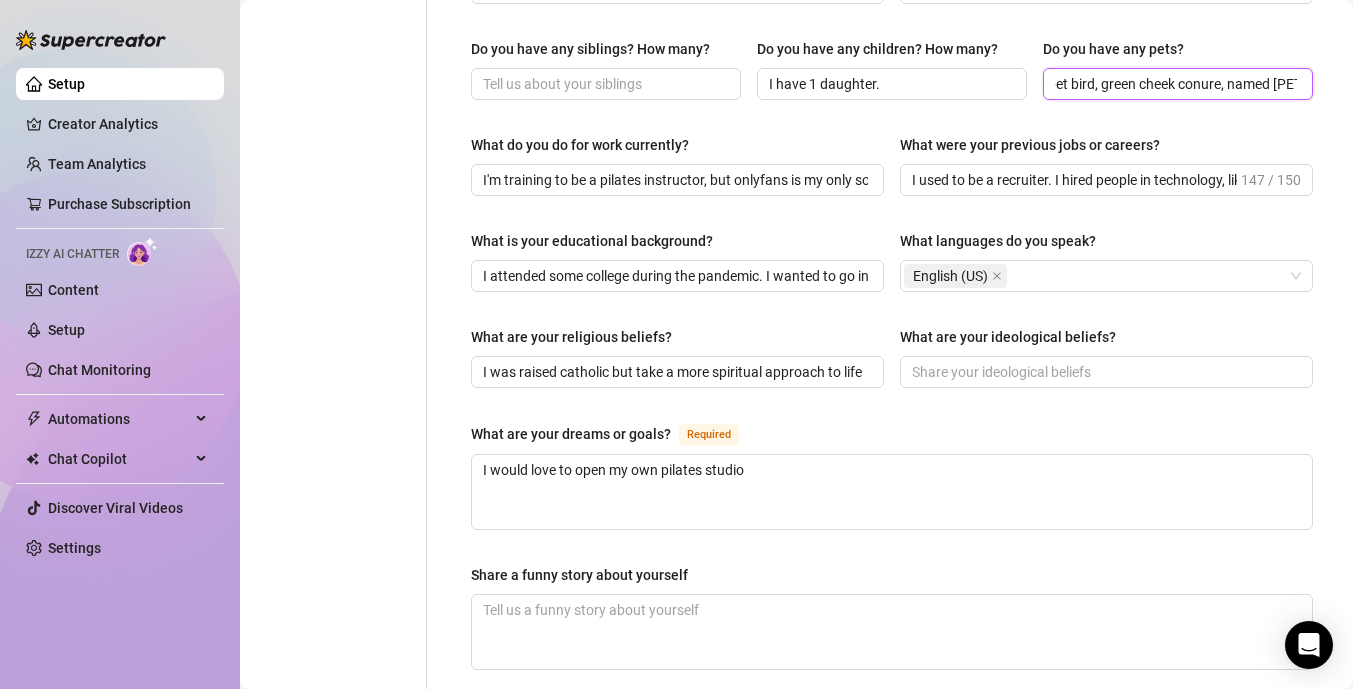 scroll, scrollTop: 0, scrollLeft: 119, axis: horizontal 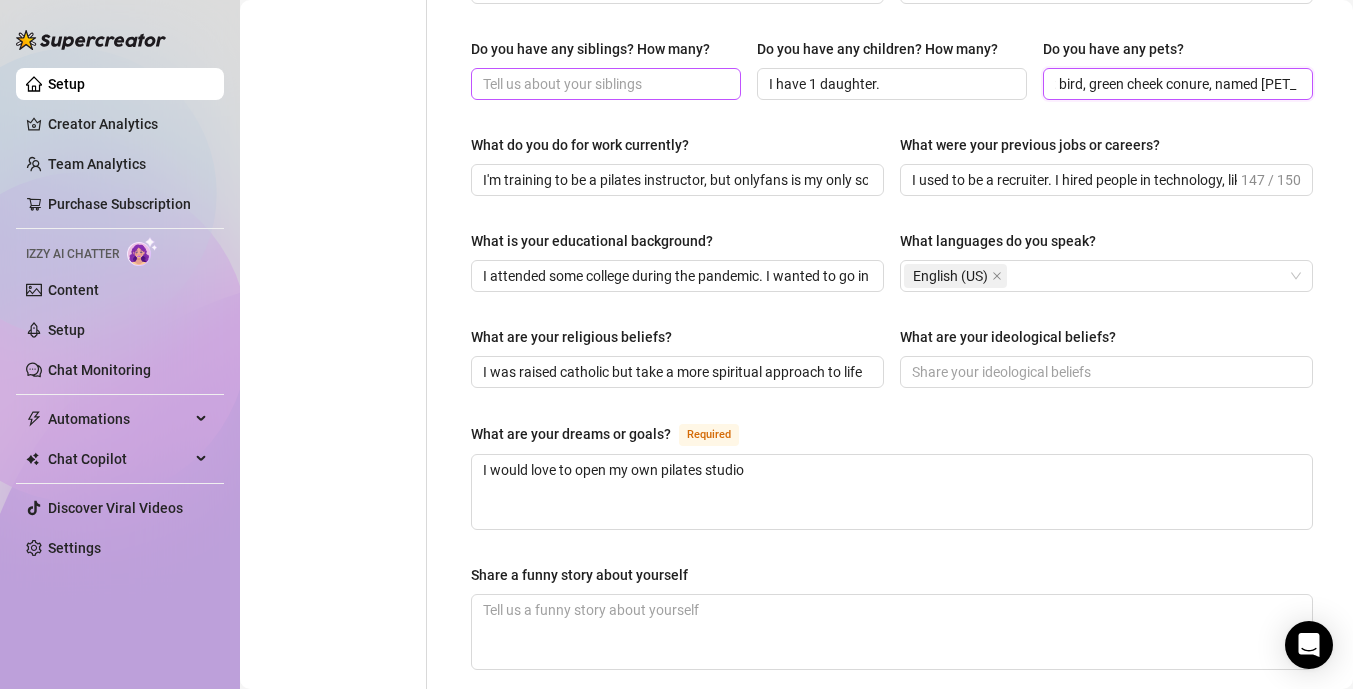 type on "I used to have a pet bird, green cheek conure, named [PET_NAME]" 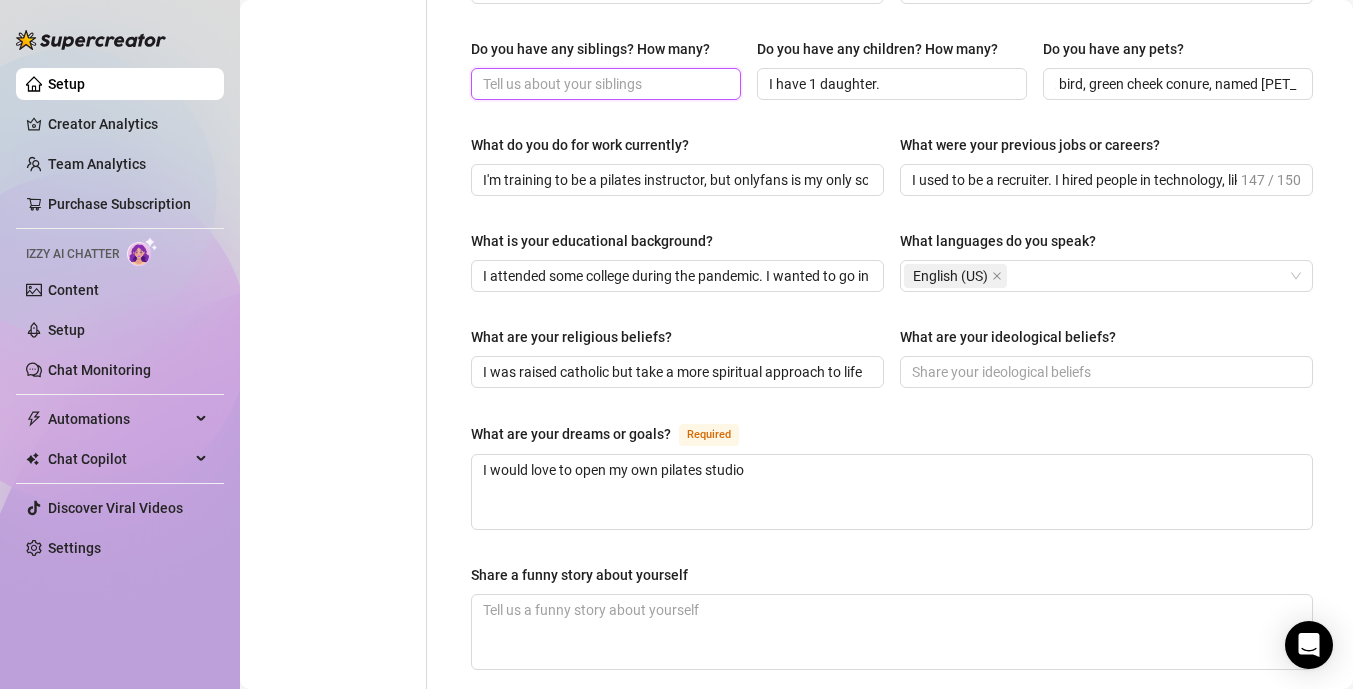 scroll, scrollTop: 0, scrollLeft: 0, axis: both 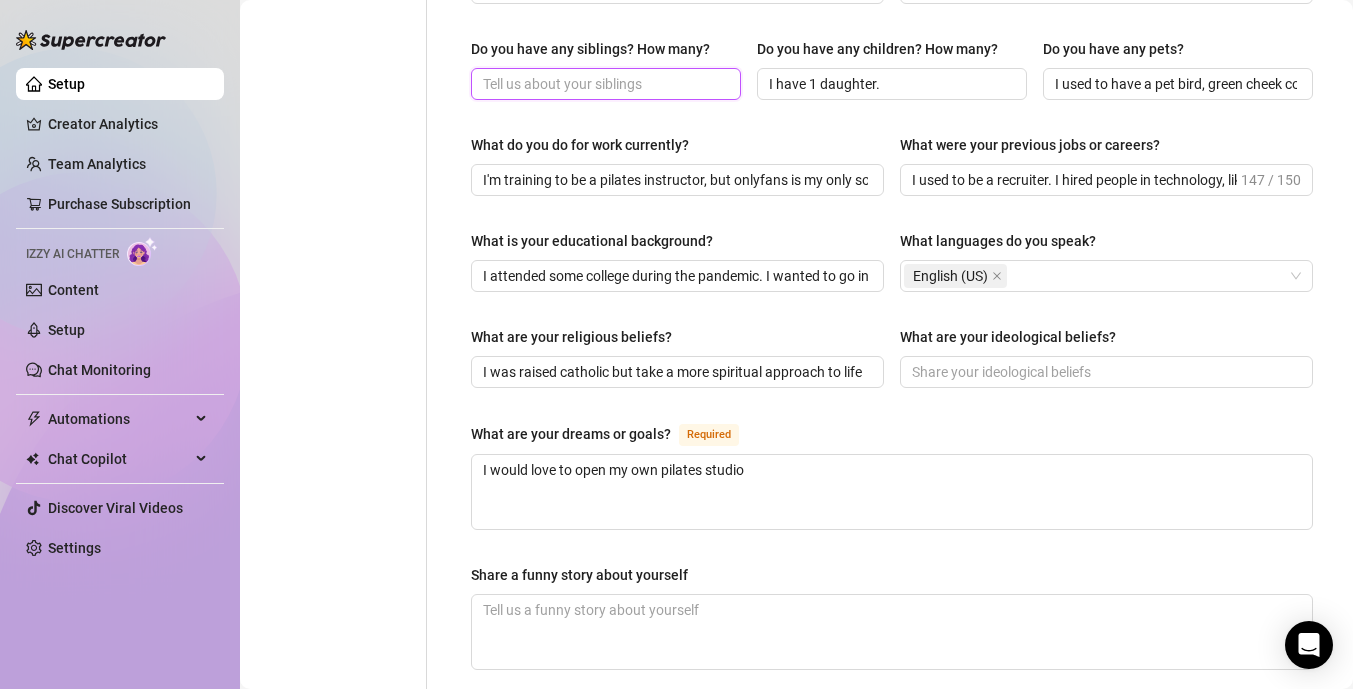 click on "Do you have any siblings? How many?" at bounding box center [604, 84] 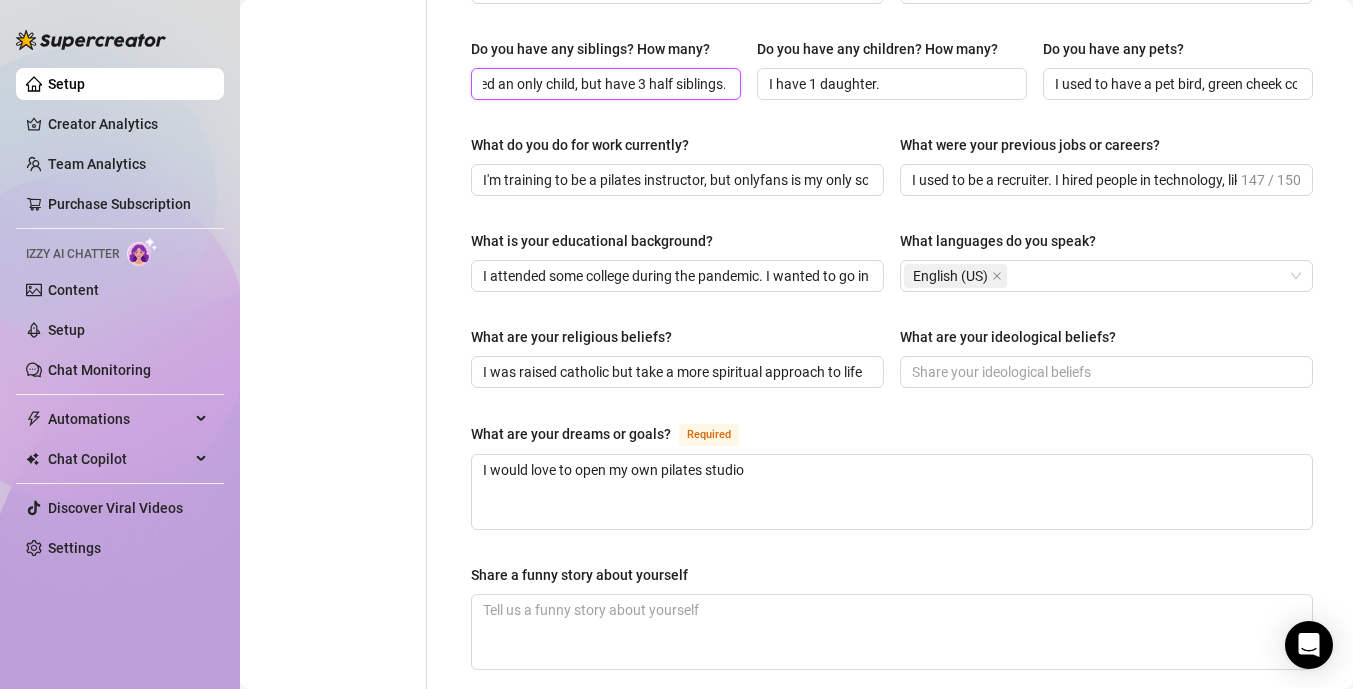 scroll, scrollTop: 0, scrollLeft: 66, axis: horizontal 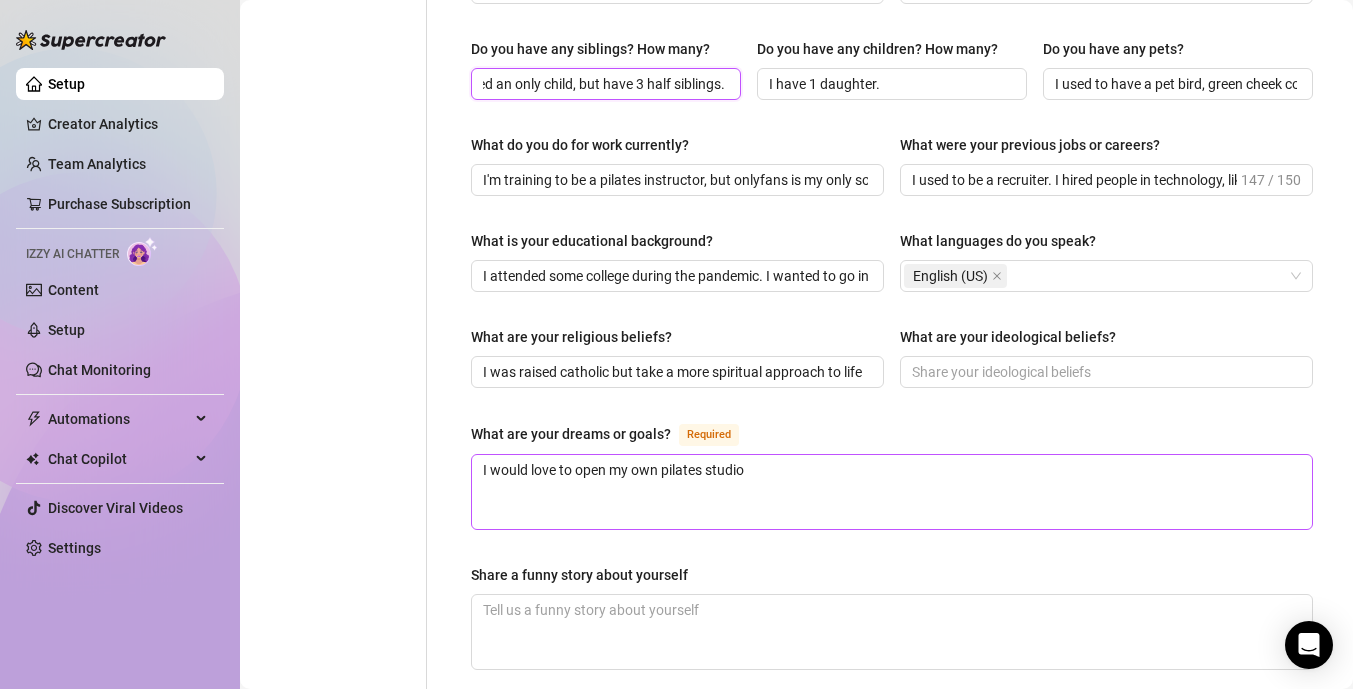 type on "I was raised an only child, but have 3 half siblings." 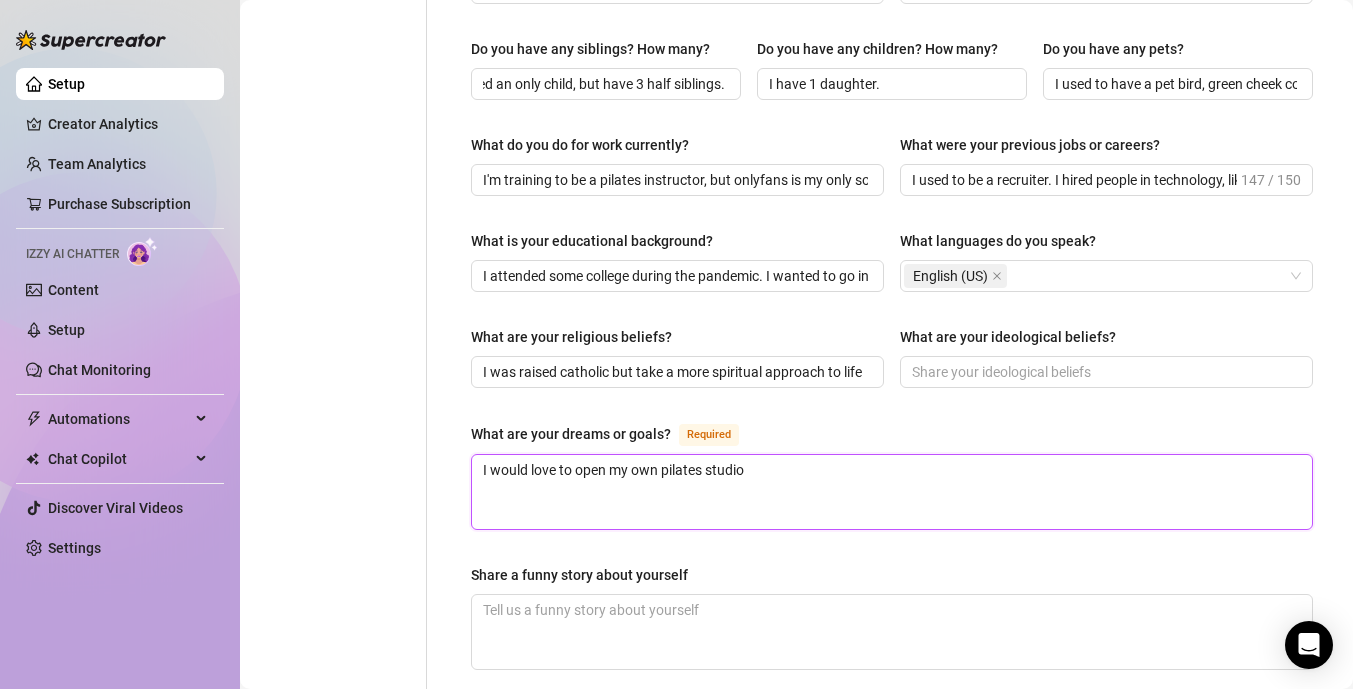 click on "I would love to open my own pilates studio" at bounding box center (892, 492) 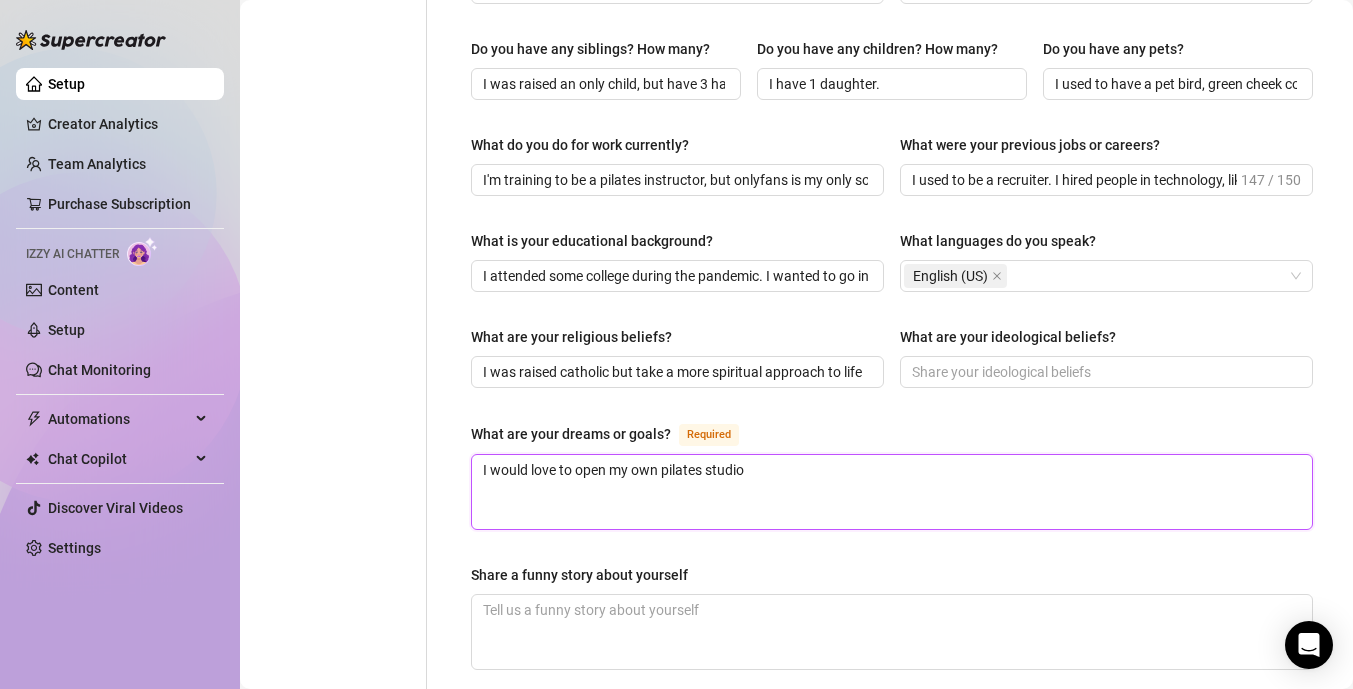 scroll, scrollTop: 1177, scrollLeft: 0, axis: vertical 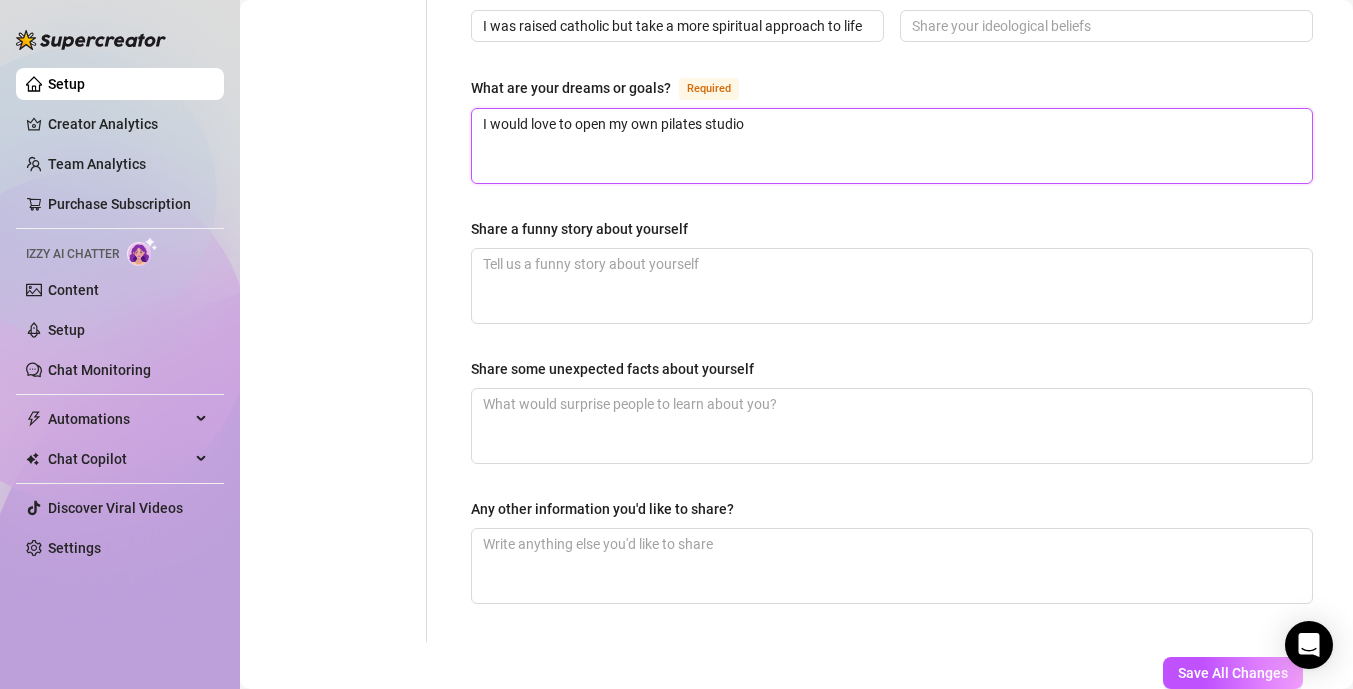 type 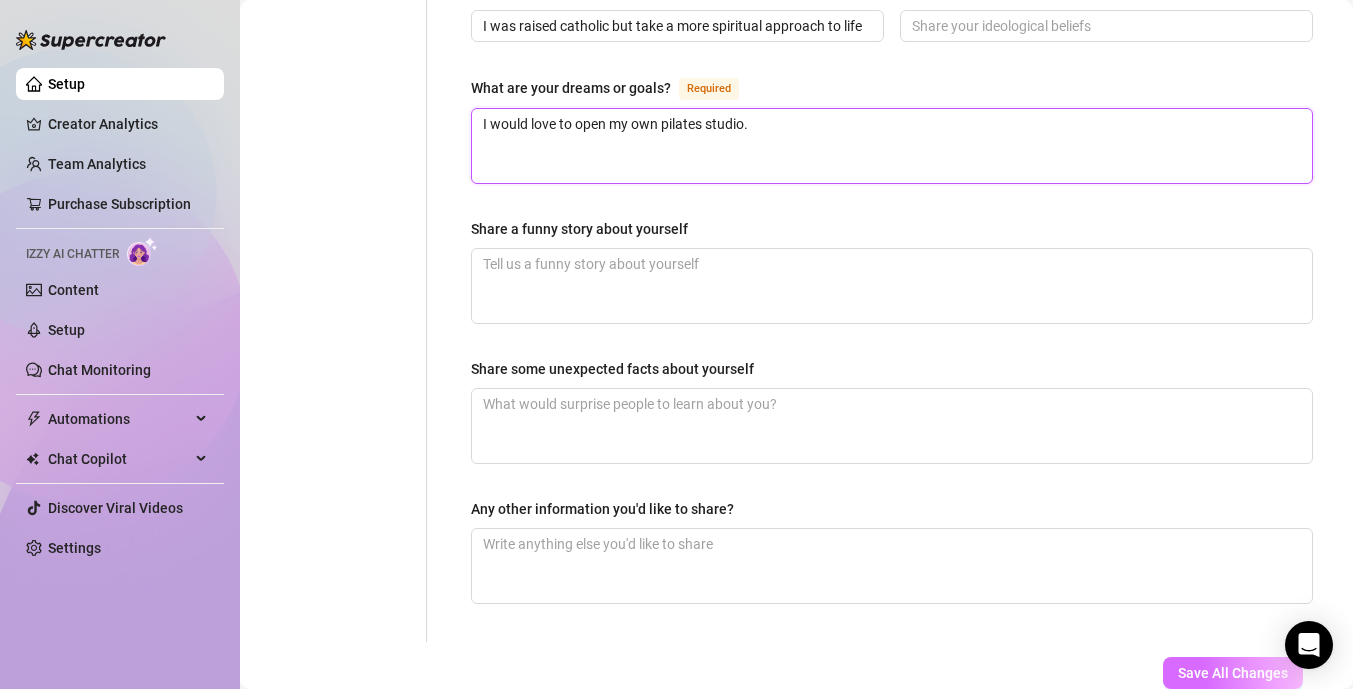 type on "I would love to open my own pilates studio." 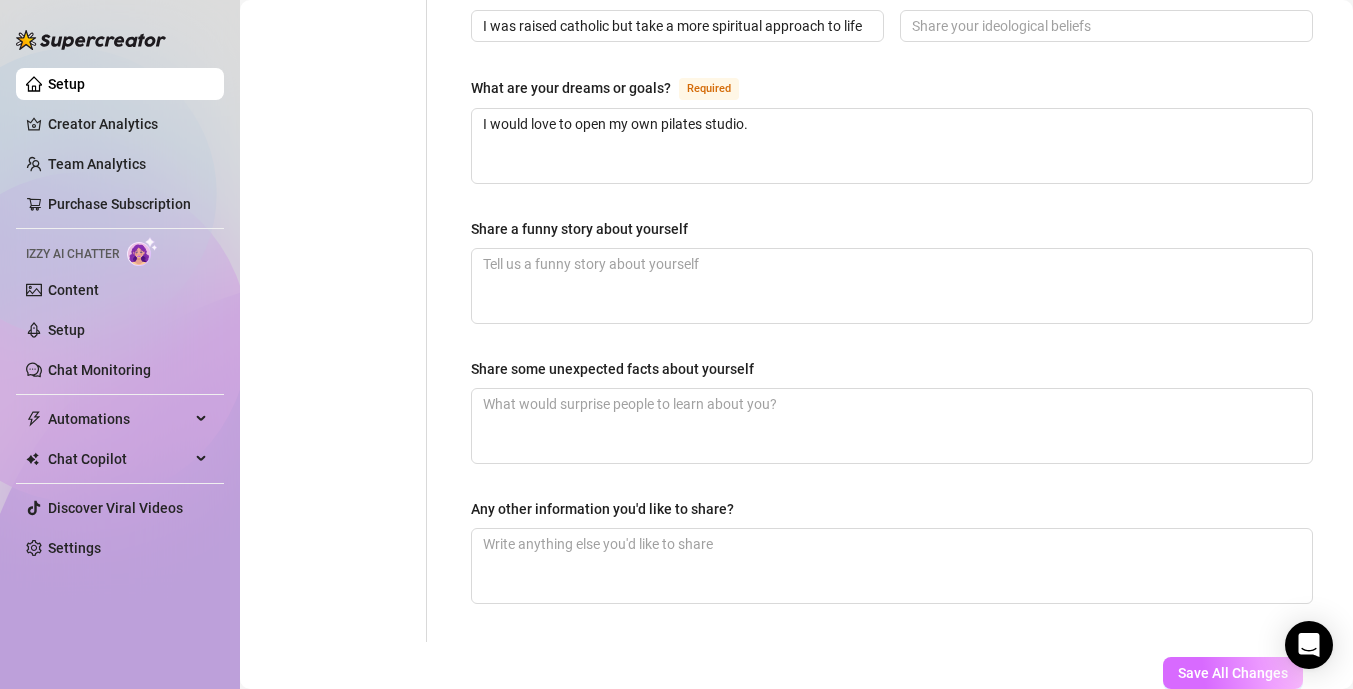 click on "Save All Changes" at bounding box center [1233, 673] 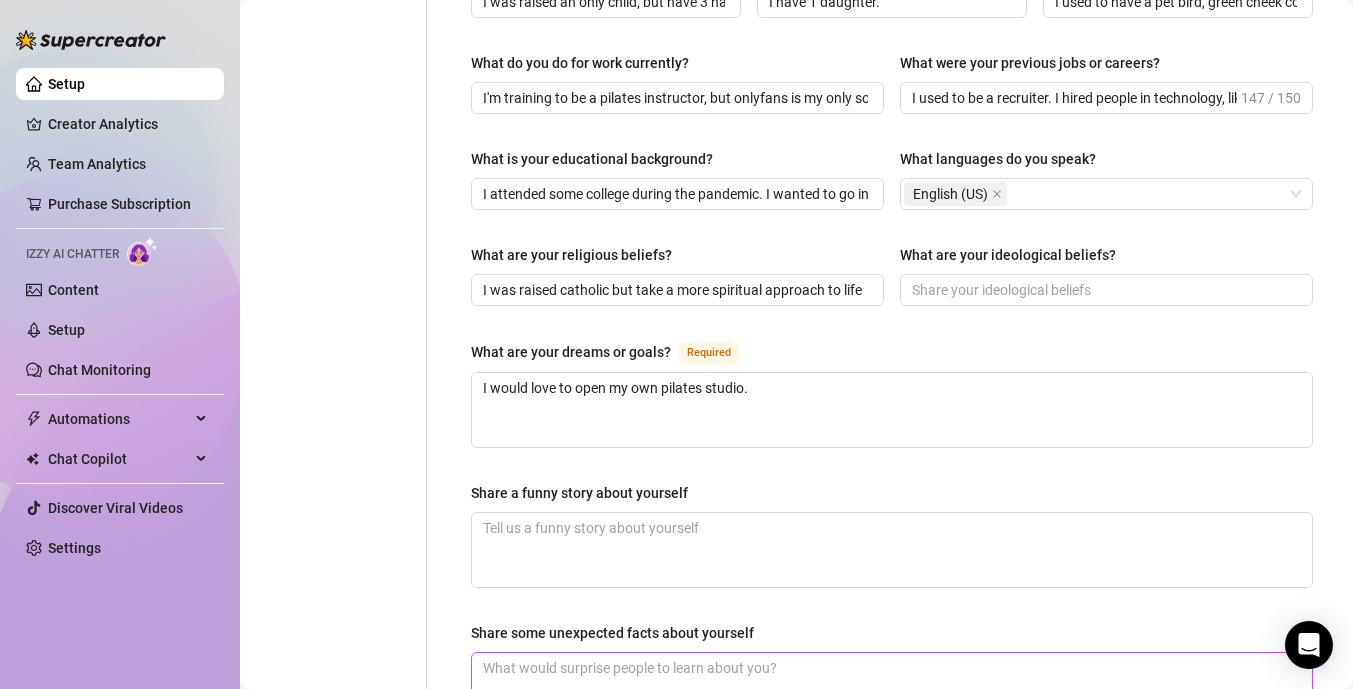 scroll, scrollTop: 702, scrollLeft: 0, axis: vertical 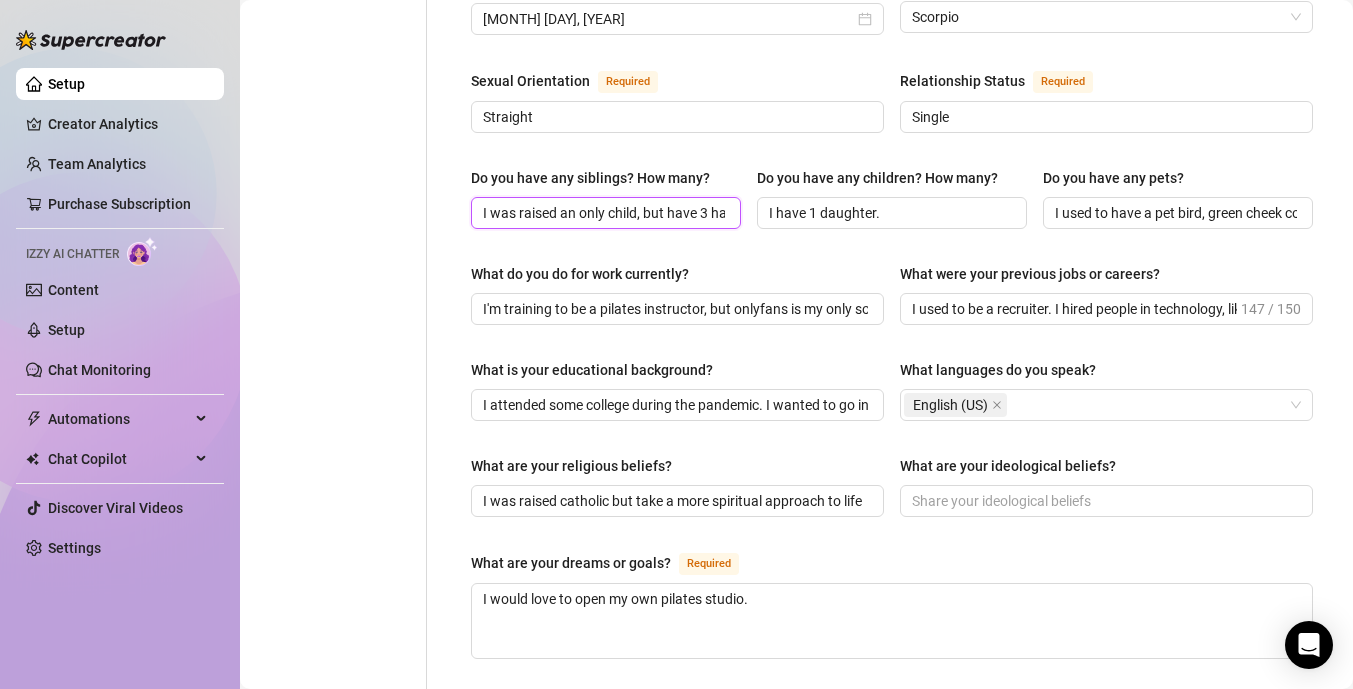 drag, startPoint x: 639, startPoint y: 208, endPoint x: 611, endPoint y: 211, distance: 28.160255 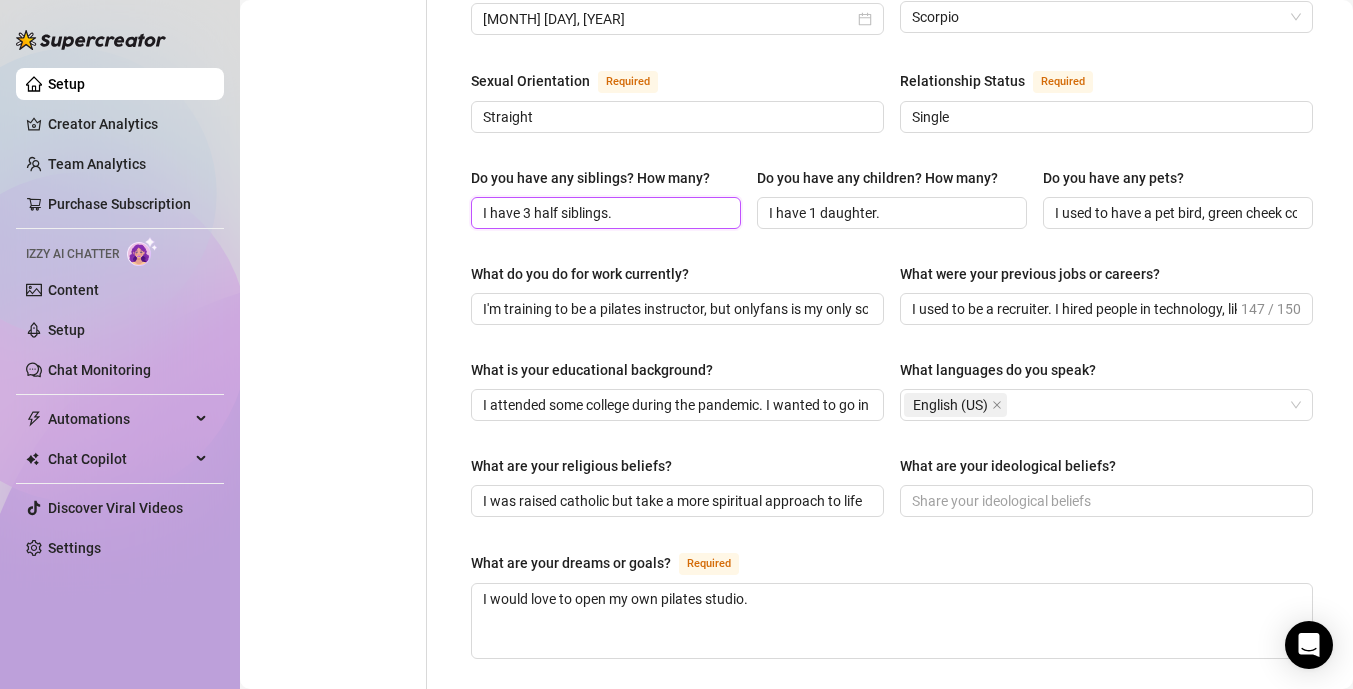click on "I have 3 half siblings." at bounding box center [604, 213] 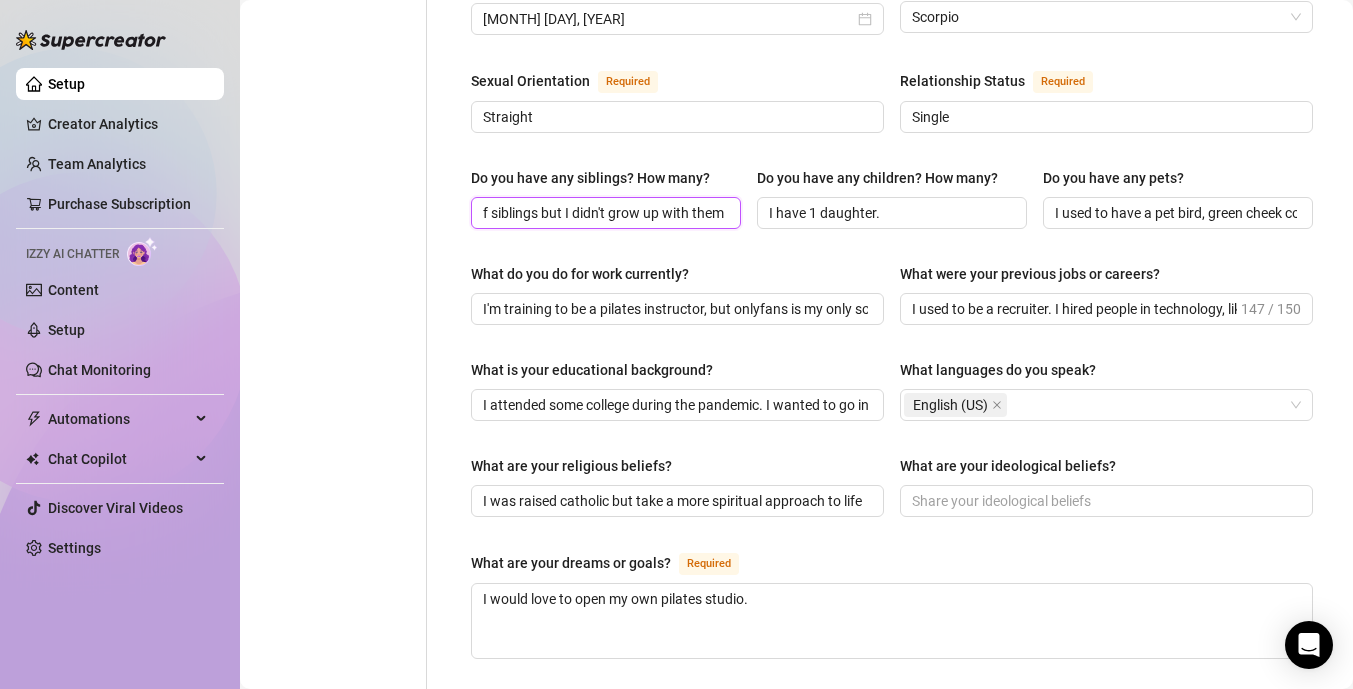 scroll, scrollTop: 0, scrollLeft: 74, axis: horizontal 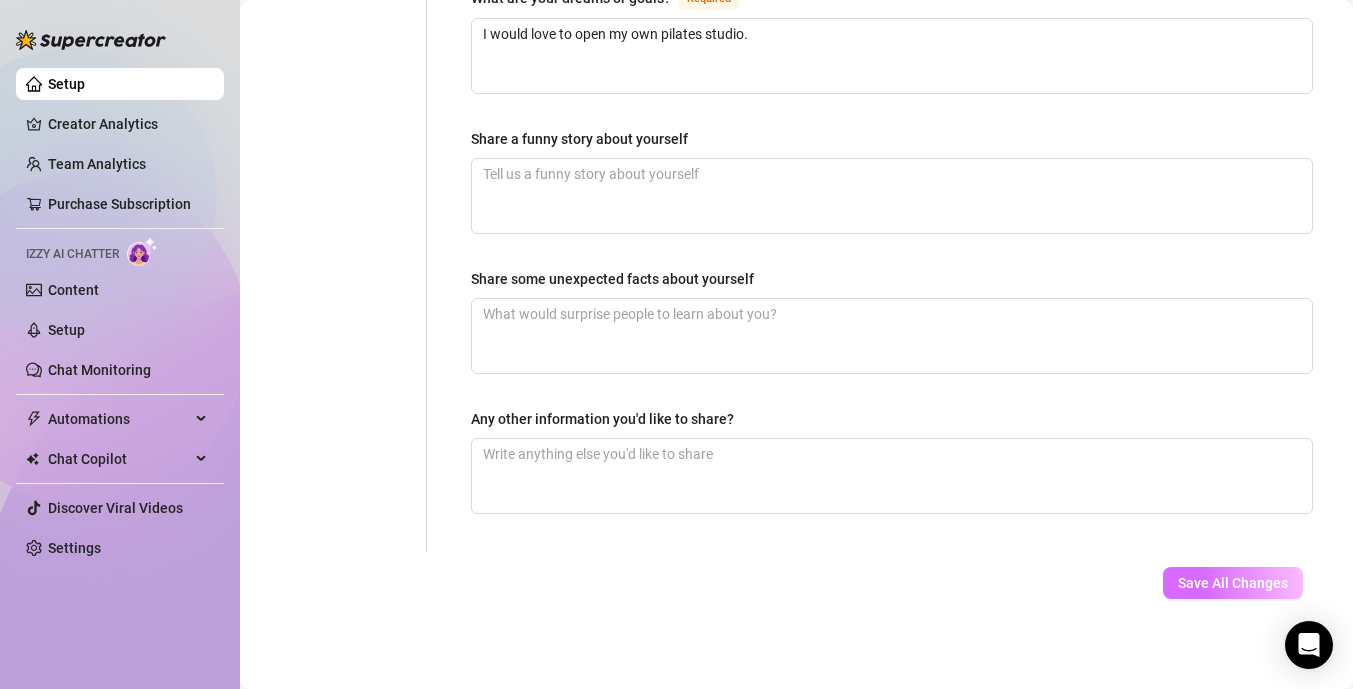 type on "I have 3 half siblings but I didn't grow up with them." 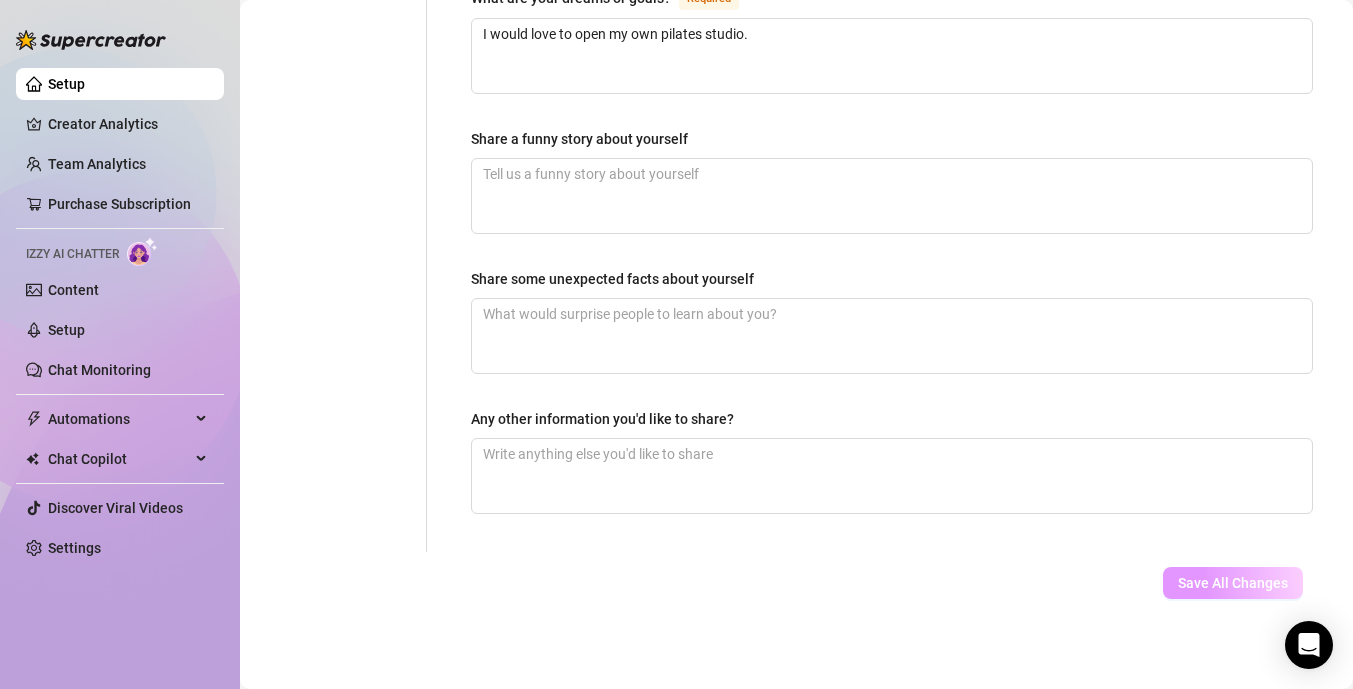 scroll, scrollTop: 0, scrollLeft: 0, axis: both 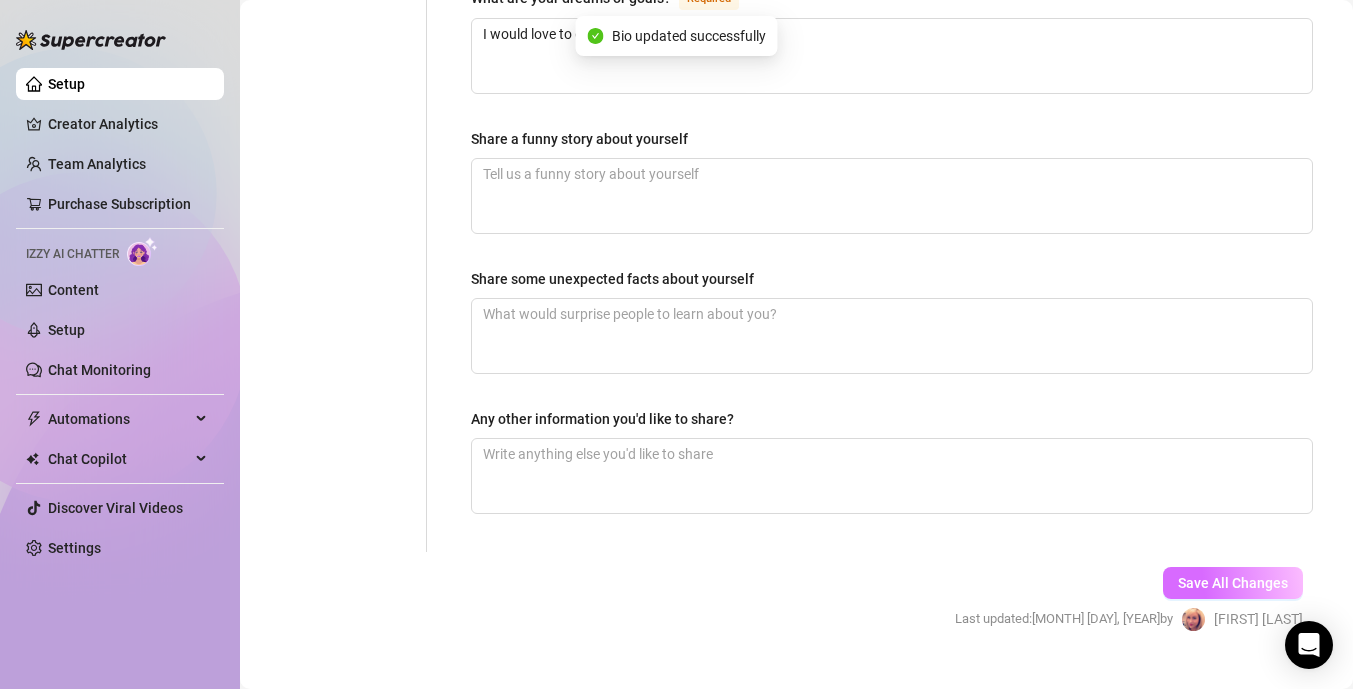 type on "Straight" 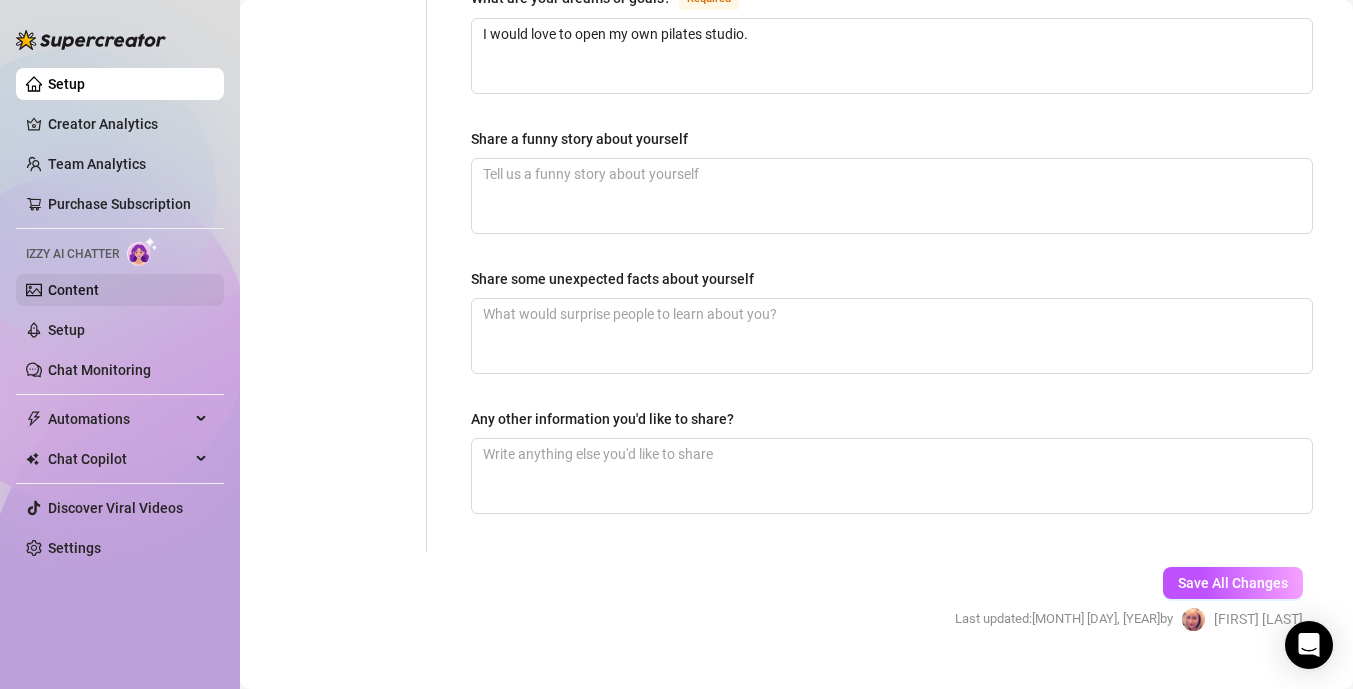 click on "Content" at bounding box center (73, 290) 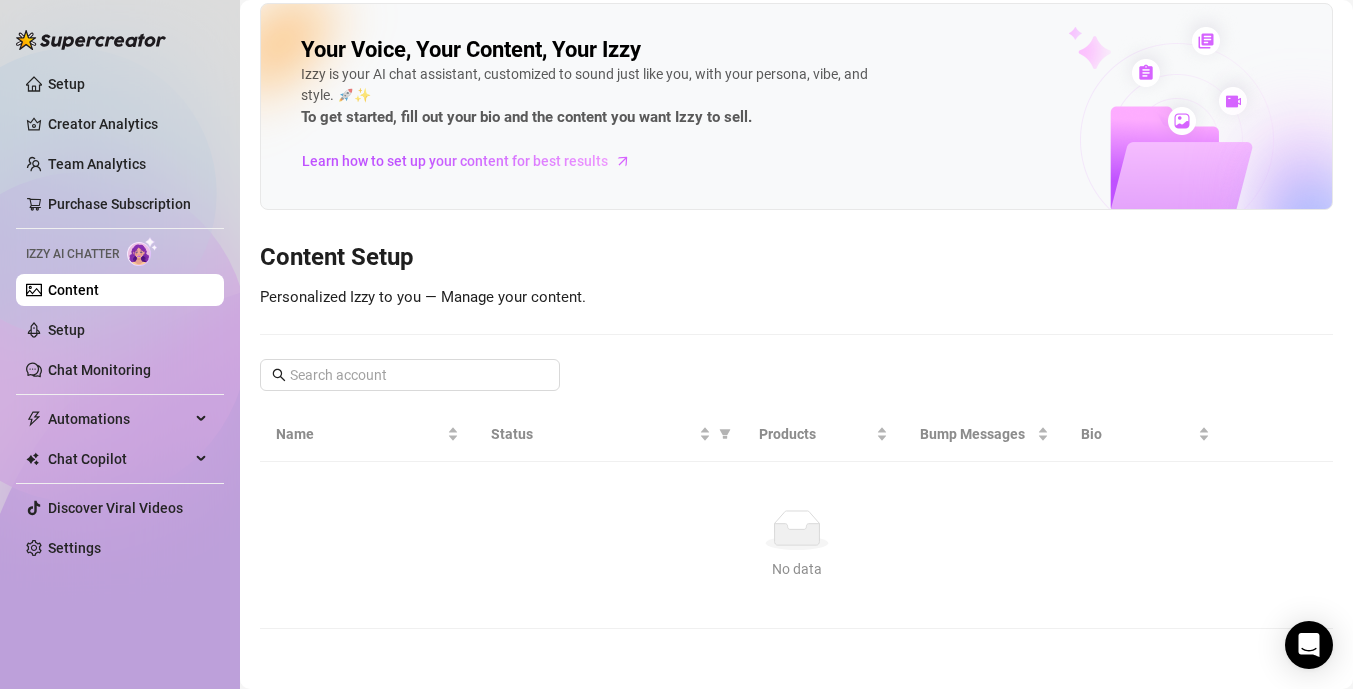 scroll, scrollTop: 0, scrollLeft: 0, axis: both 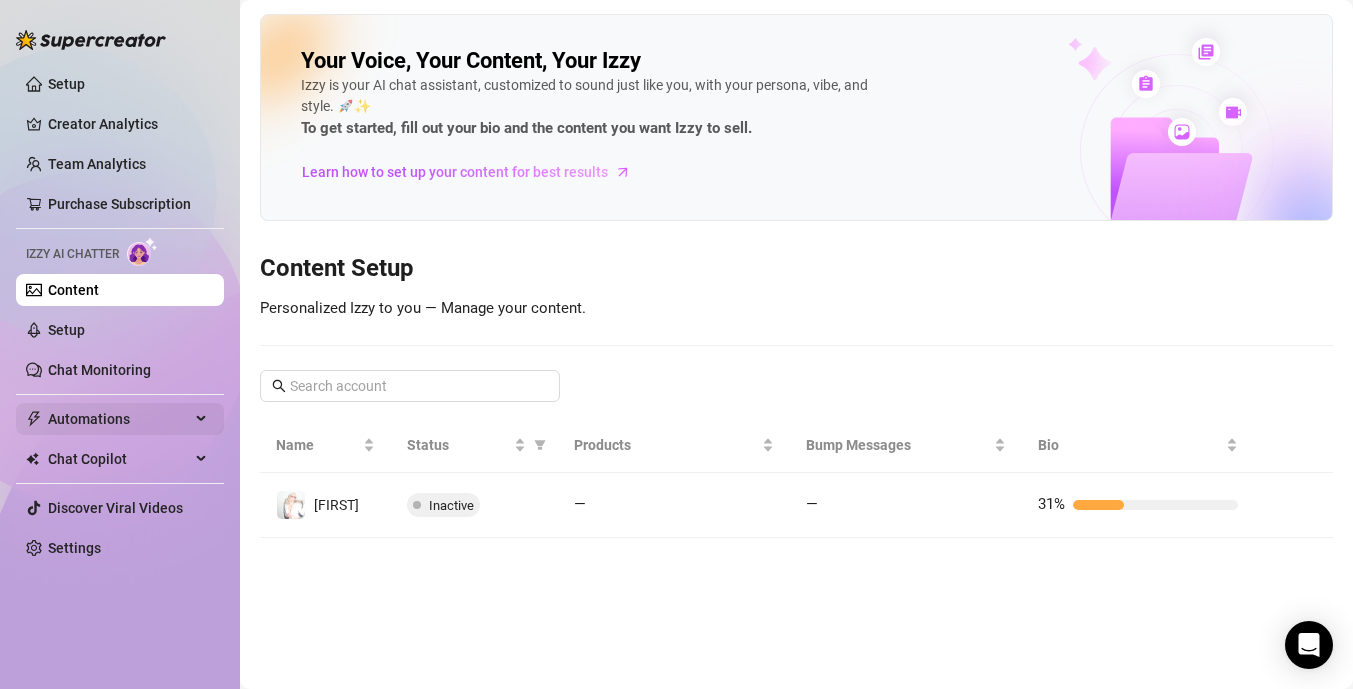 click at bounding box center (203, 419) 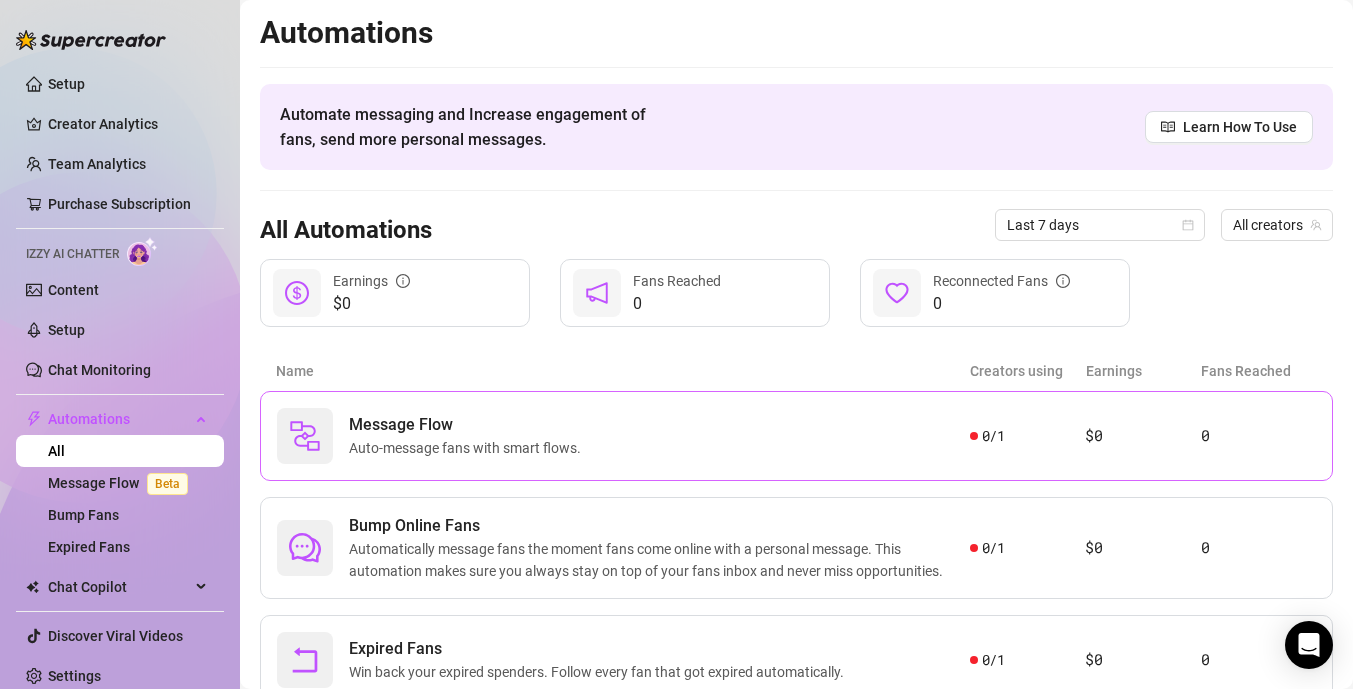 scroll, scrollTop: 76, scrollLeft: 0, axis: vertical 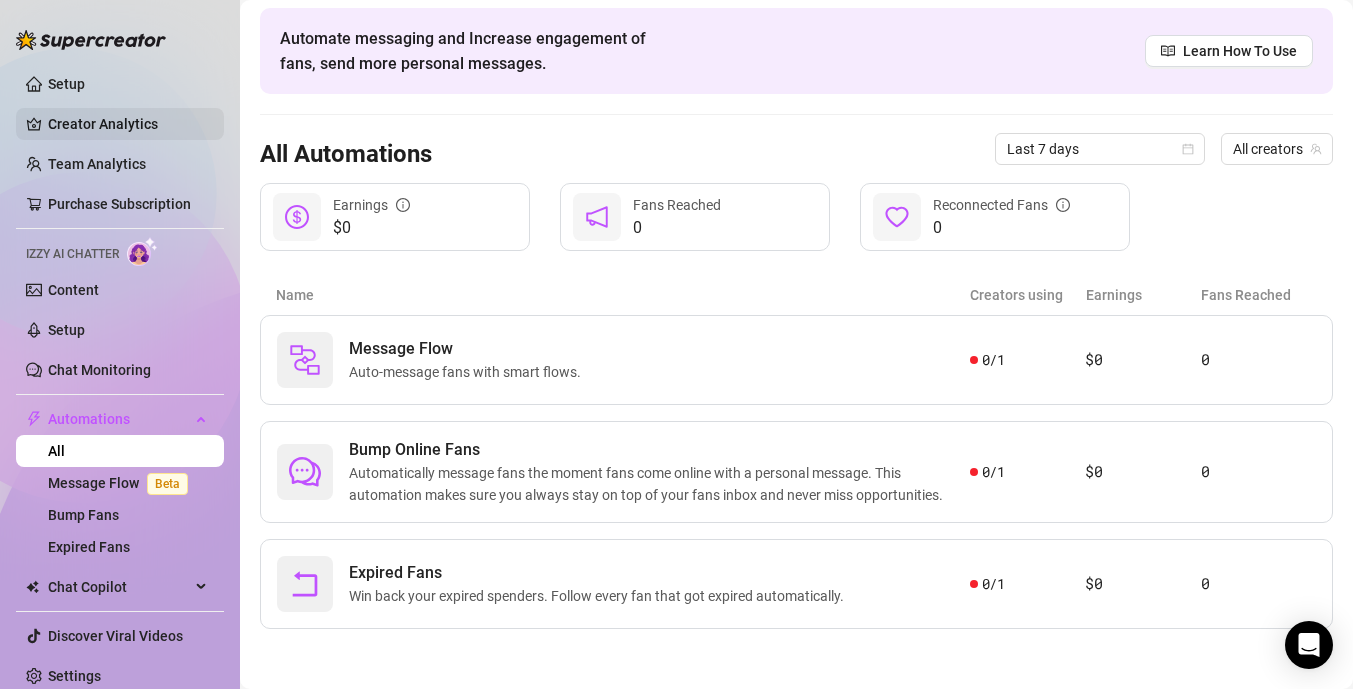 click on "Creator Analytics" at bounding box center (128, 124) 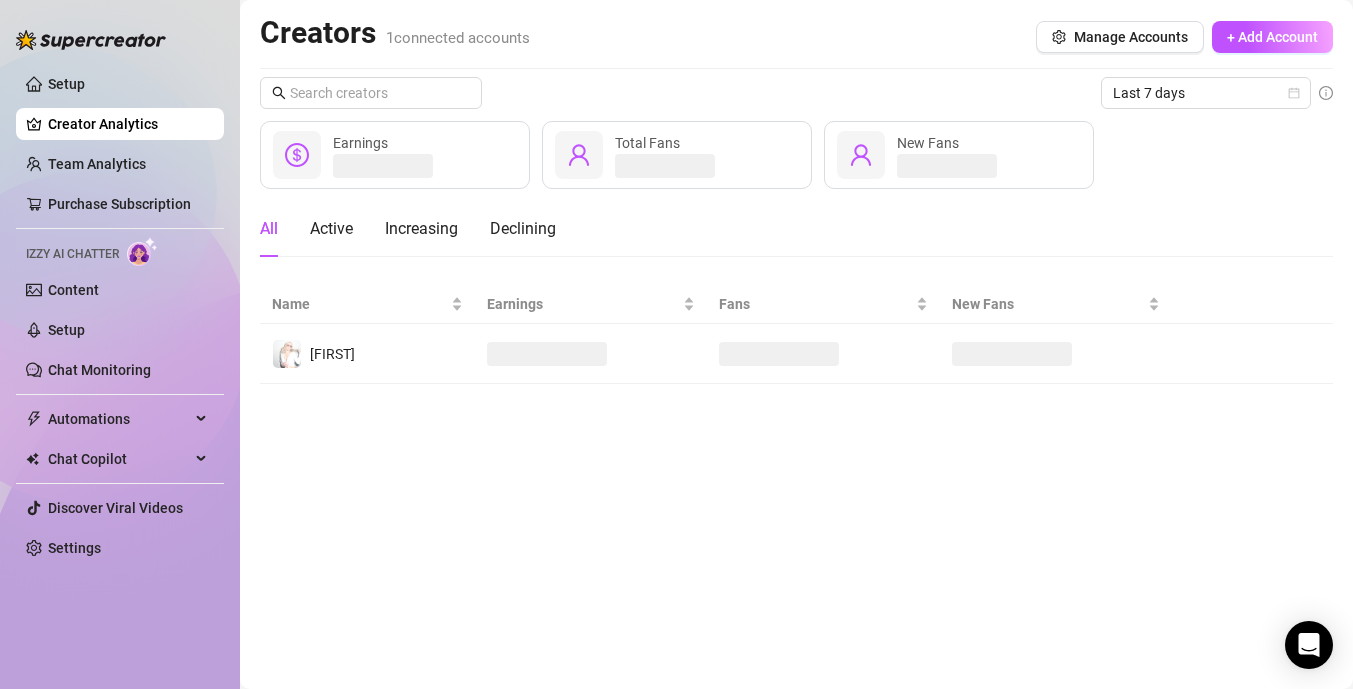 scroll, scrollTop: 0, scrollLeft: 0, axis: both 